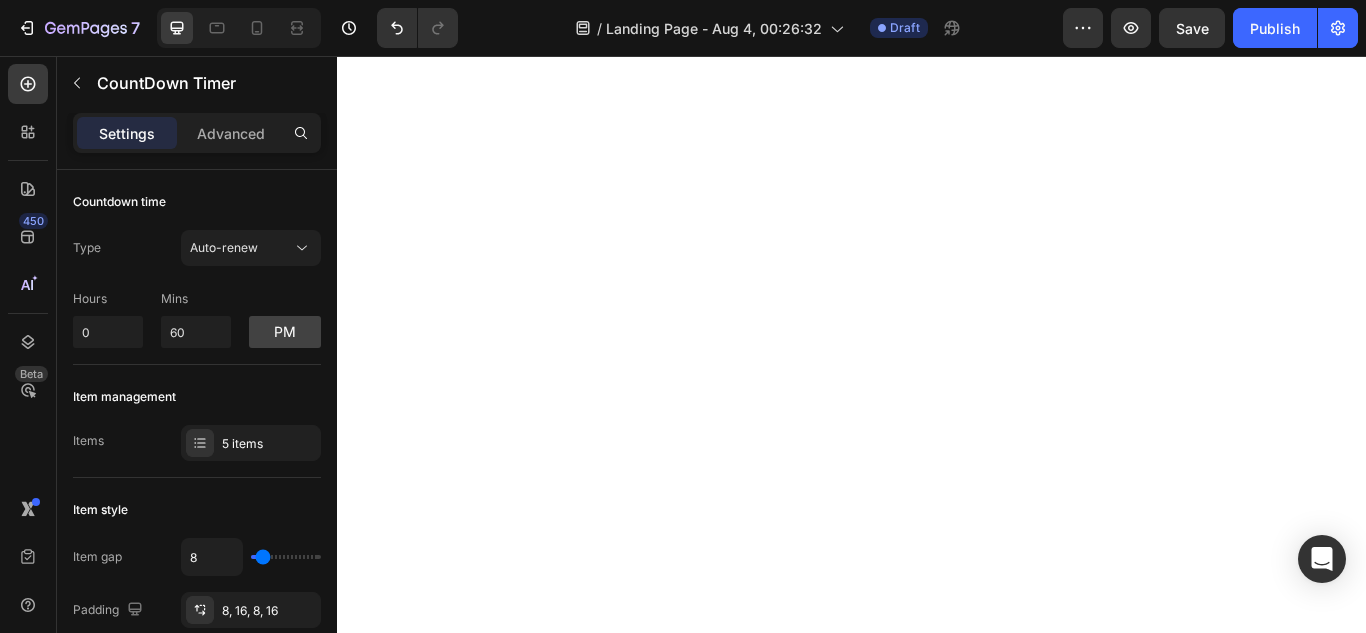 scroll, scrollTop: 0, scrollLeft: 0, axis: both 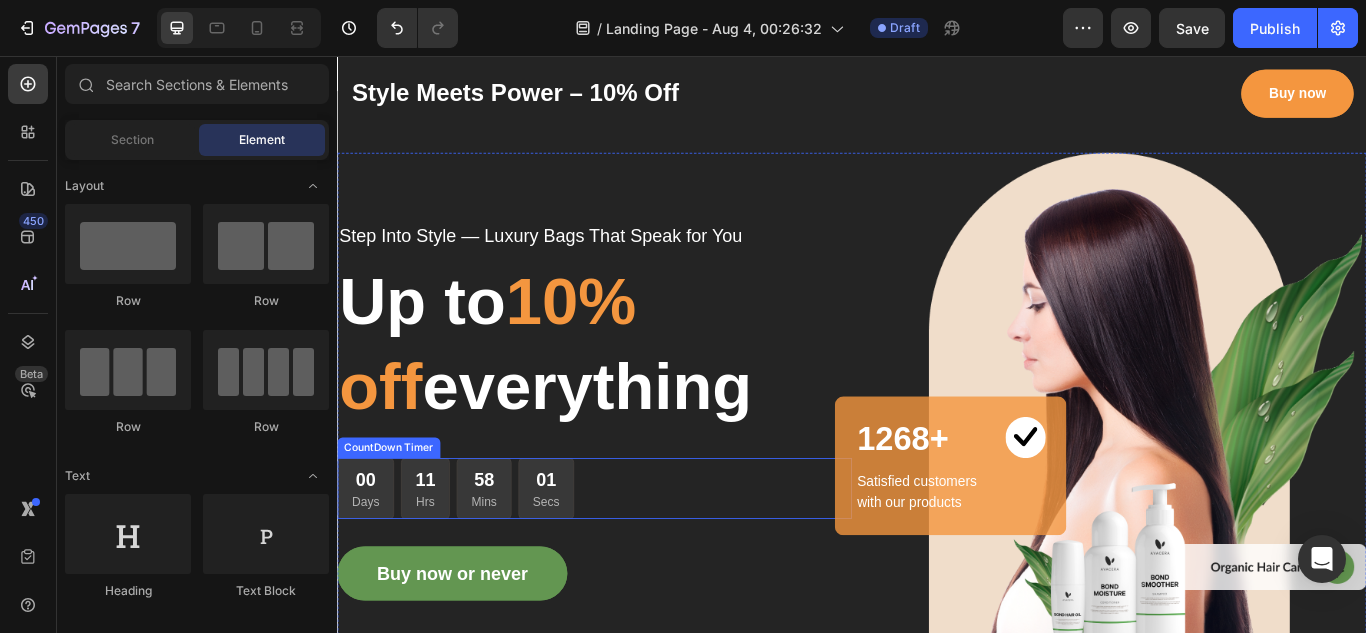 click on "58 Mins" at bounding box center [508, 560] 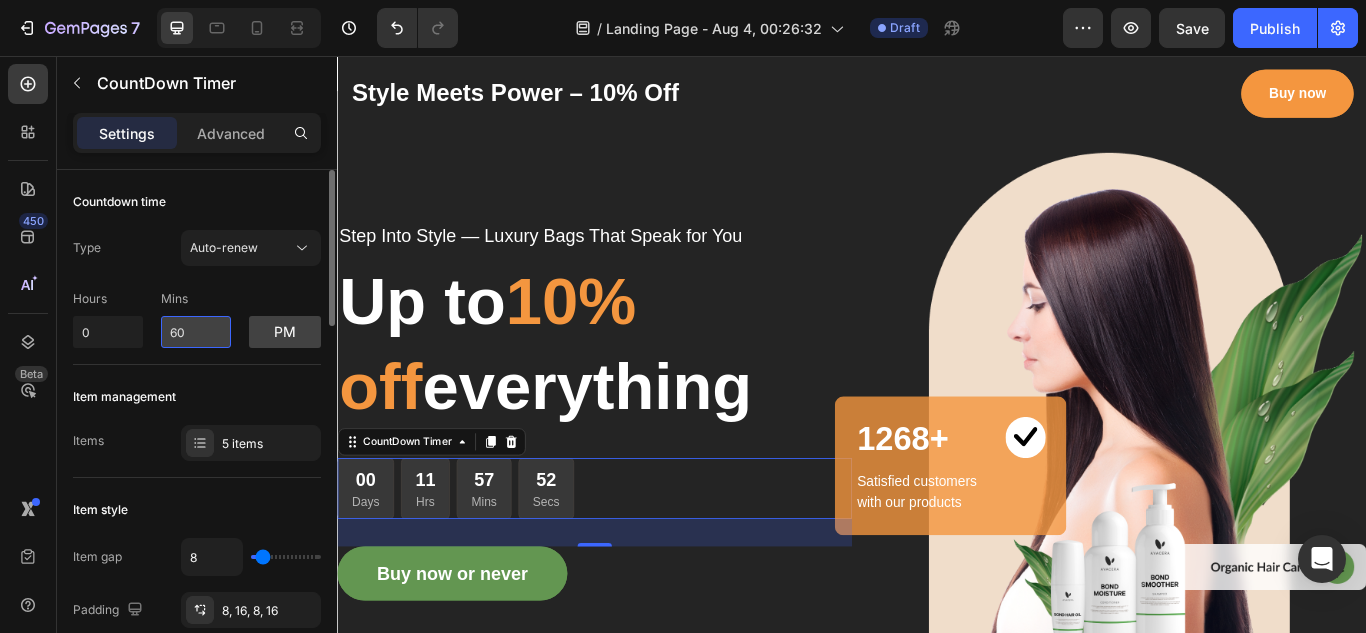 click on "60" at bounding box center [196, 332] 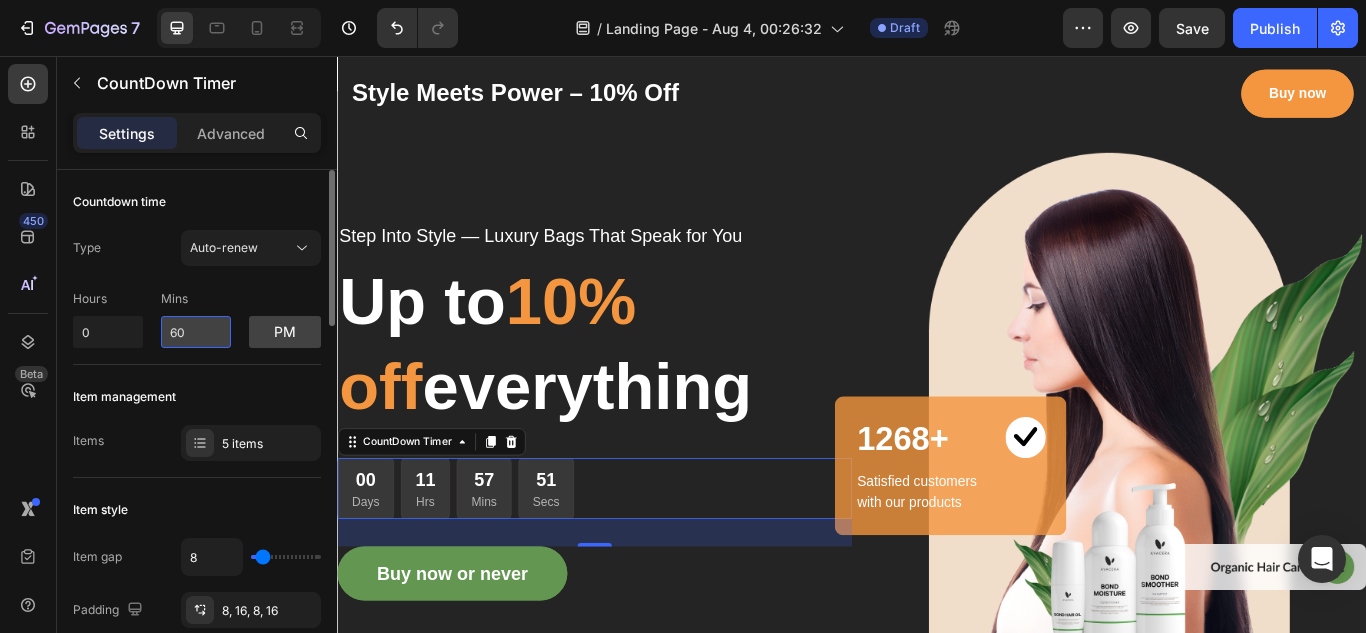 type on "6" 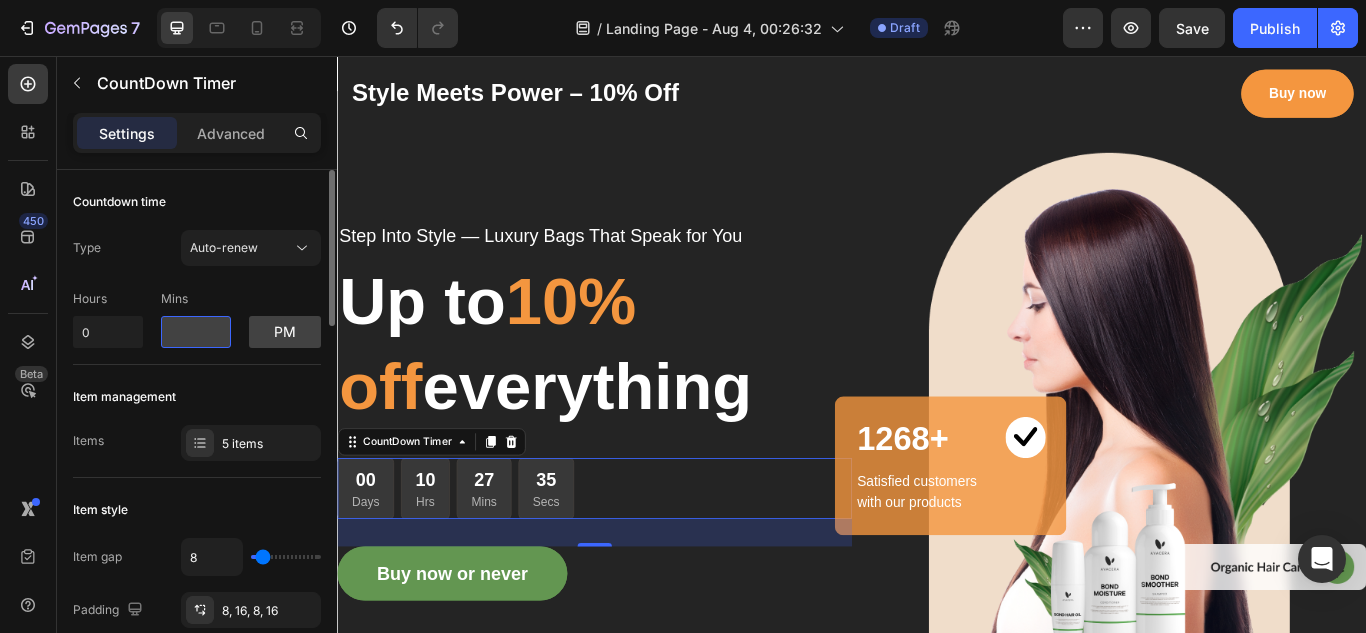click at bounding box center [196, 332] 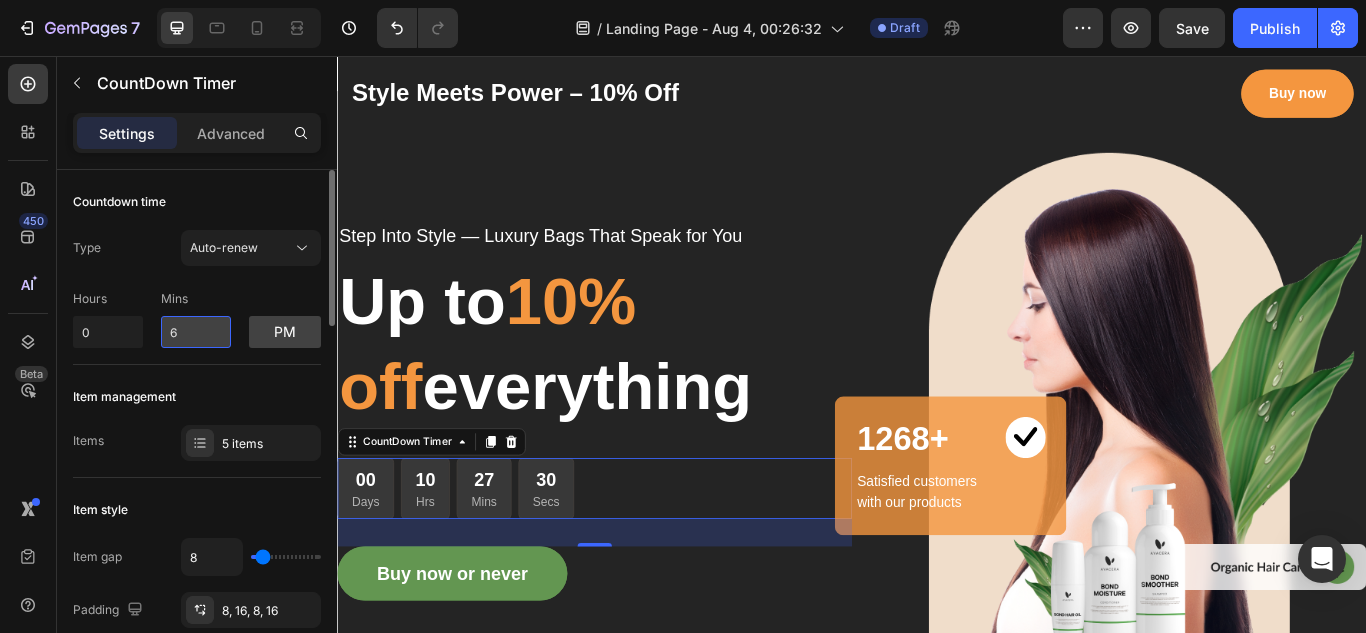 type on "60" 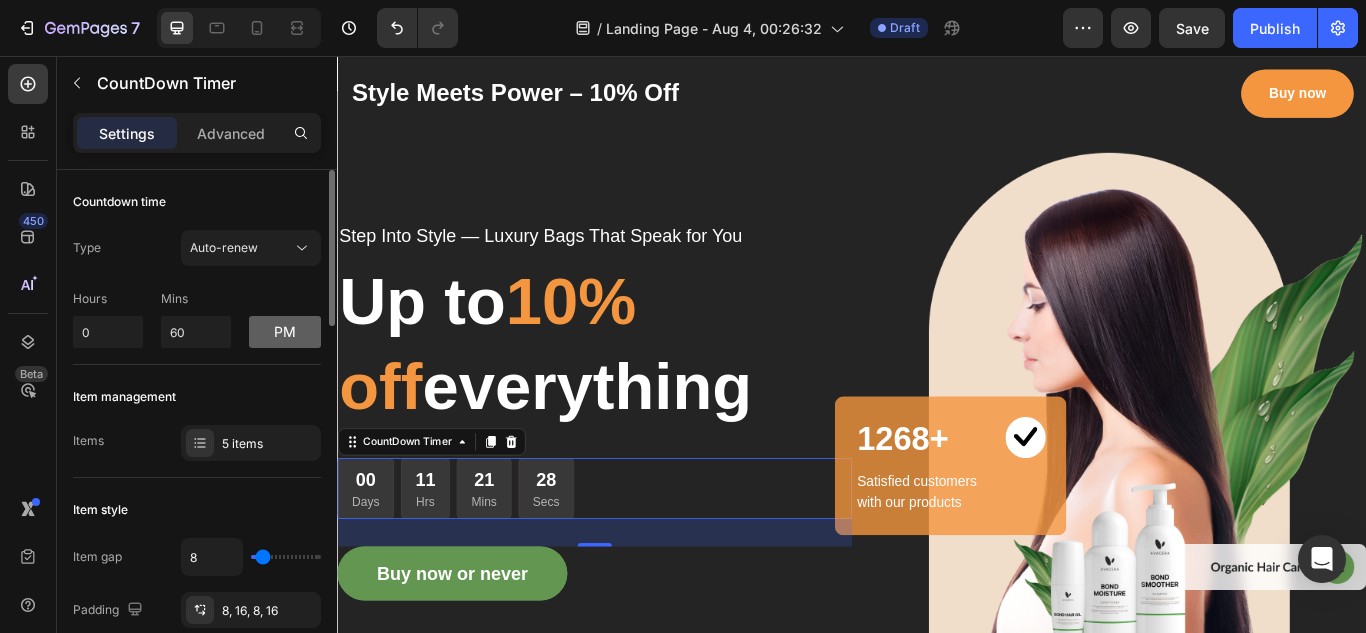 click on "pm" at bounding box center [285, 332] 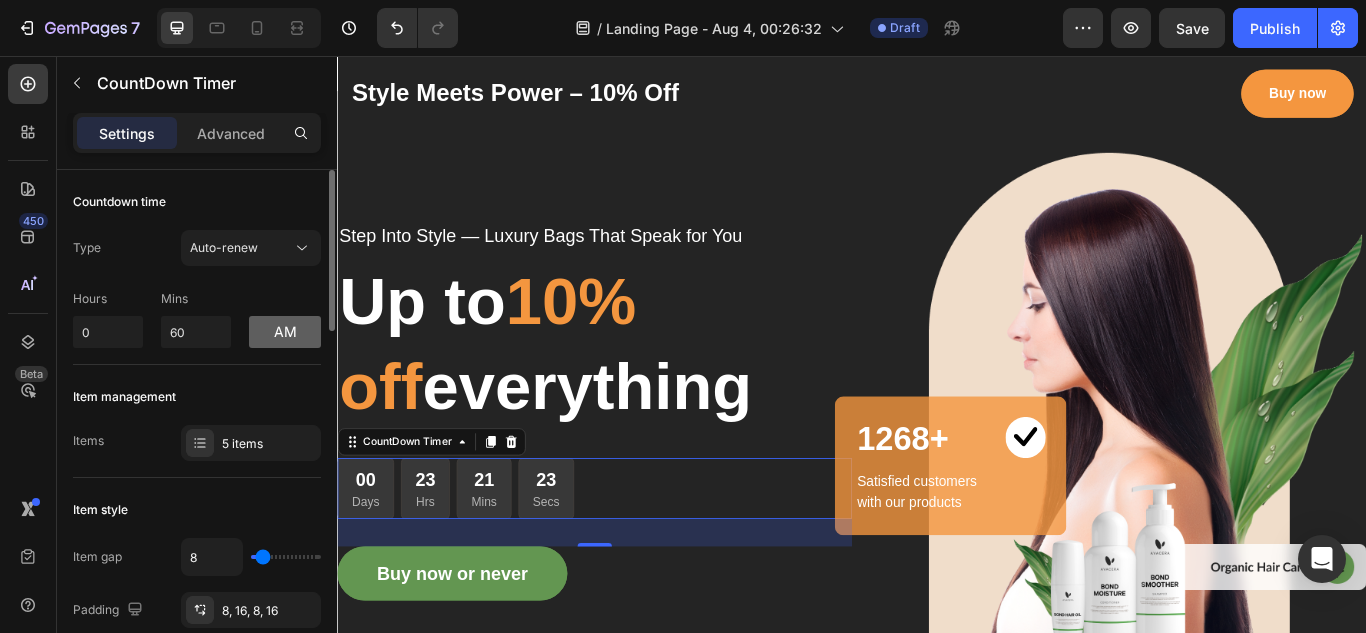 click on "am" at bounding box center [285, 332] 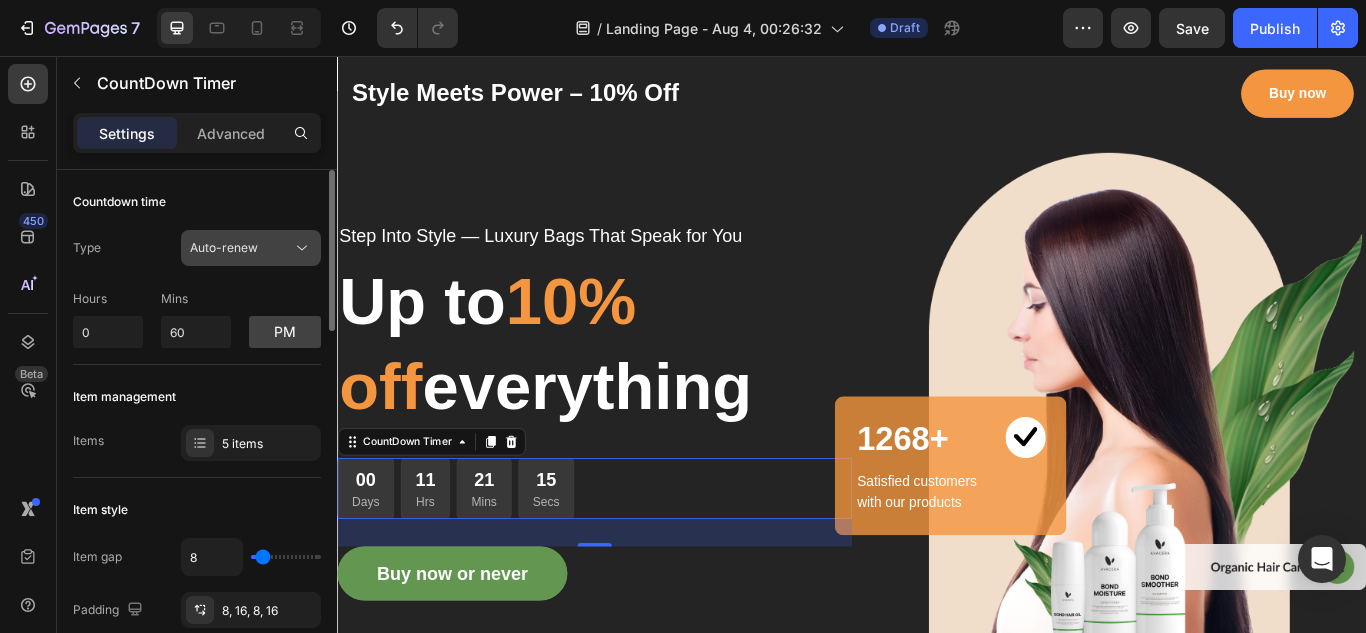 click on "Auto-renew" at bounding box center (241, 248) 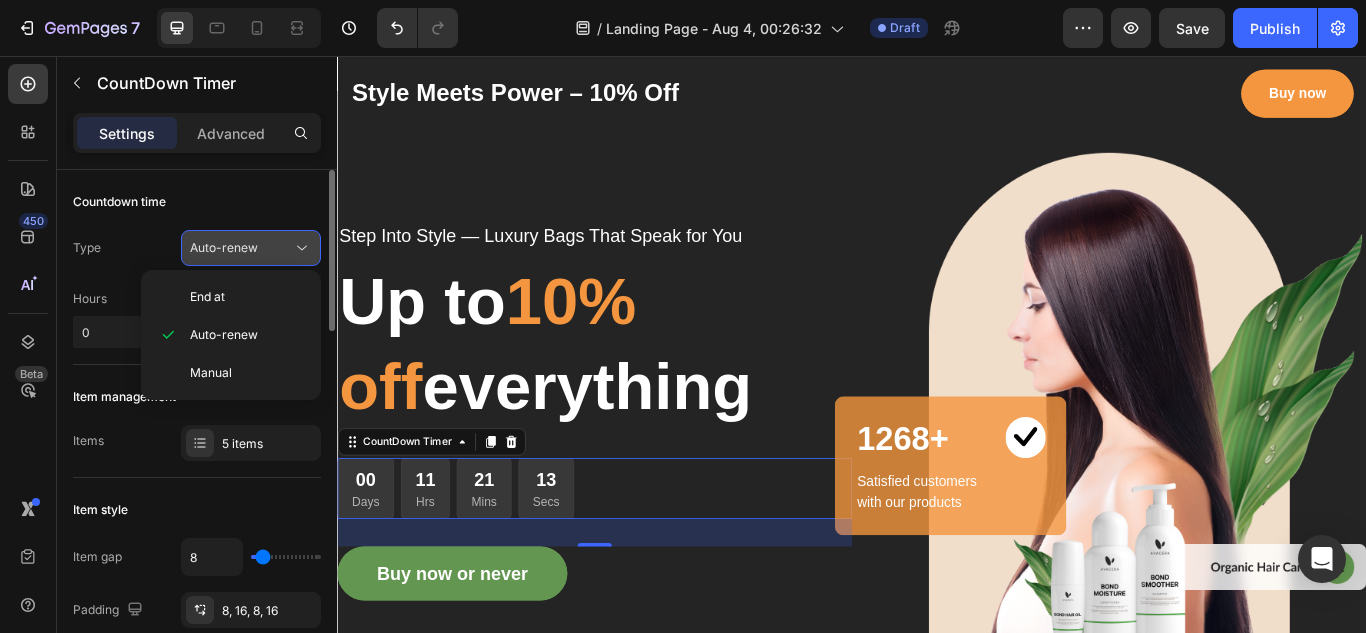 click on "Auto-renew" at bounding box center [241, 248] 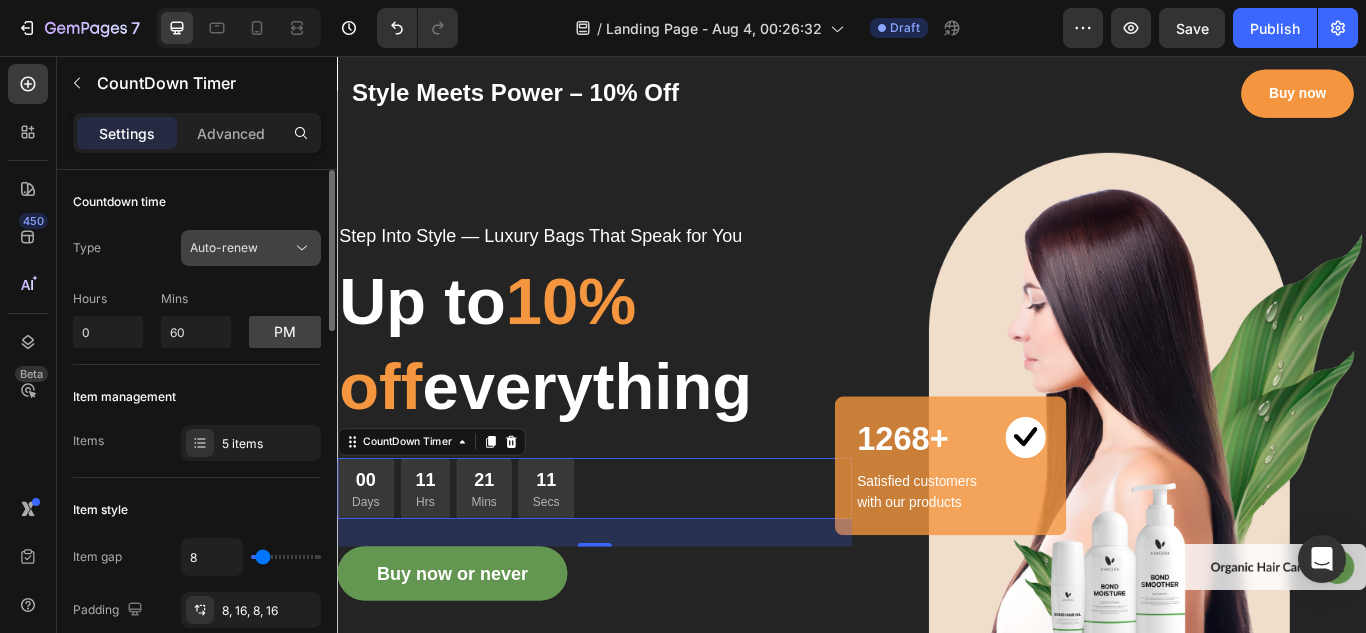 click on "Auto-renew" 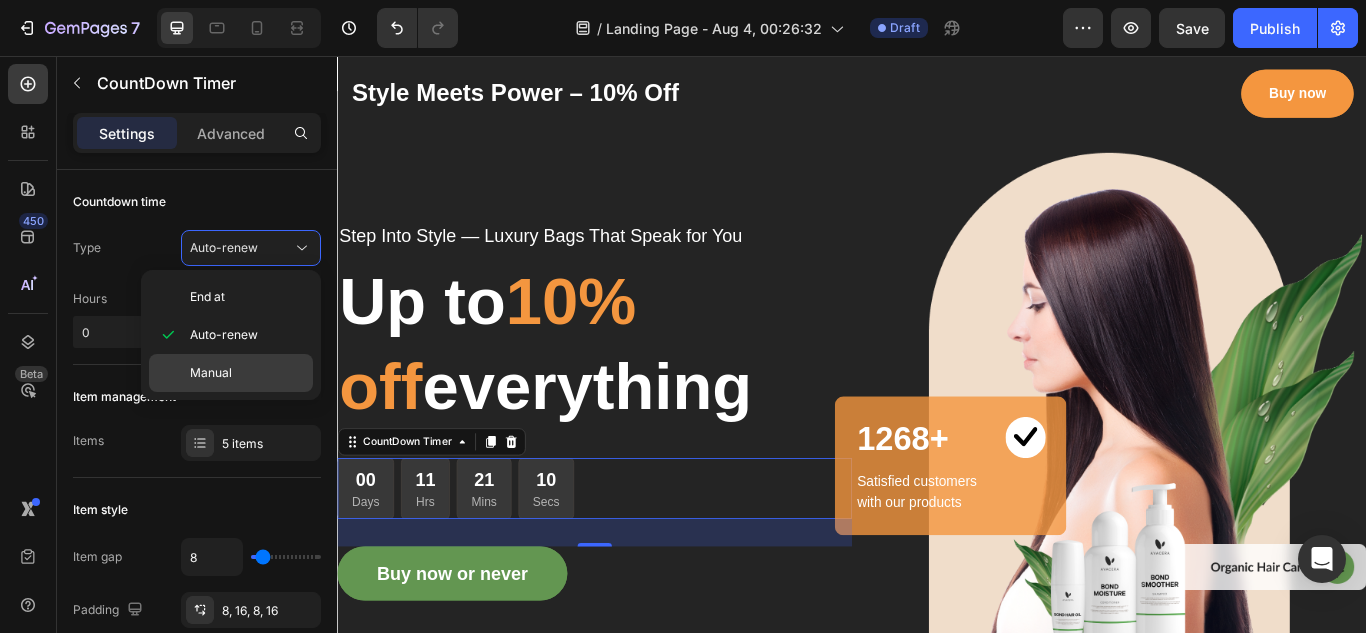 click on "Manual" at bounding box center [247, 373] 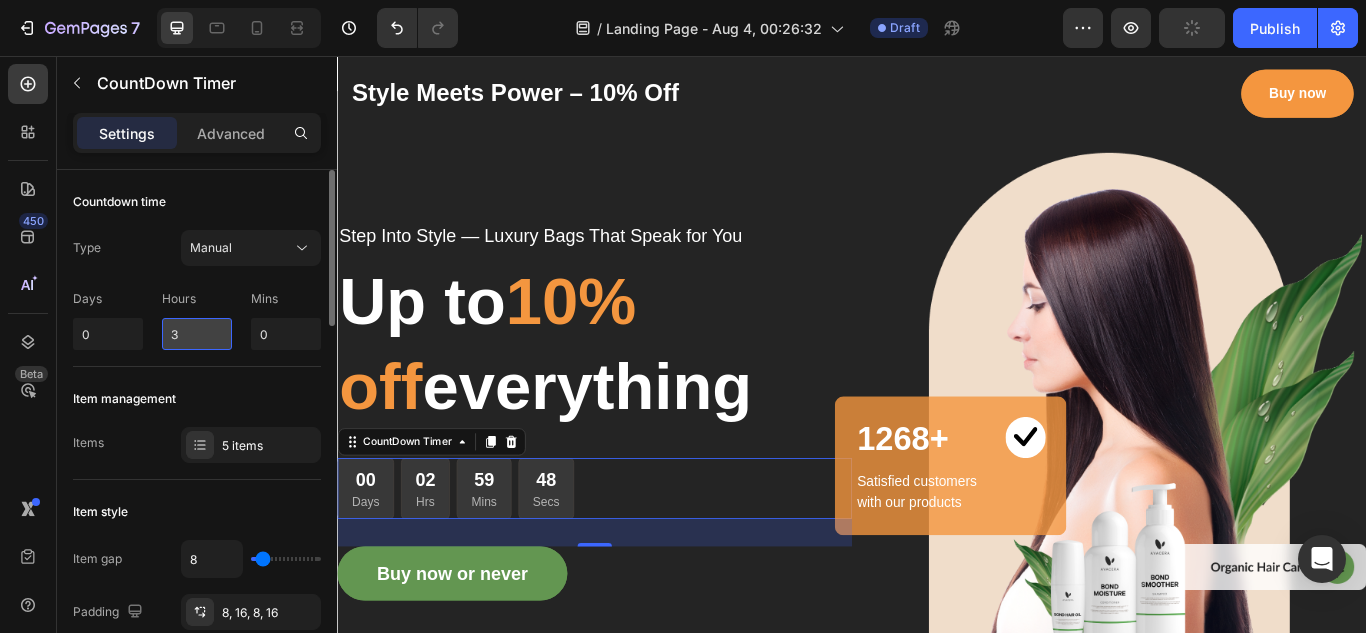click on "3" at bounding box center (197, 334) 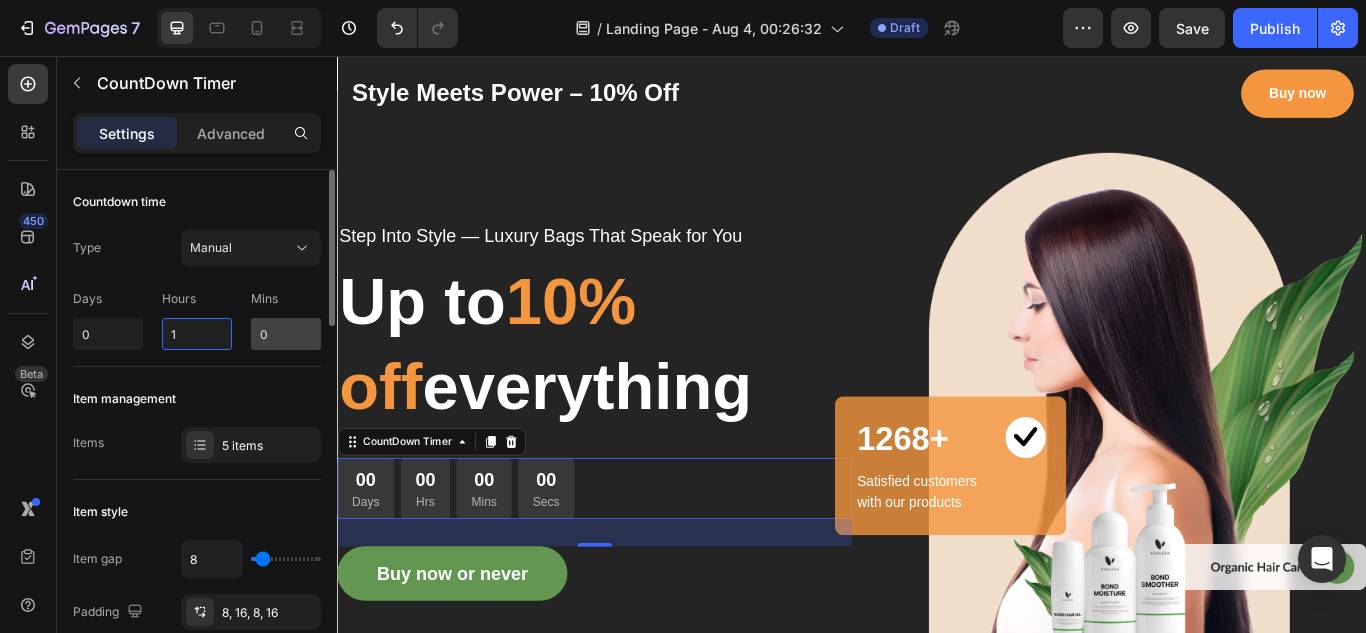 type on "1" 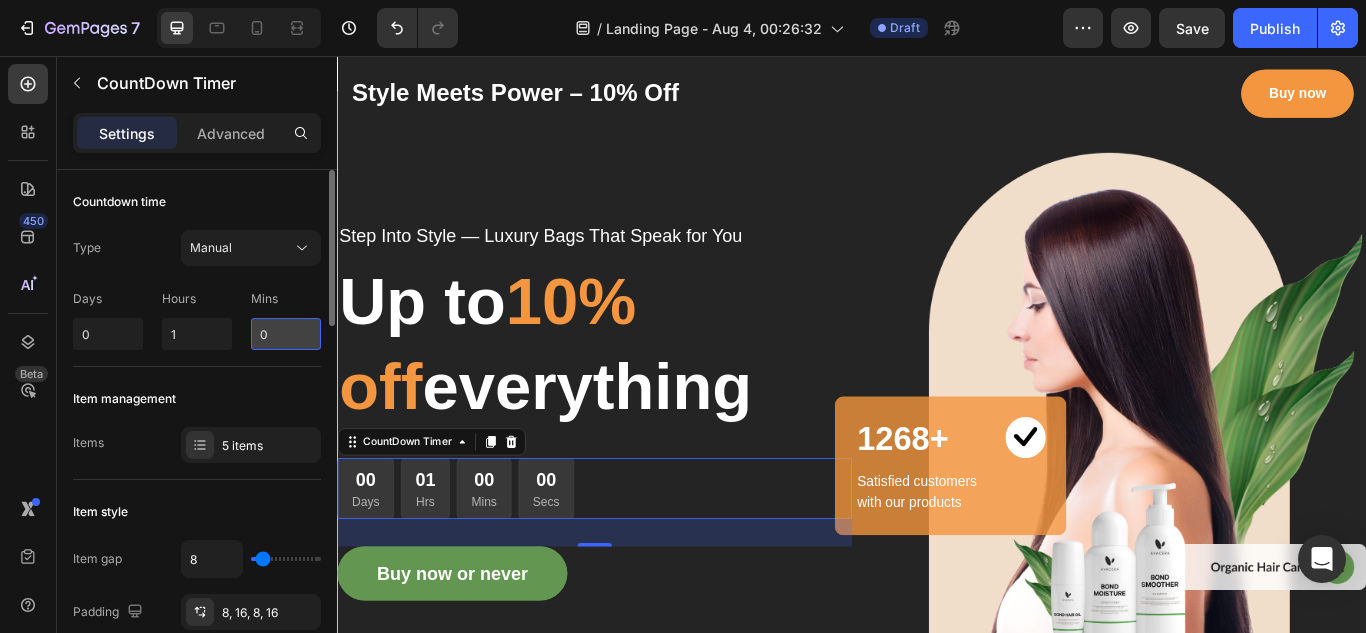 click on "0" at bounding box center [286, 334] 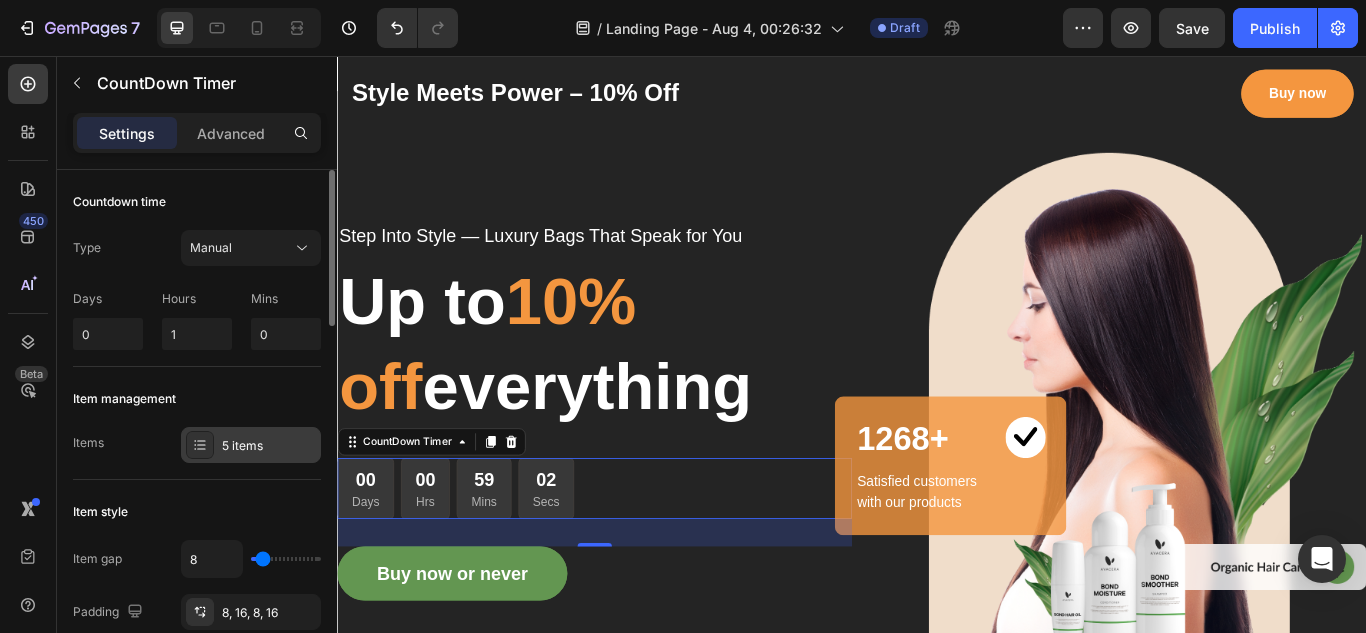 click on "5 items" at bounding box center [251, 445] 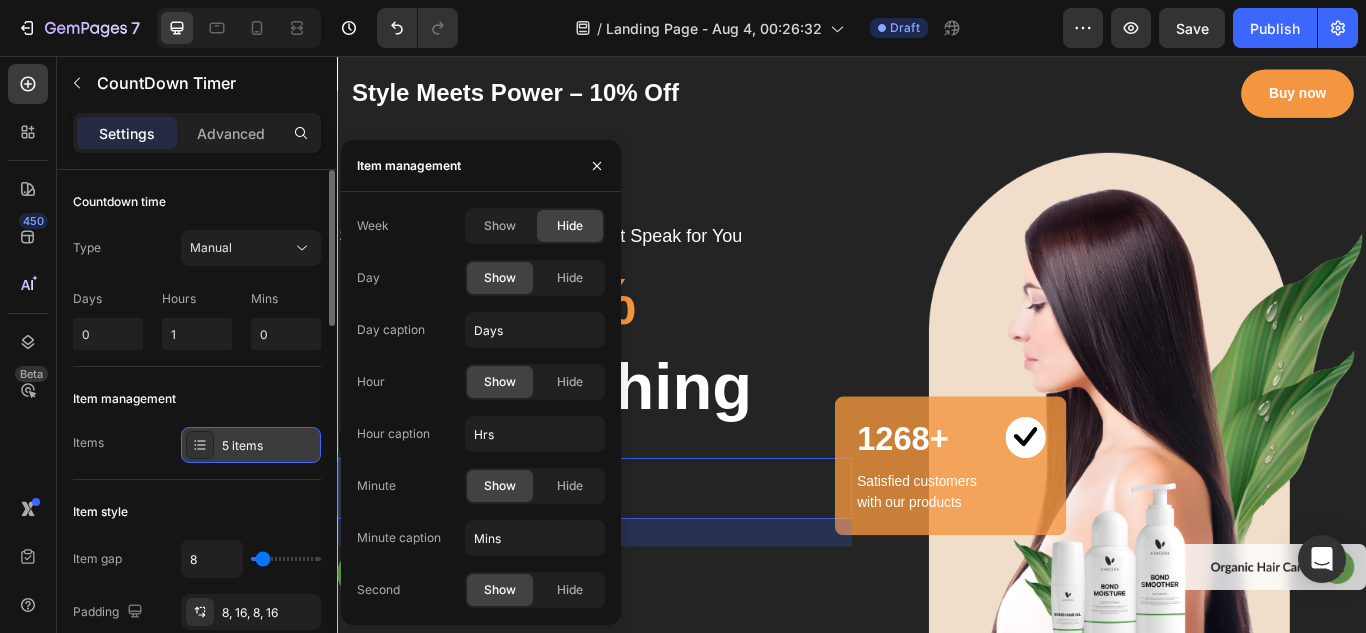 click on "5 items" at bounding box center (251, 445) 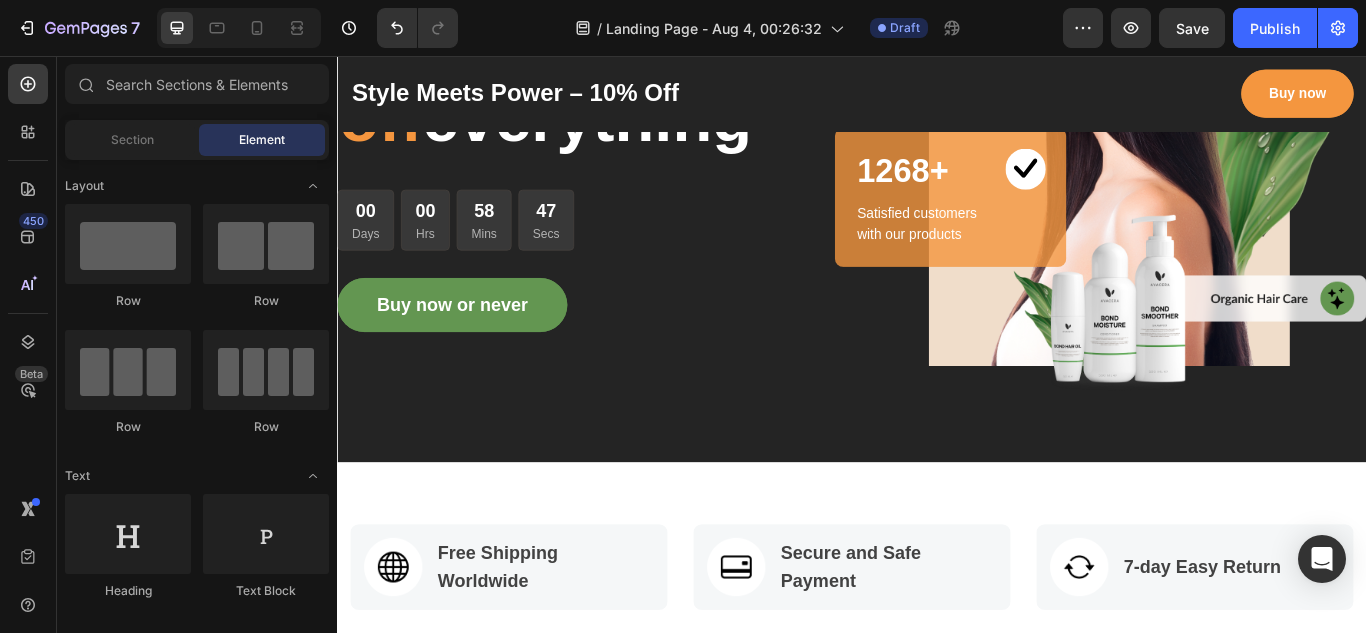 scroll, scrollTop: 334, scrollLeft: 0, axis: vertical 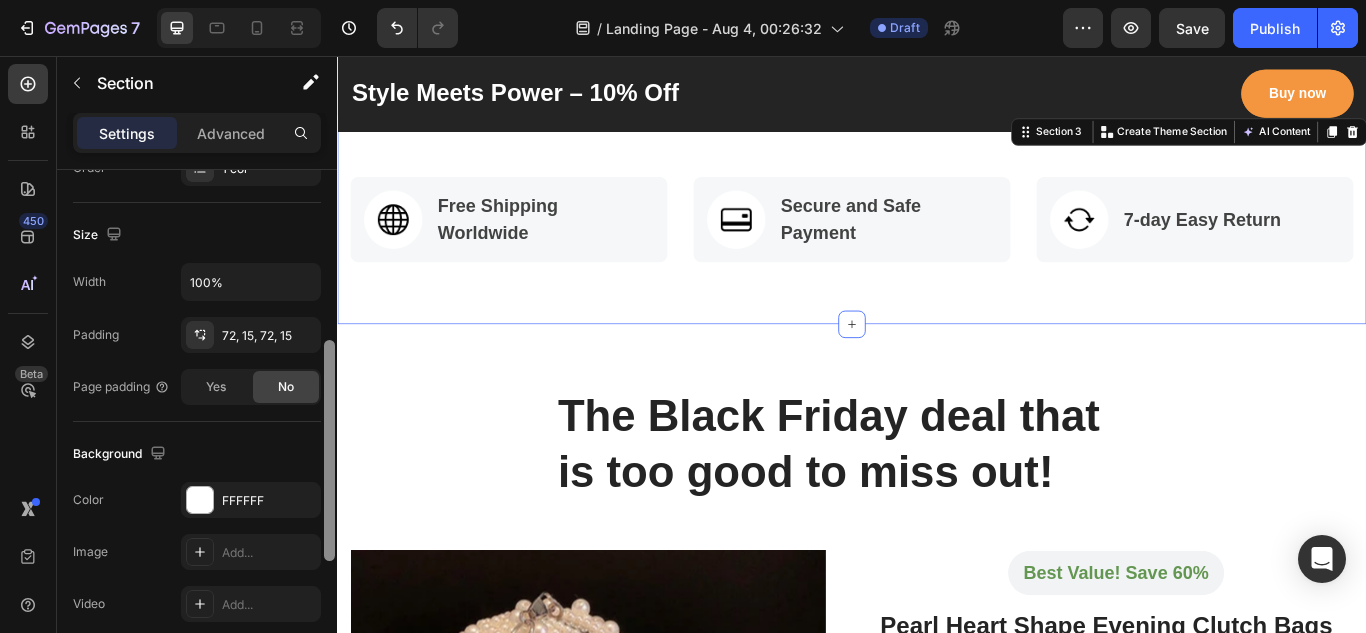drag, startPoint x: 331, startPoint y: 269, endPoint x: 328, endPoint y: 439, distance: 170.02647 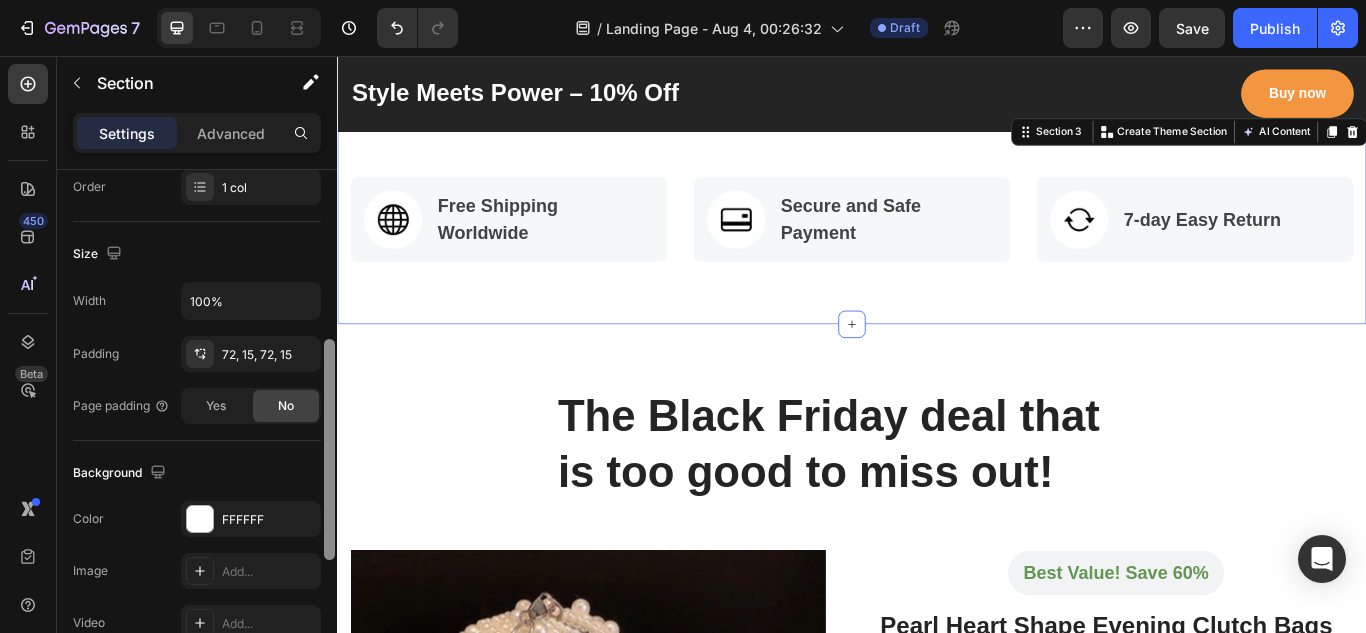 scroll, scrollTop: 363, scrollLeft: 0, axis: vertical 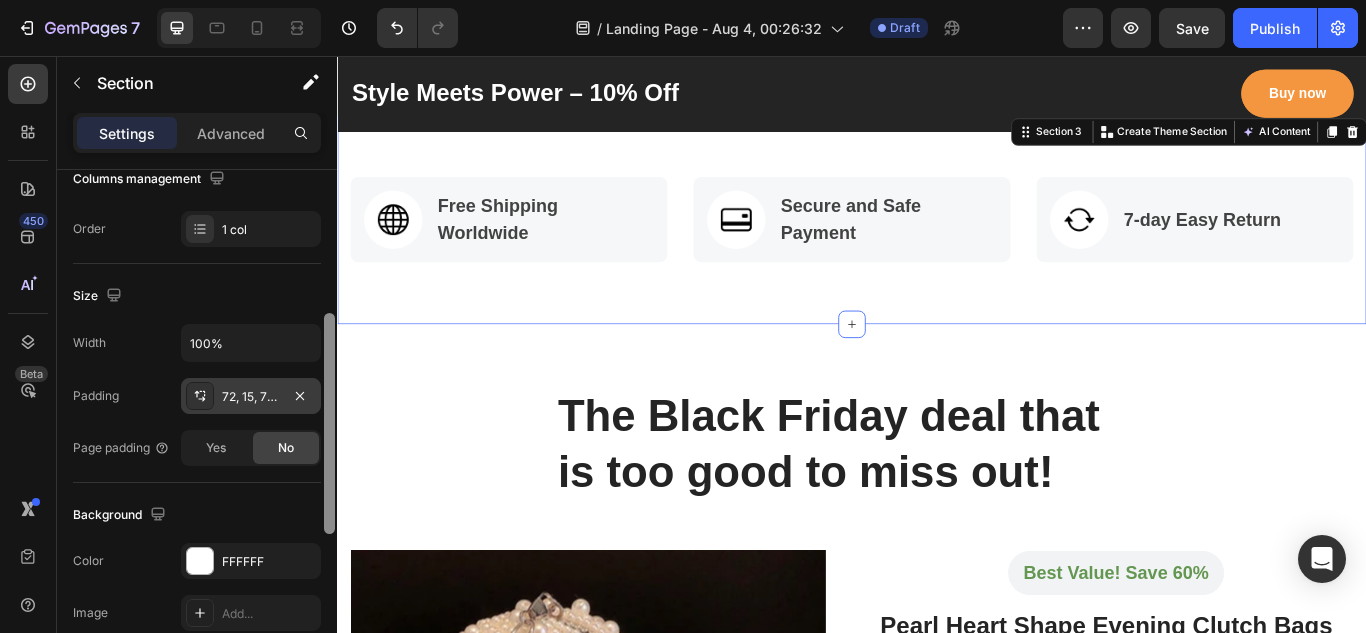 drag, startPoint x: 328, startPoint y: 439, endPoint x: 320, endPoint y: 409, distance: 31.04835 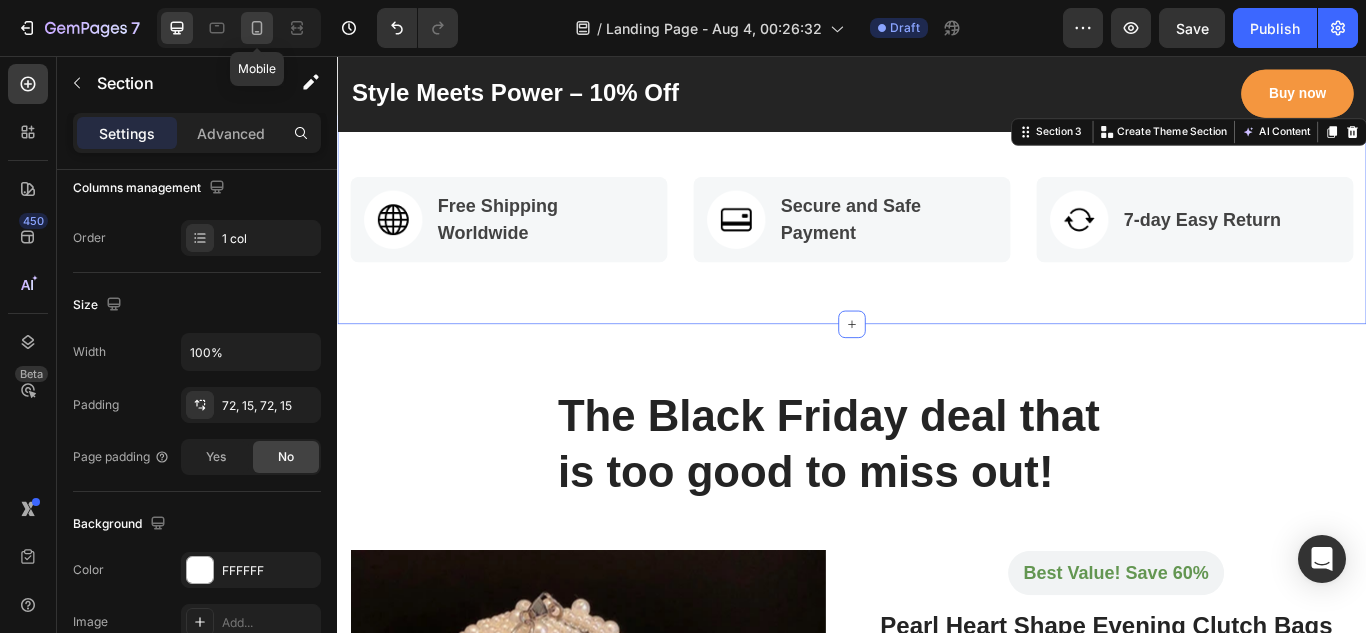 click 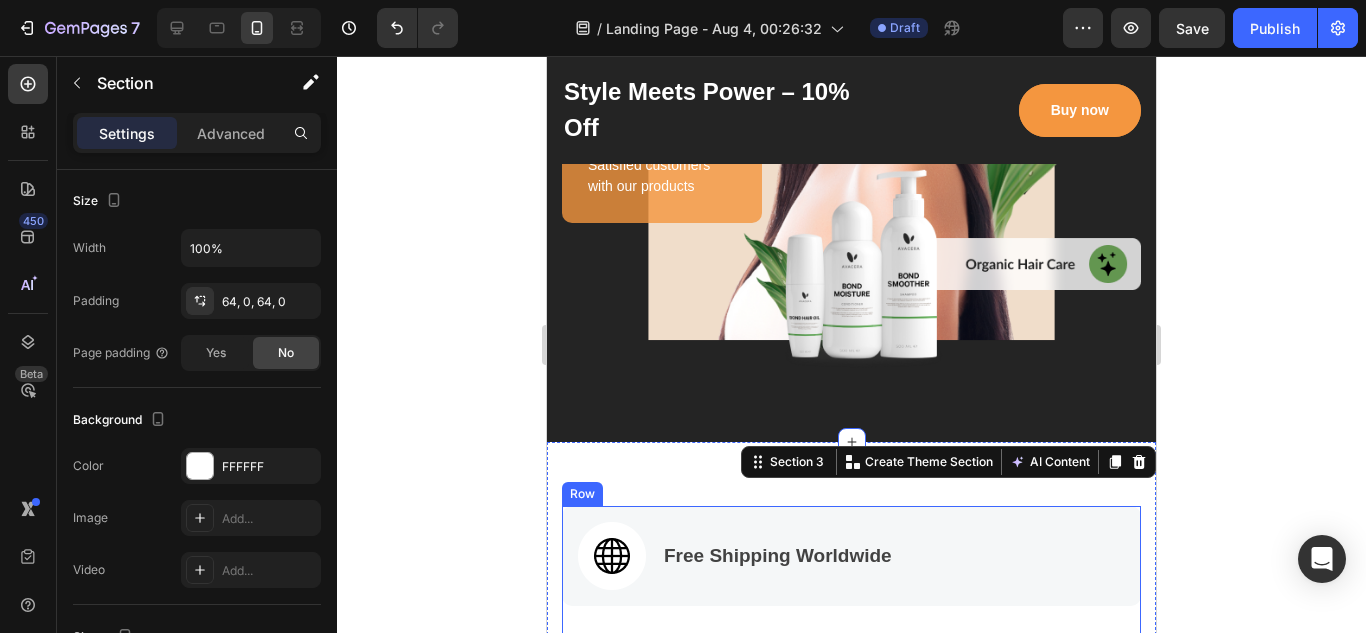 scroll, scrollTop: 908, scrollLeft: 0, axis: vertical 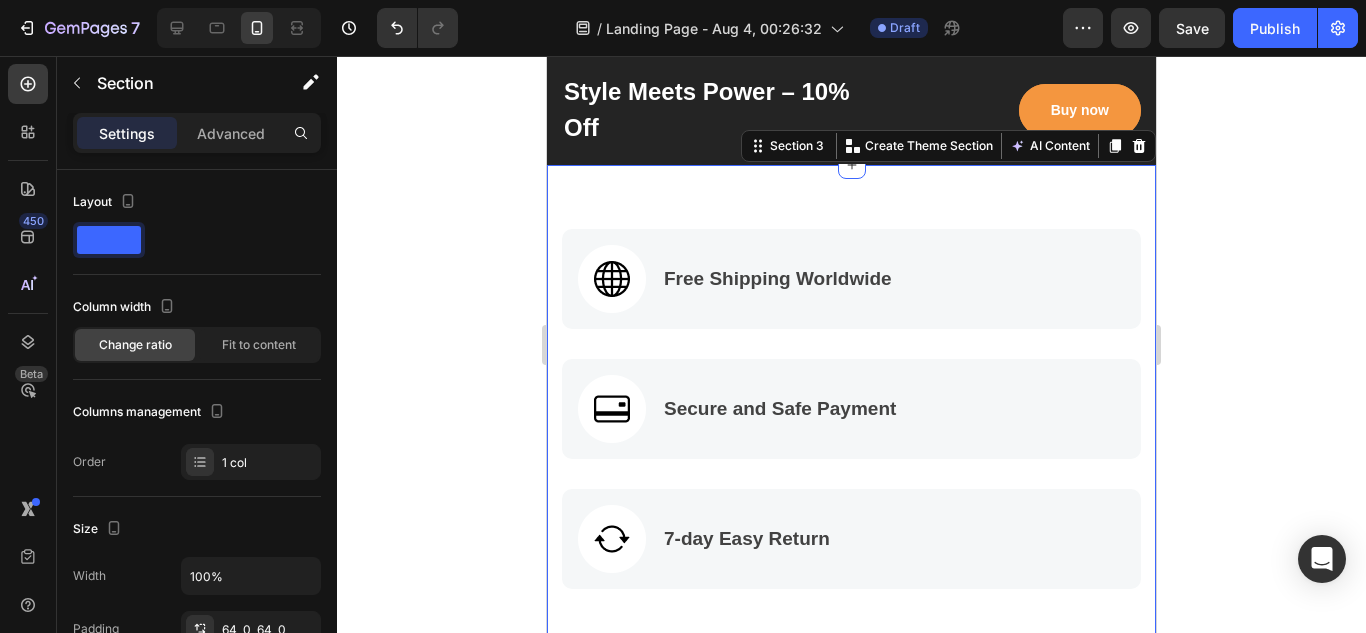 click on "Image Free Shipping Worldwide  Text block Row Image Secure and Safe Payment  Text block Row Image 7-day Easy Return Text block Row Row Section 3   You can create reusable sections Create Theme Section AI Content Write with GemAI What would you like to describe here? Tone and Voice Persuasive Product Pearl Heart Shape Evening Clutch Bags Women Designer Chic Rhinestone Metal Handle Black Purse for Wedding Party Sac a Main Show more Generate" at bounding box center (851, 409) 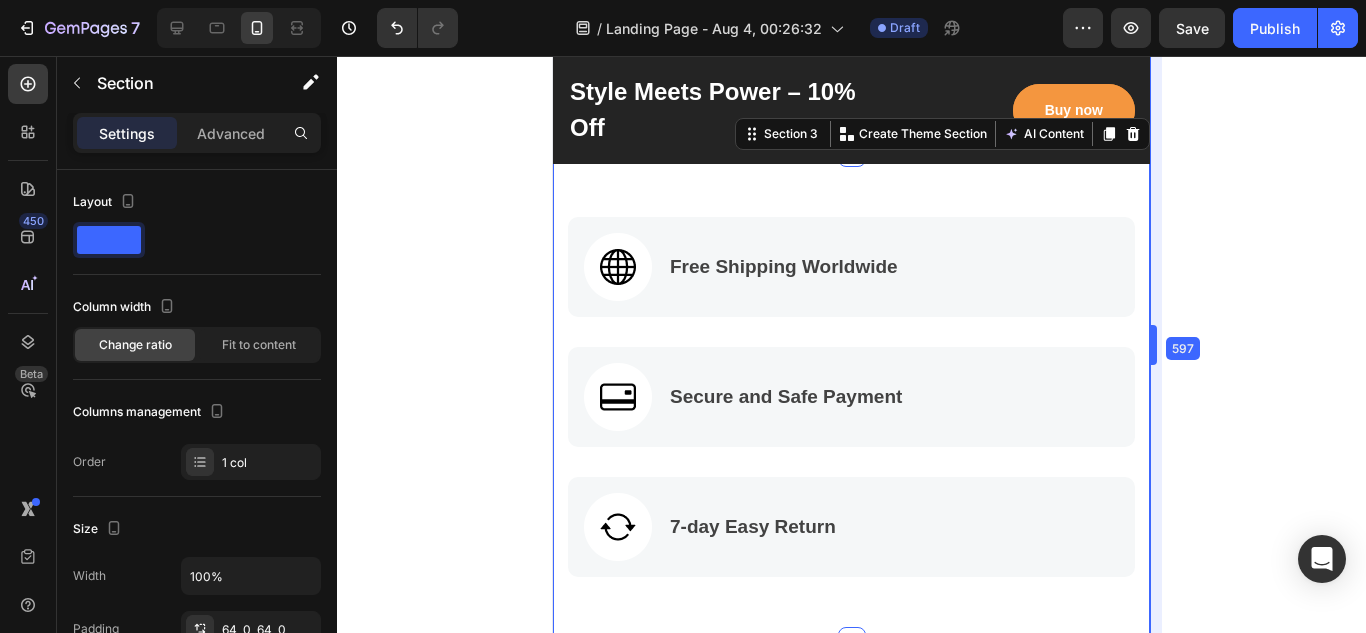 drag, startPoint x: 1158, startPoint y: 340, endPoint x: 1088, endPoint y: 350, distance: 70.71068 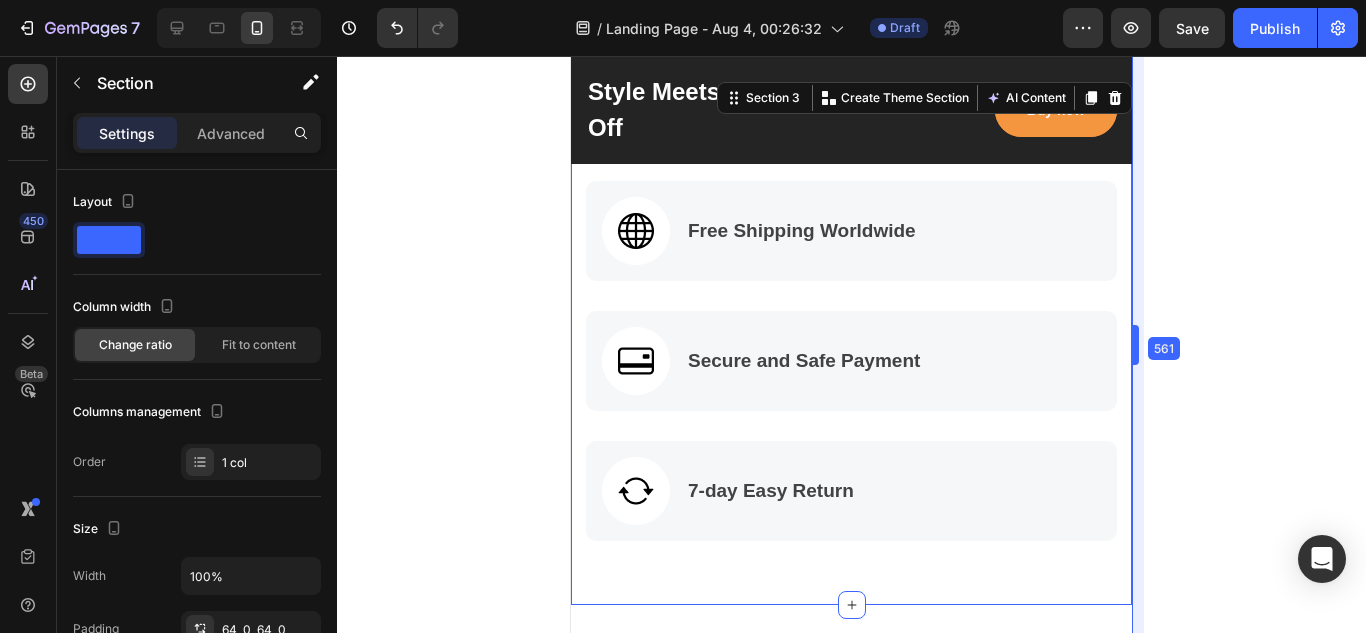 scroll, scrollTop: 1052, scrollLeft: 0, axis: vertical 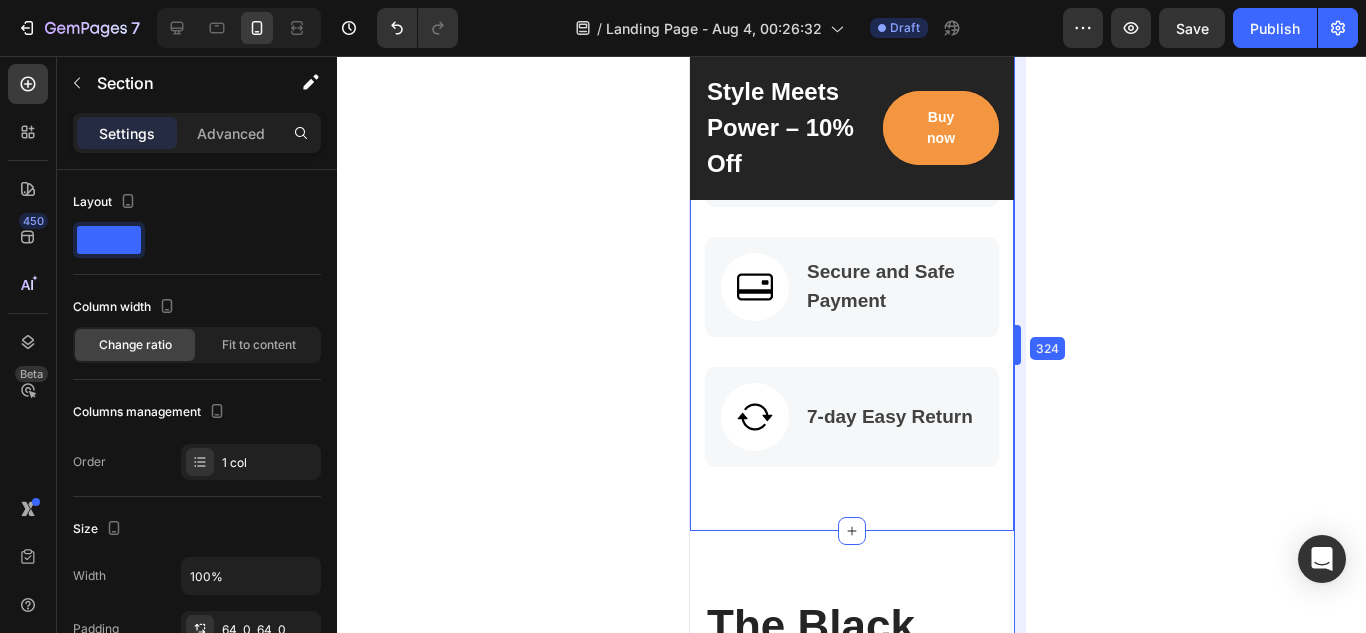 drag, startPoint x: 1154, startPoint y: 344, endPoint x: 261, endPoint y: 304, distance: 893.8954 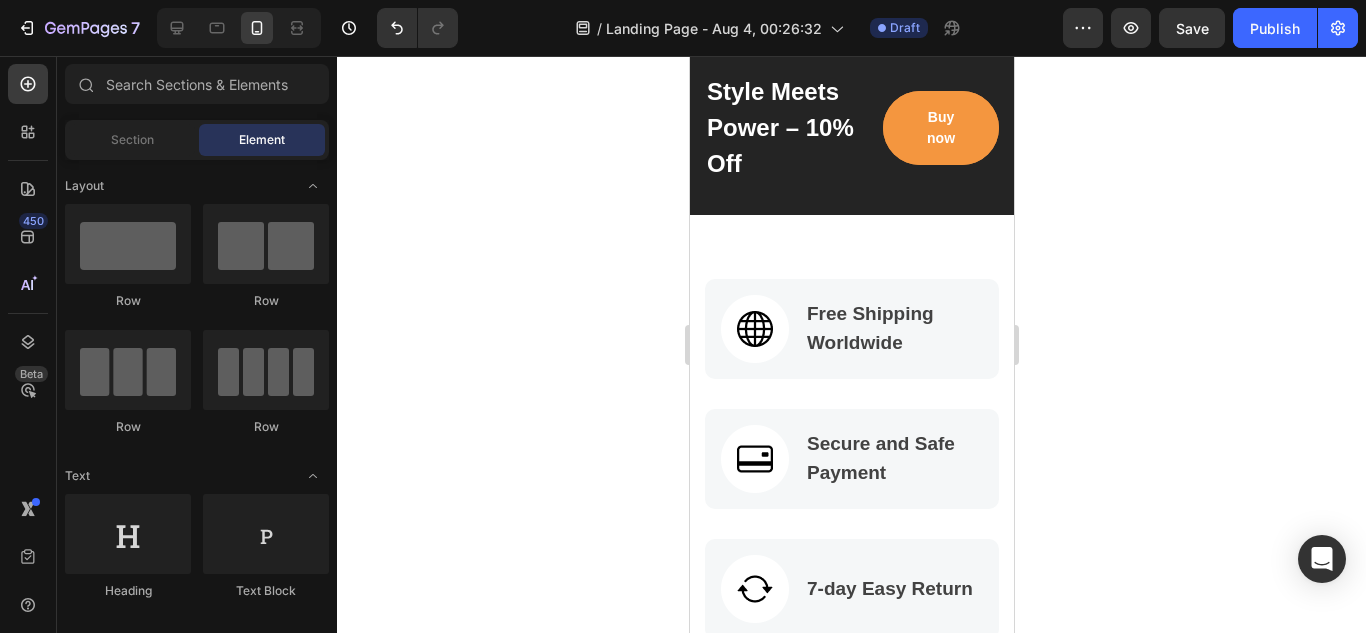 scroll, scrollTop: 826, scrollLeft: 0, axis: vertical 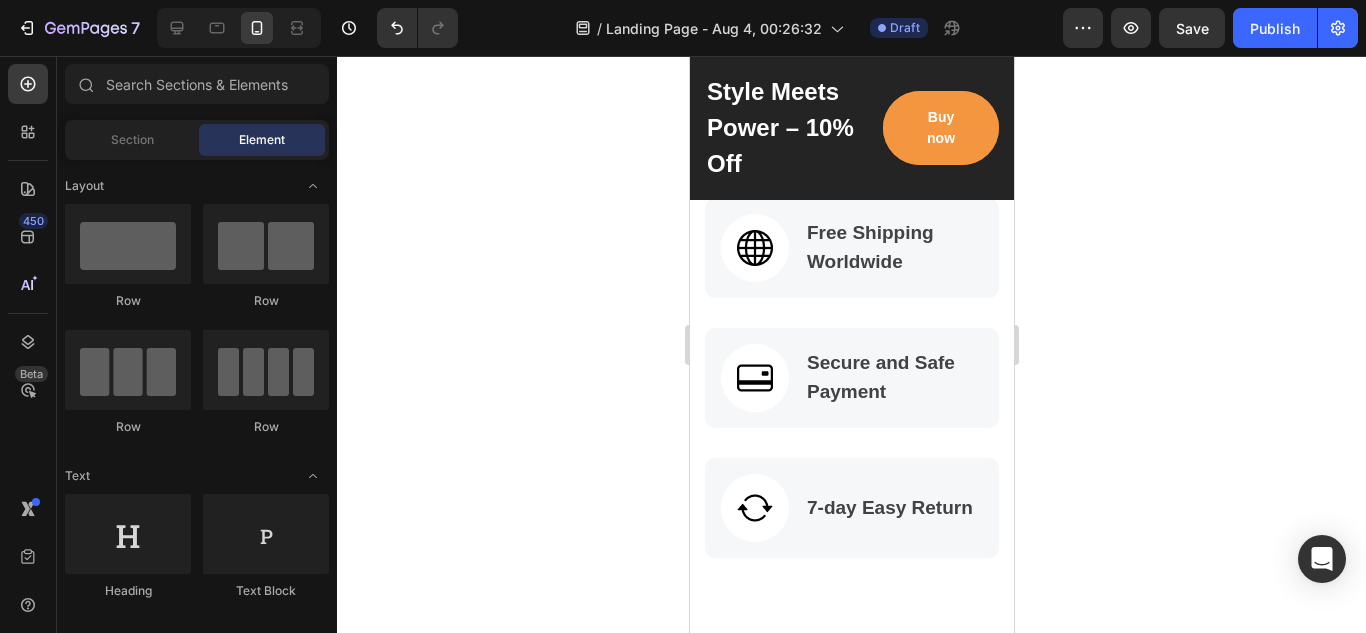 drag, startPoint x: 1002, startPoint y: 139, endPoint x: 1708, endPoint y: 183, distance: 707.36975 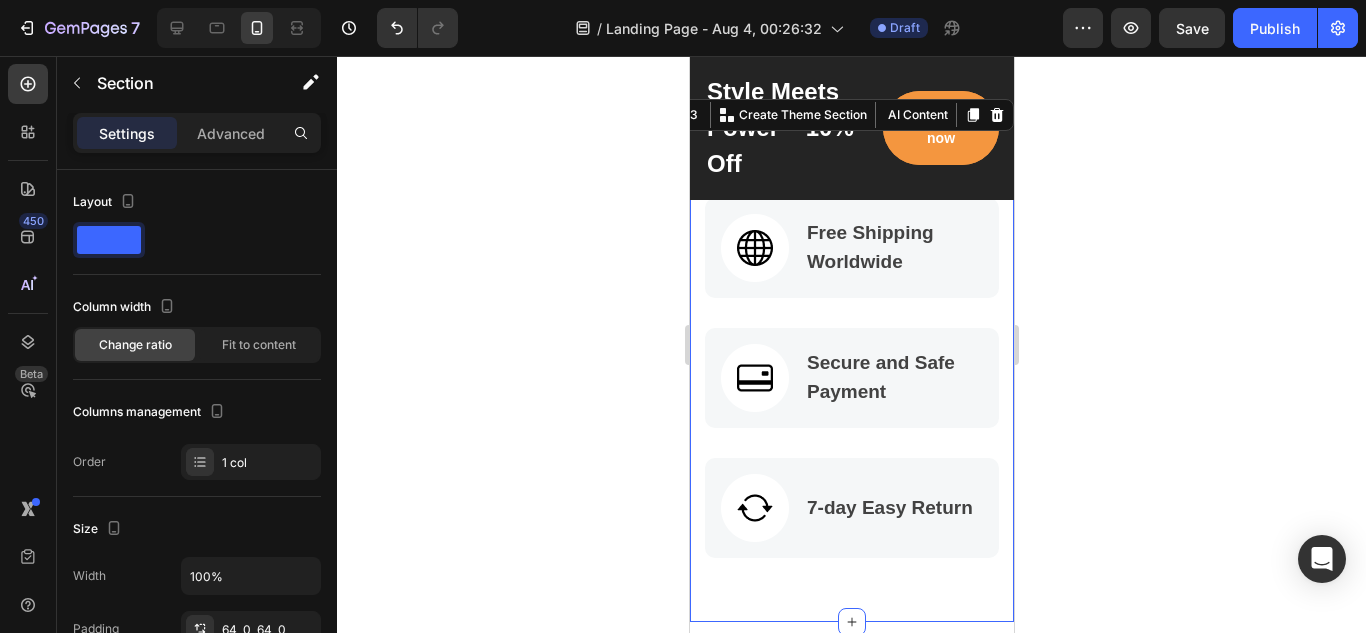 click on "Image Free Shipping Worldwide  Text block Row Image Secure and Safe Payment  Text block Row Image 7-day Easy Return Text block Row Row Section 3   You can create reusable sections Create Theme Section AI Content Write with GemAI What would you like to describe here? Tone and Voice Persuasive Product Pearl Heart Shape Evening Clutch Bags Women Designer Chic Rhinestone Metal Handle Black Purse for Wedding Party Sac a Main Show more Generate" at bounding box center [851, 378] 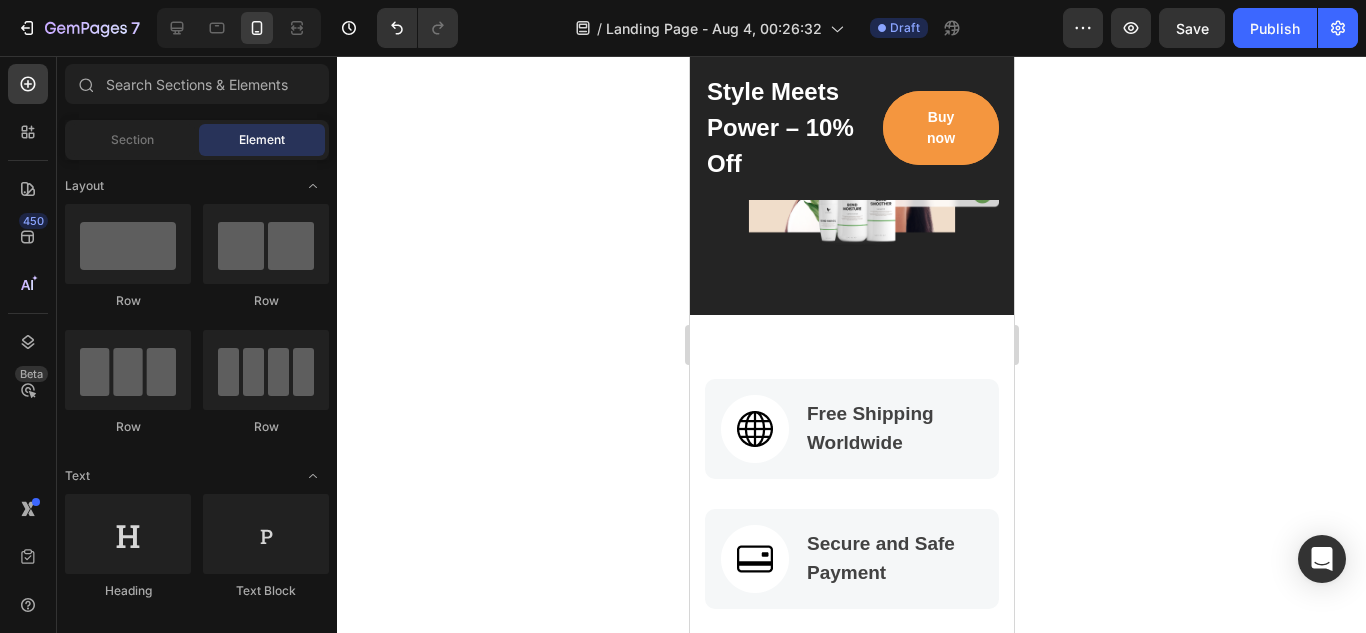 scroll, scrollTop: 745, scrollLeft: 0, axis: vertical 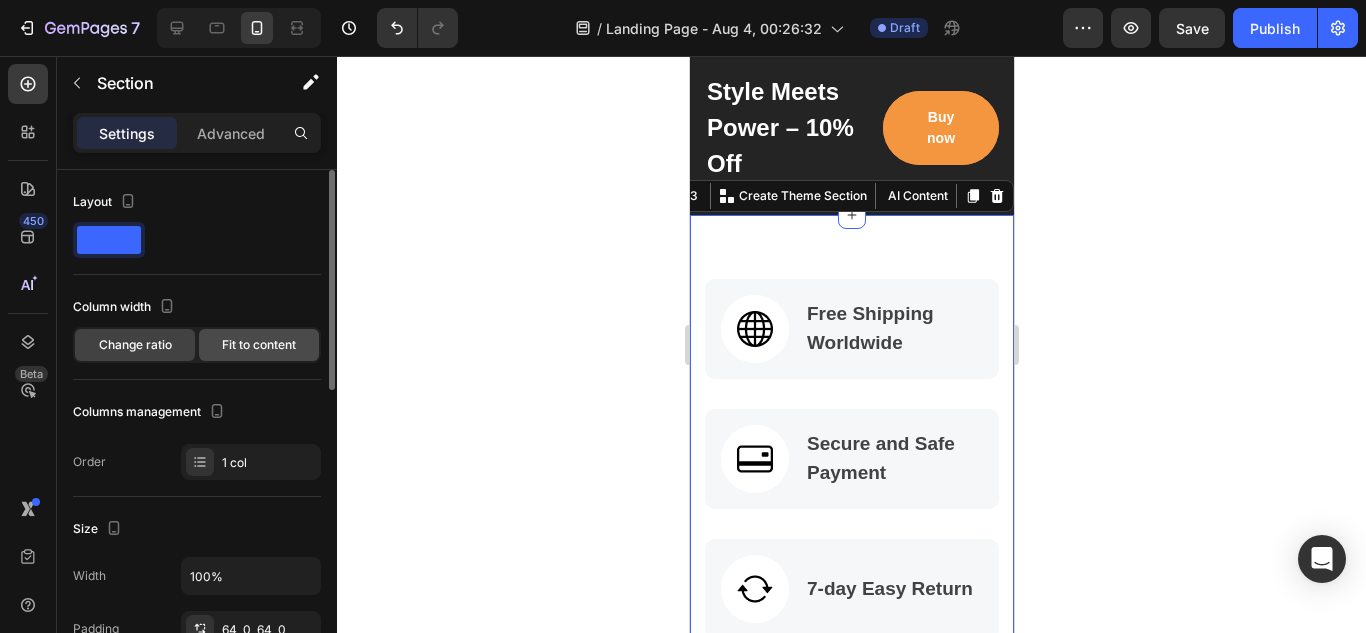 click on "Fit to content" 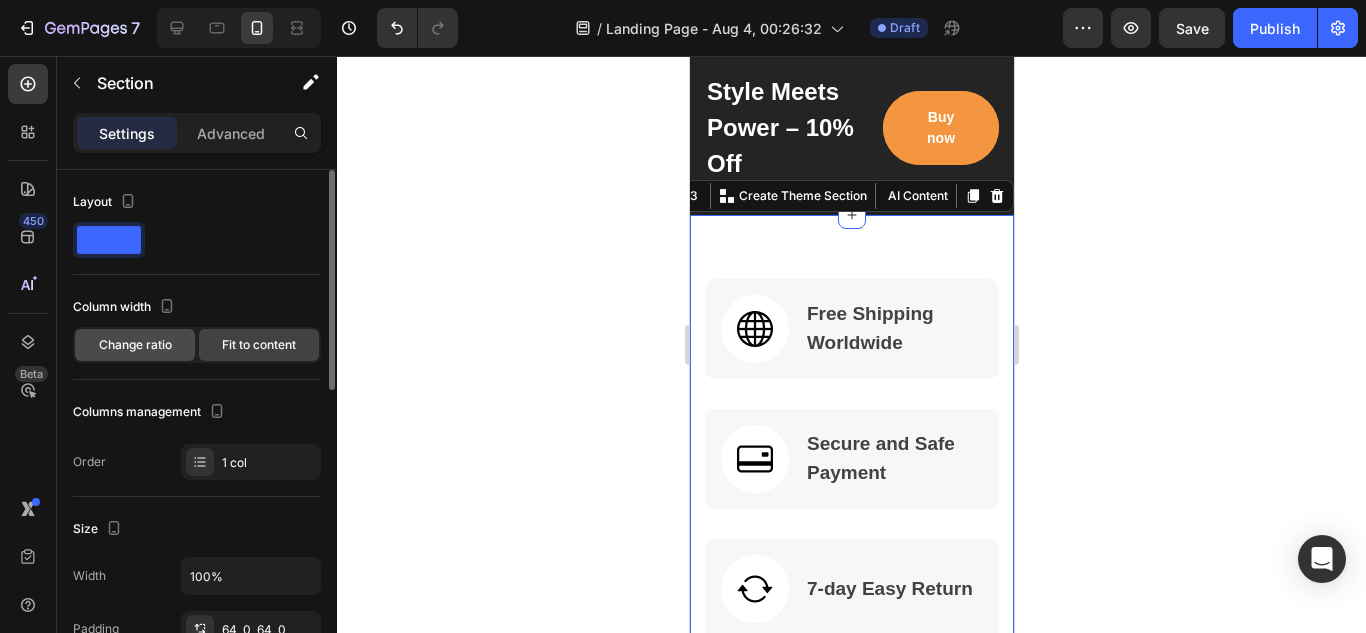 click on "Change ratio" 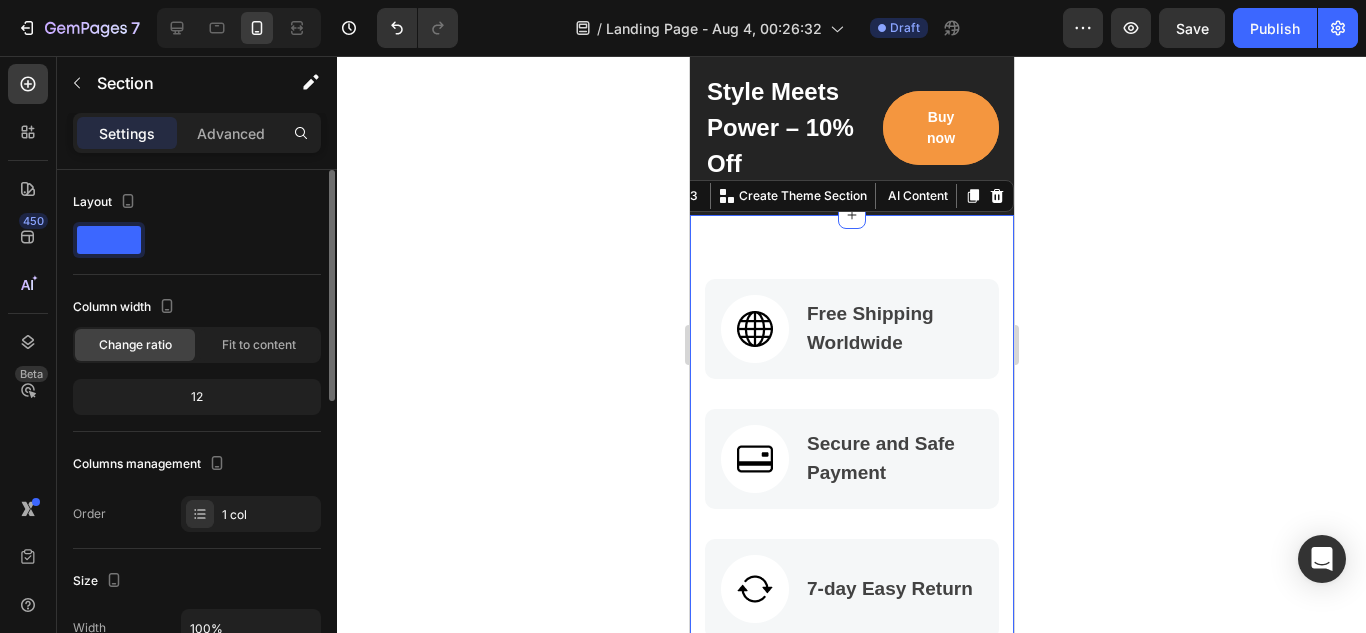 click on "12" 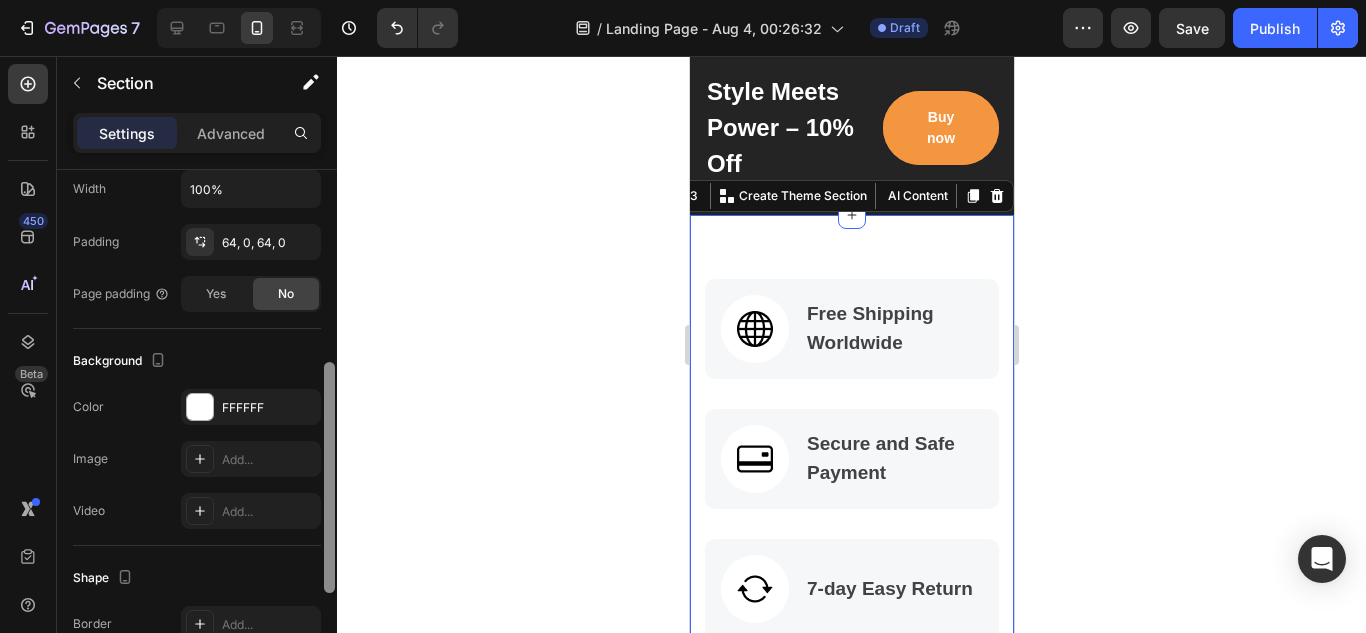scroll, scrollTop: 437, scrollLeft: 0, axis: vertical 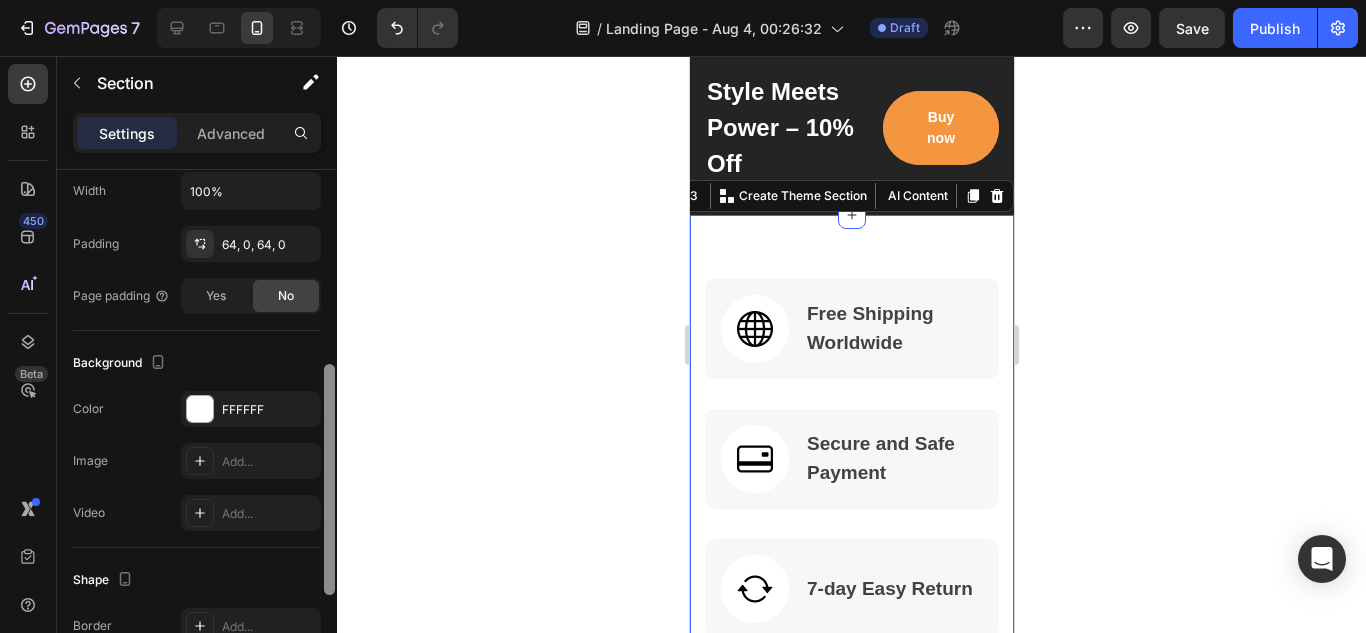 drag, startPoint x: 332, startPoint y: 363, endPoint x: 320, endPoint y: 558, distance: 195.36888 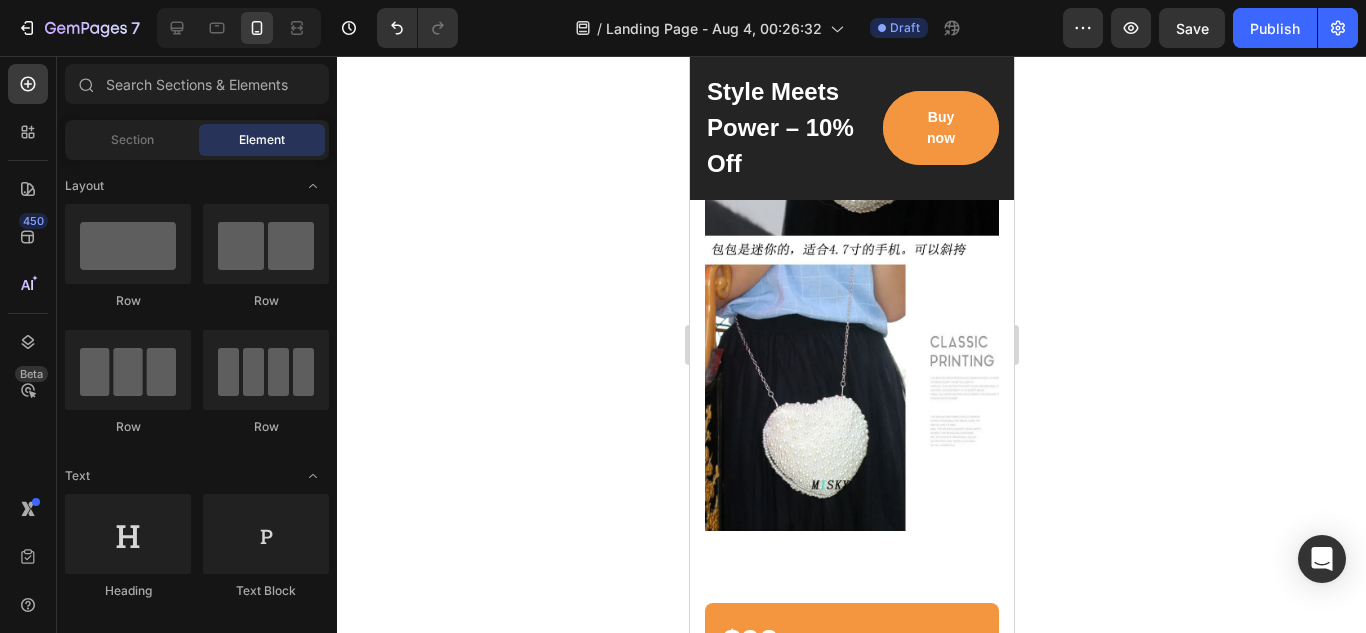 scroll, scrollTop: 4525, scrollLeft: 0, axis: vertical 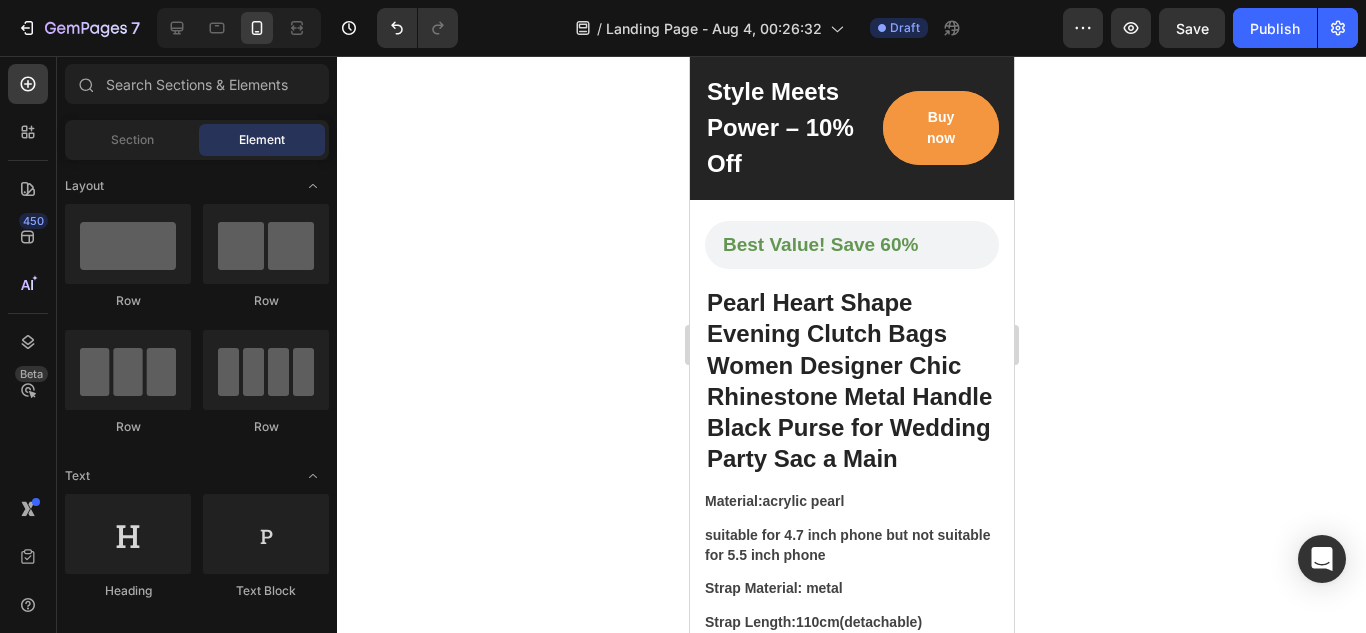 drag, startPoint x: 1001, startPoint y: 120, endPoint x: 1703, endPoint y: 88, distance: 702.72894 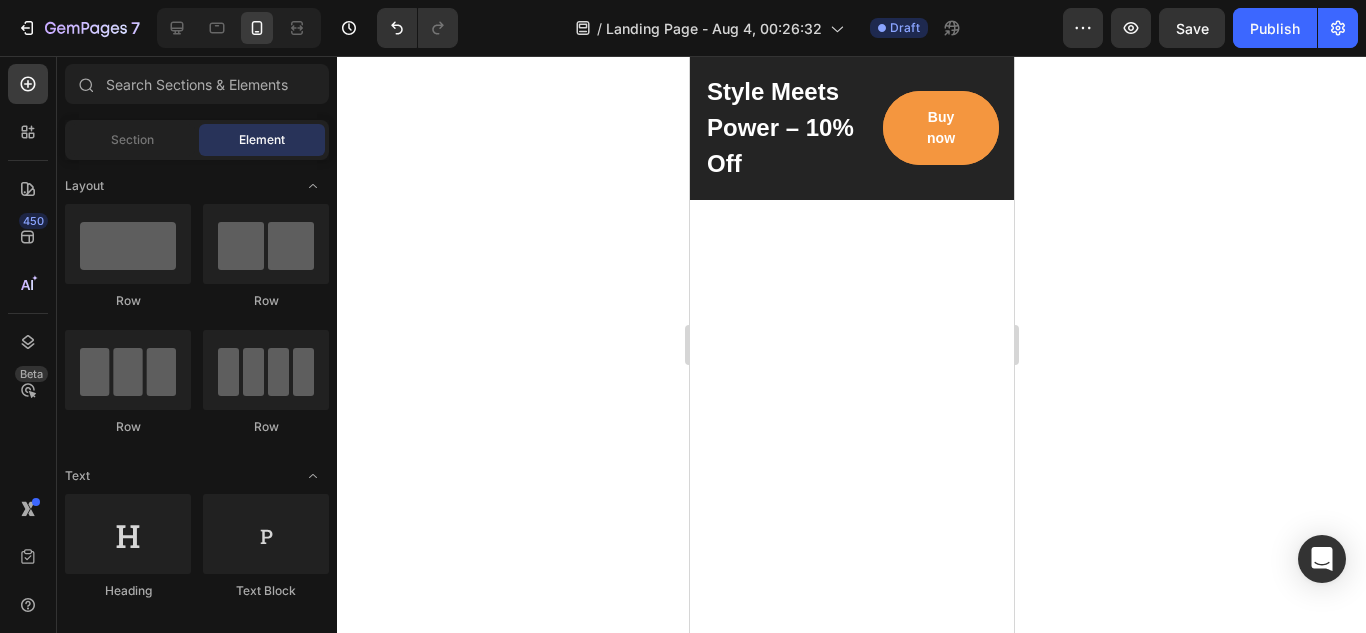 scroll, scrollTop: 260, scrollLeft: 0, axis: vertical 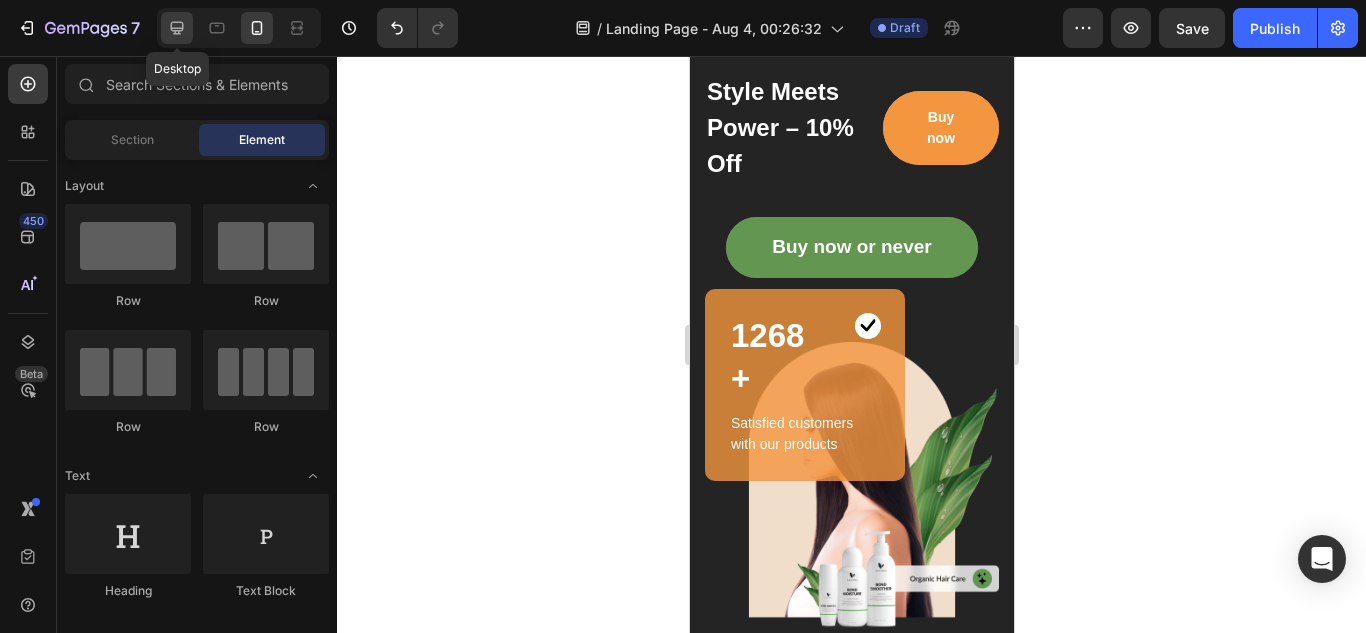 click 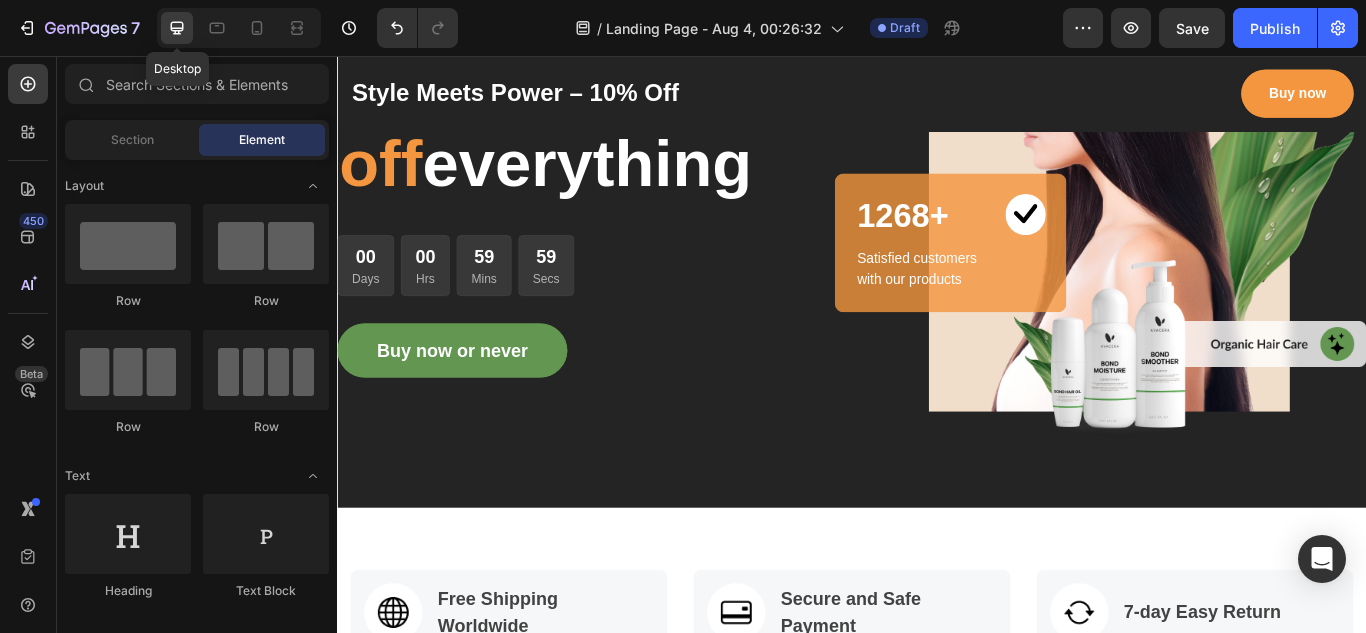 scroll, scrollTop: 288, scrollLeft: 0, axis: vertical 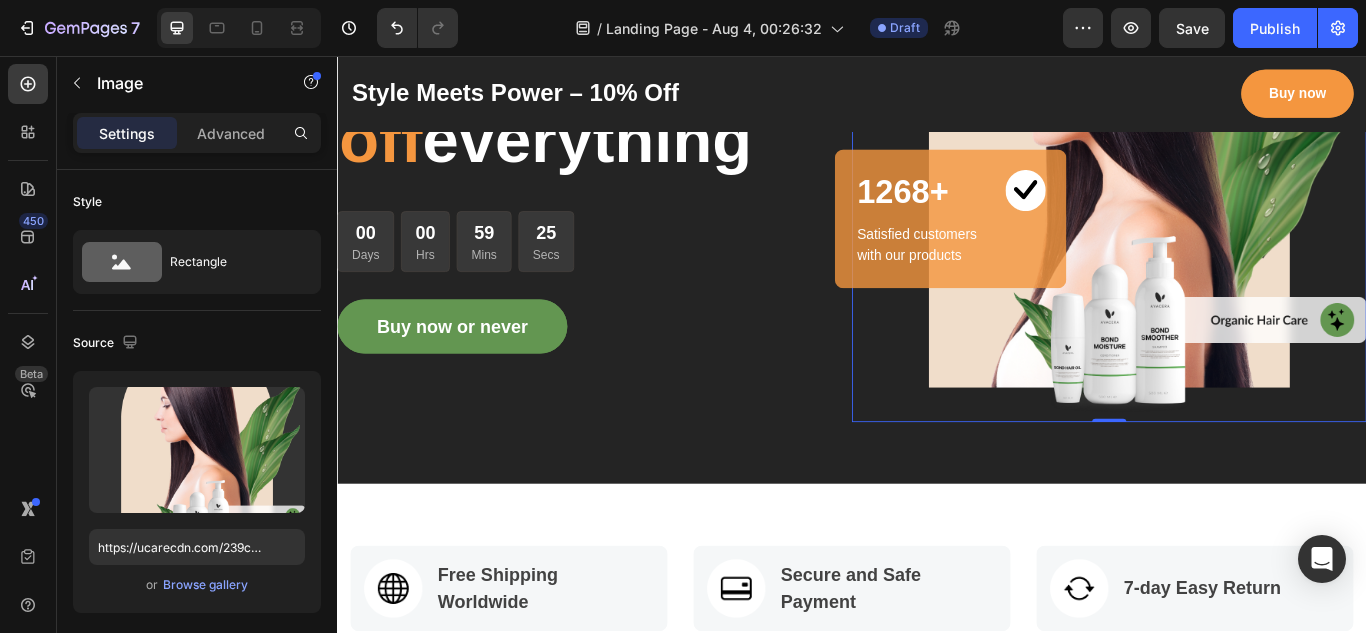 click at bounding box center (1237, 182) 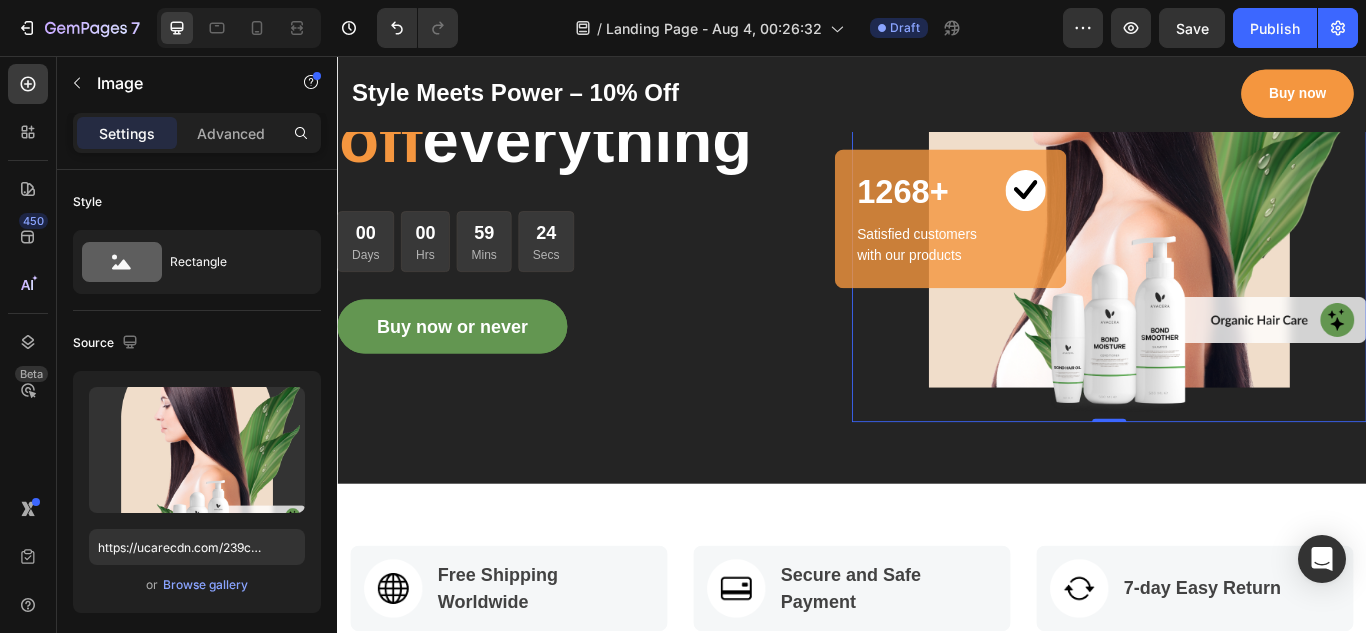 click at bounding box center [1237, 182] 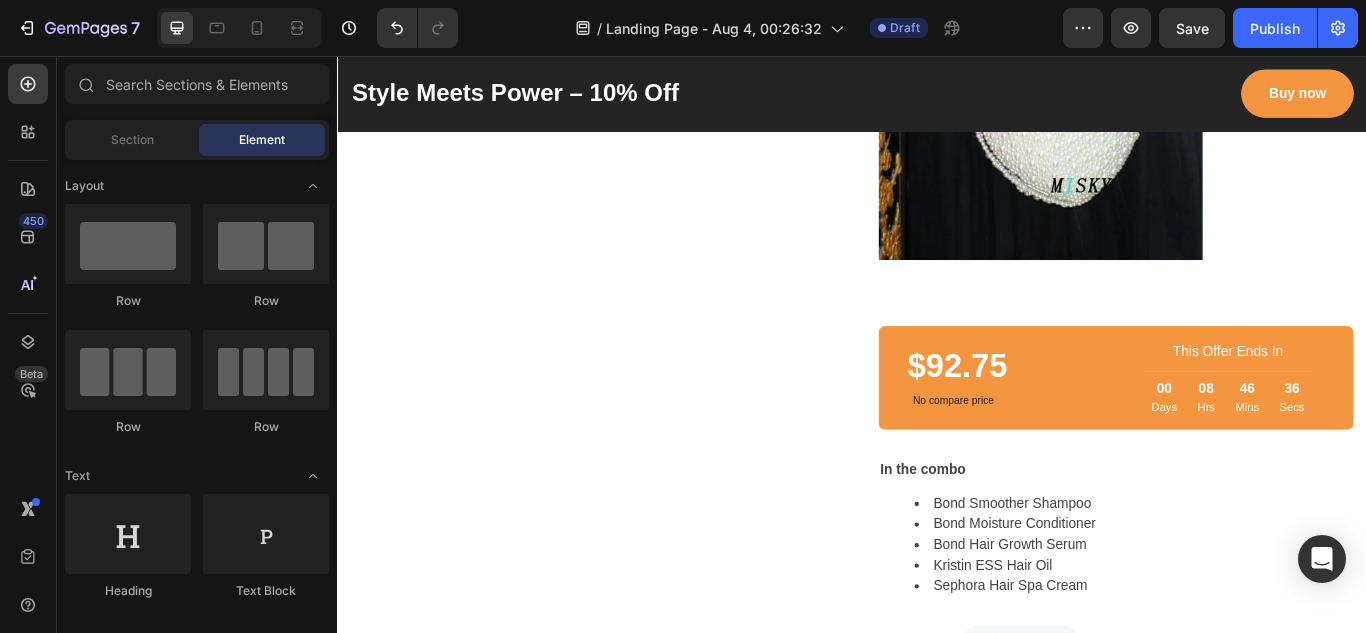 scroll, scrollTop: 7157, scrollLeft: 0, axis: vertical 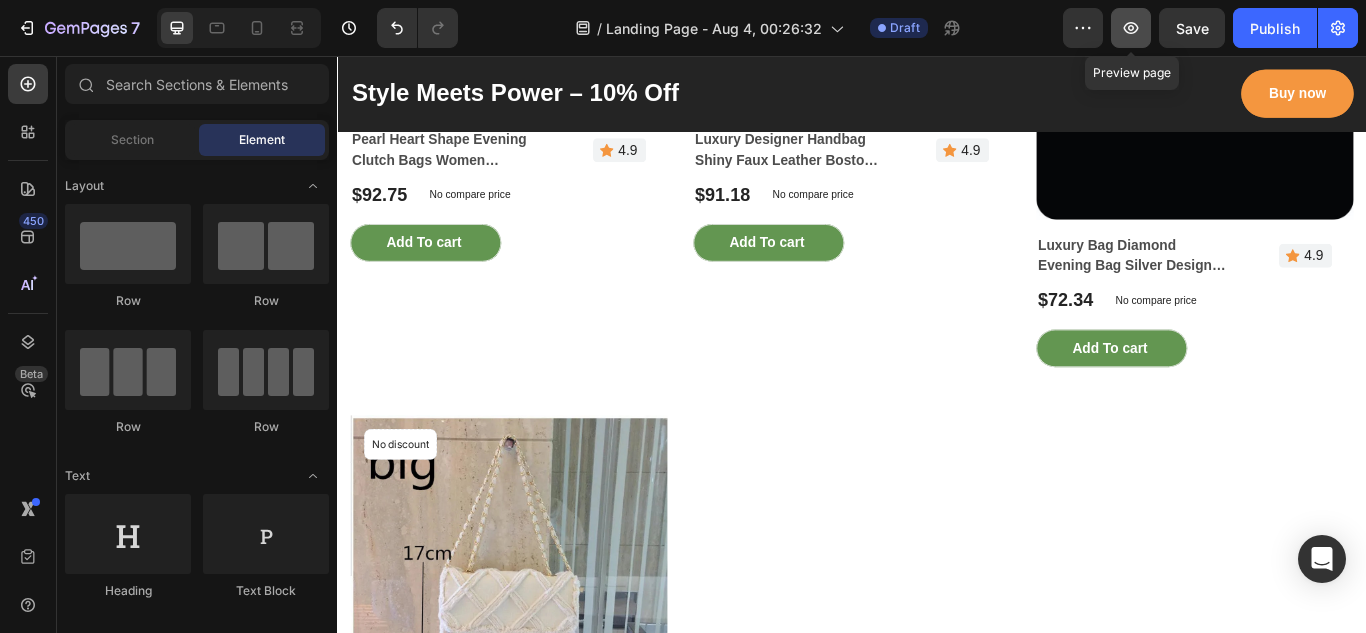 click 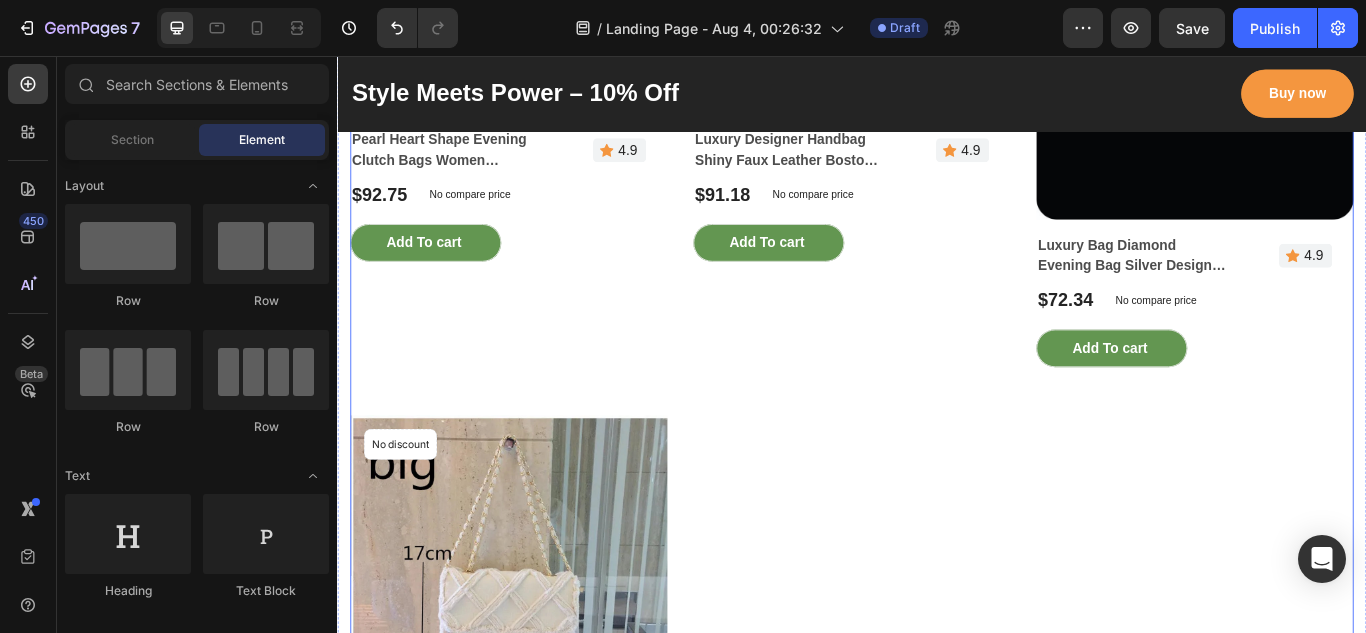 type 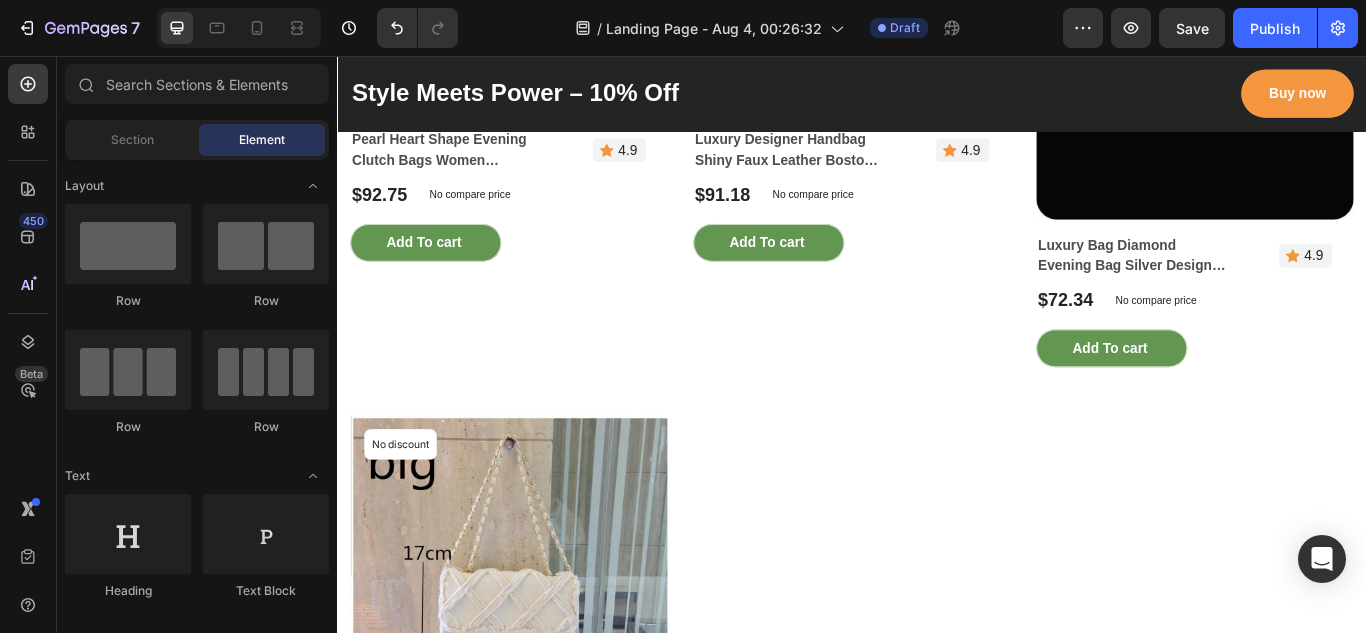 scroll, scrollTop: 5921, scrollLeft: 0, axis: vertical 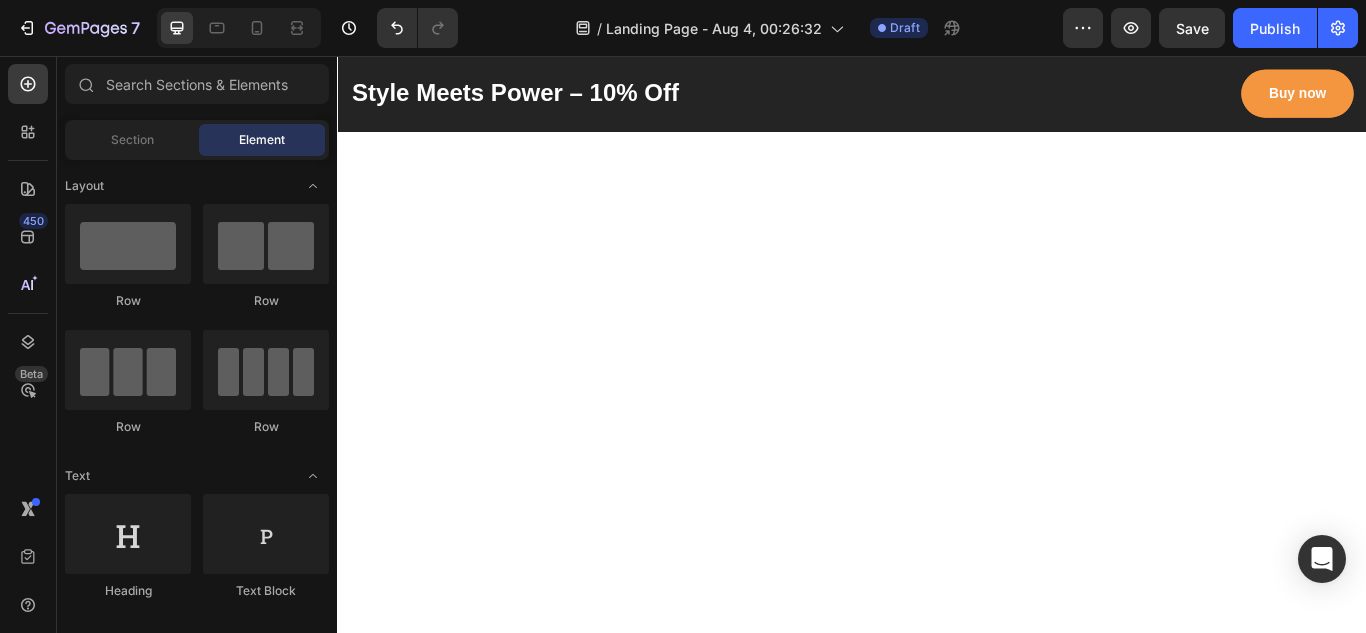 drag, startPoint x: 1527, startPoint y: 551, endPoint x: 1702, endPoint y: 79, distance: 503.39746 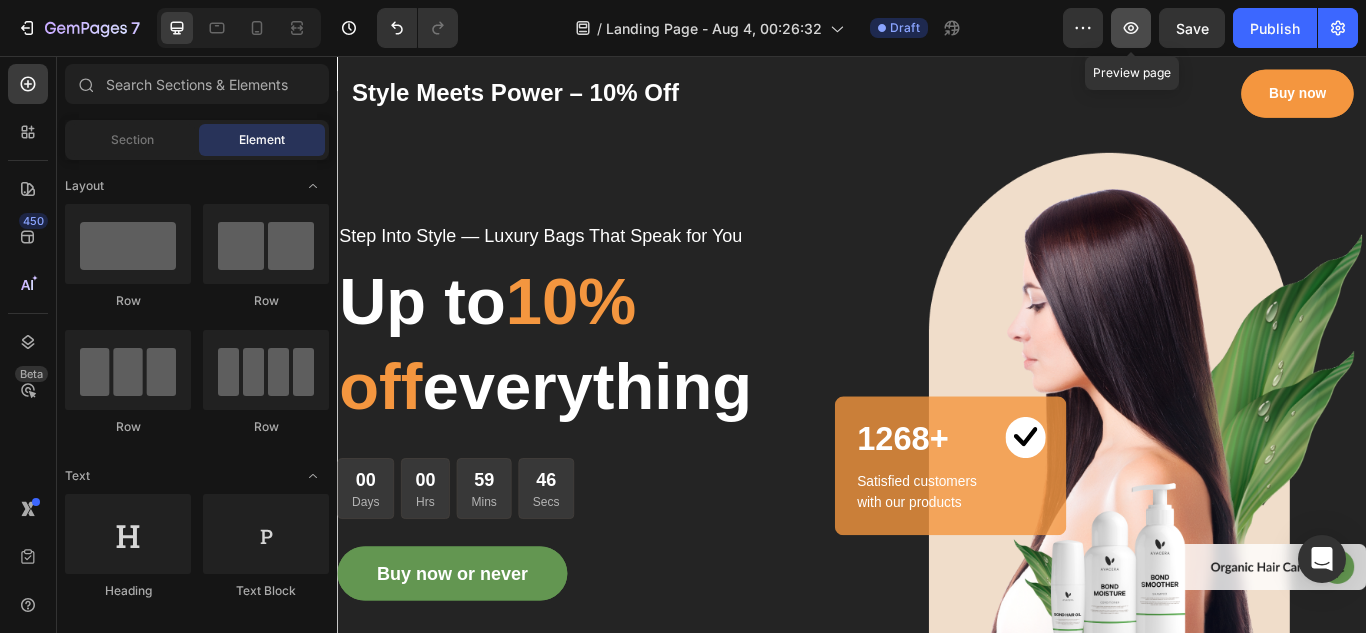 click 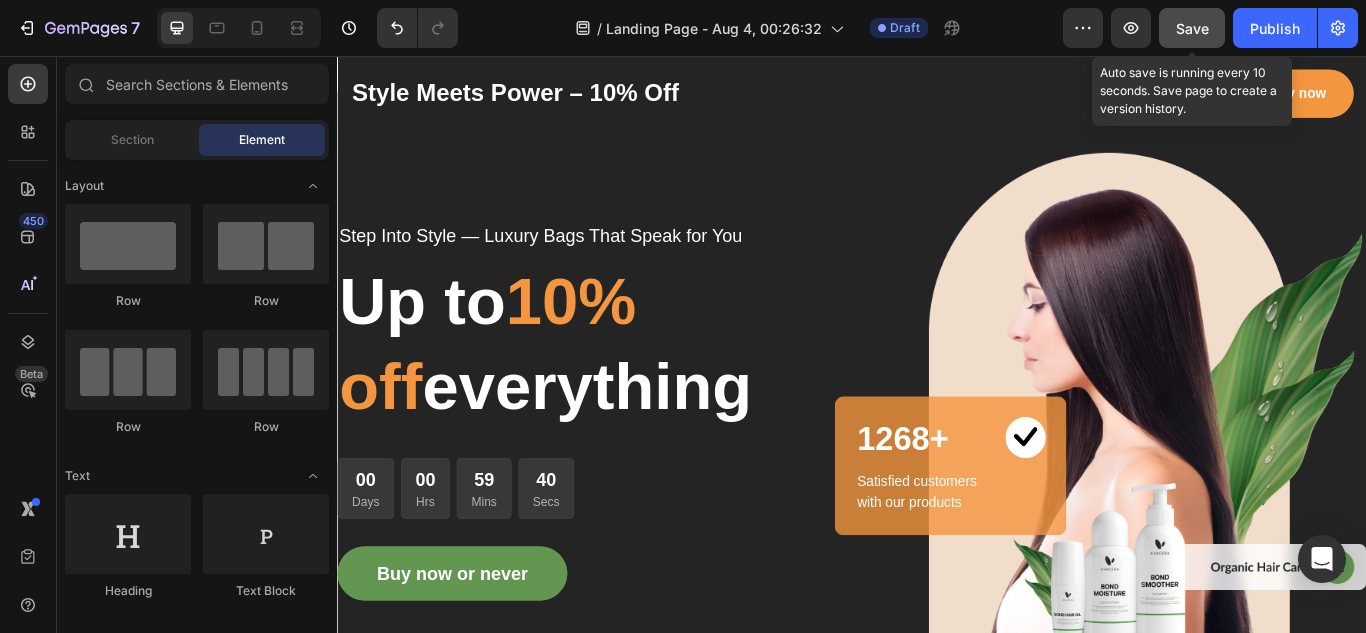 click on "Save" at bounding box center (1192, 28) 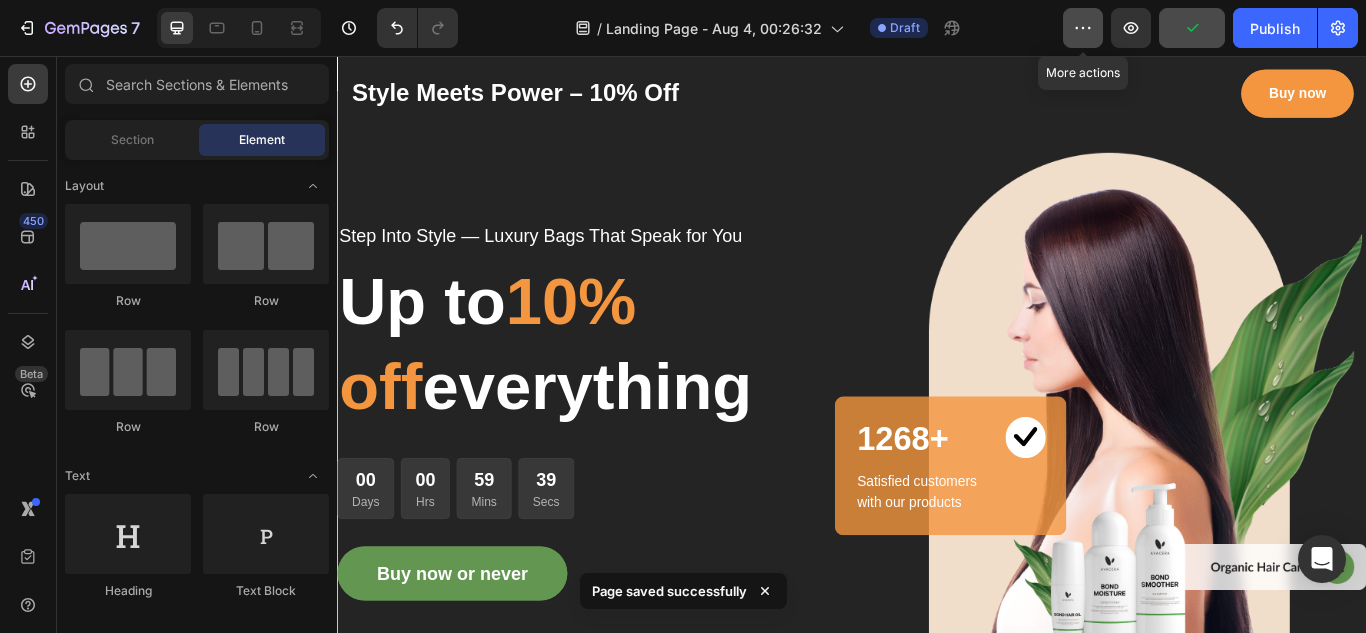 click 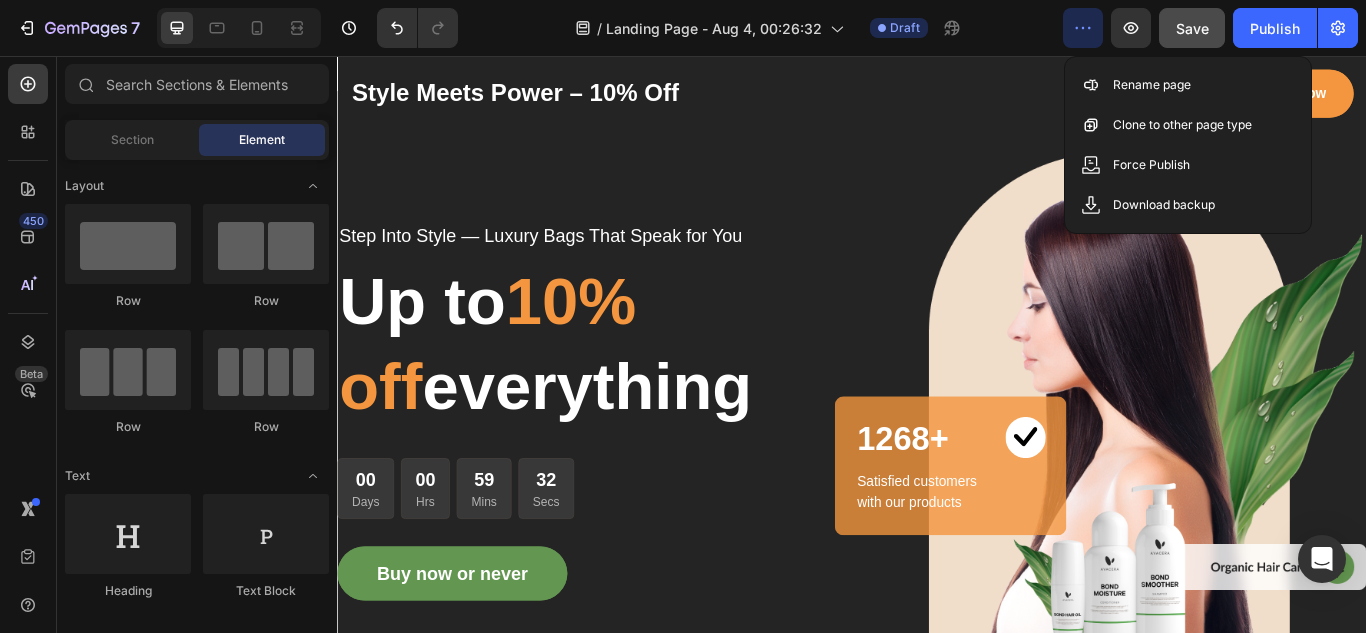 click 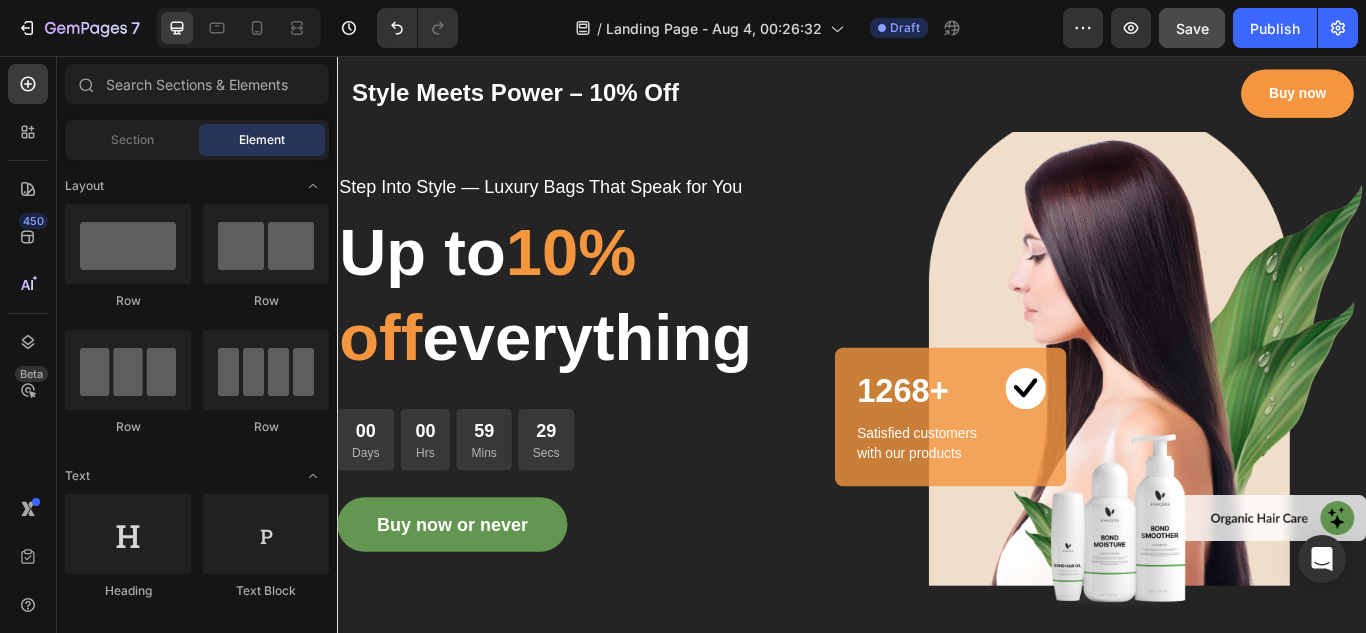 scroll, scrollTop: 96, scrollLeft: 0, axis: vertical 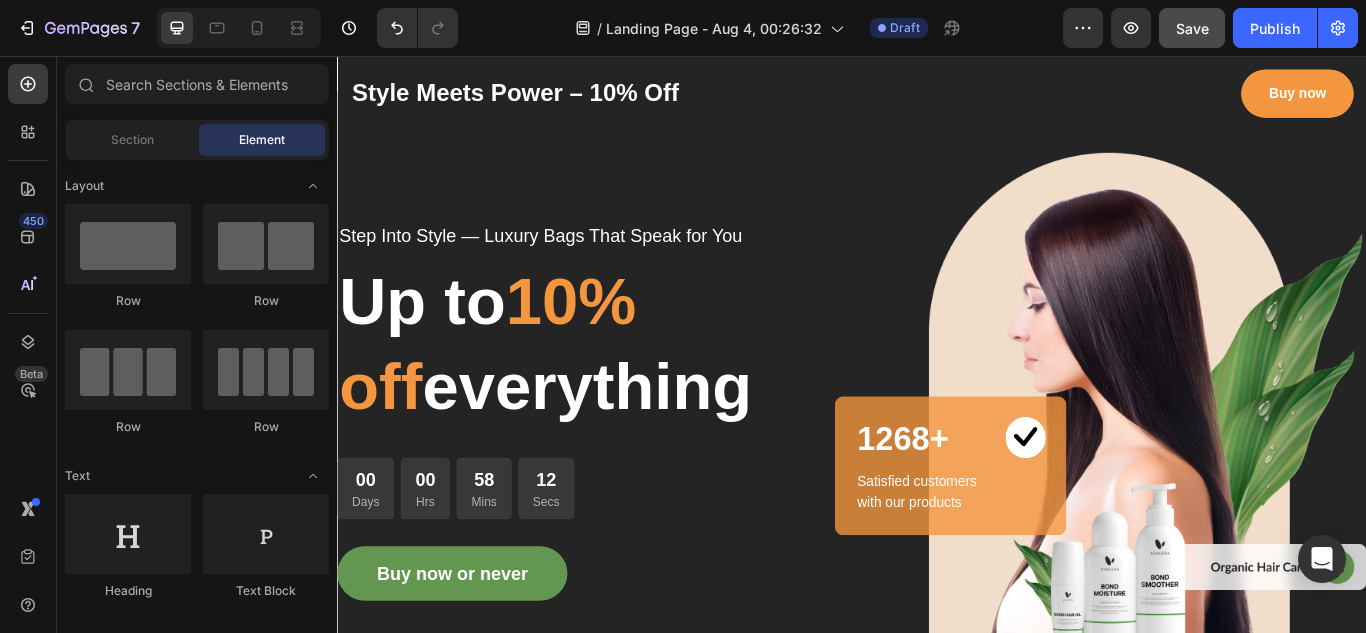 drag, startPoint x: 1531, startPoint y: 89, endPoint x: 1699, endPoint y: 111, distance: 169.43436 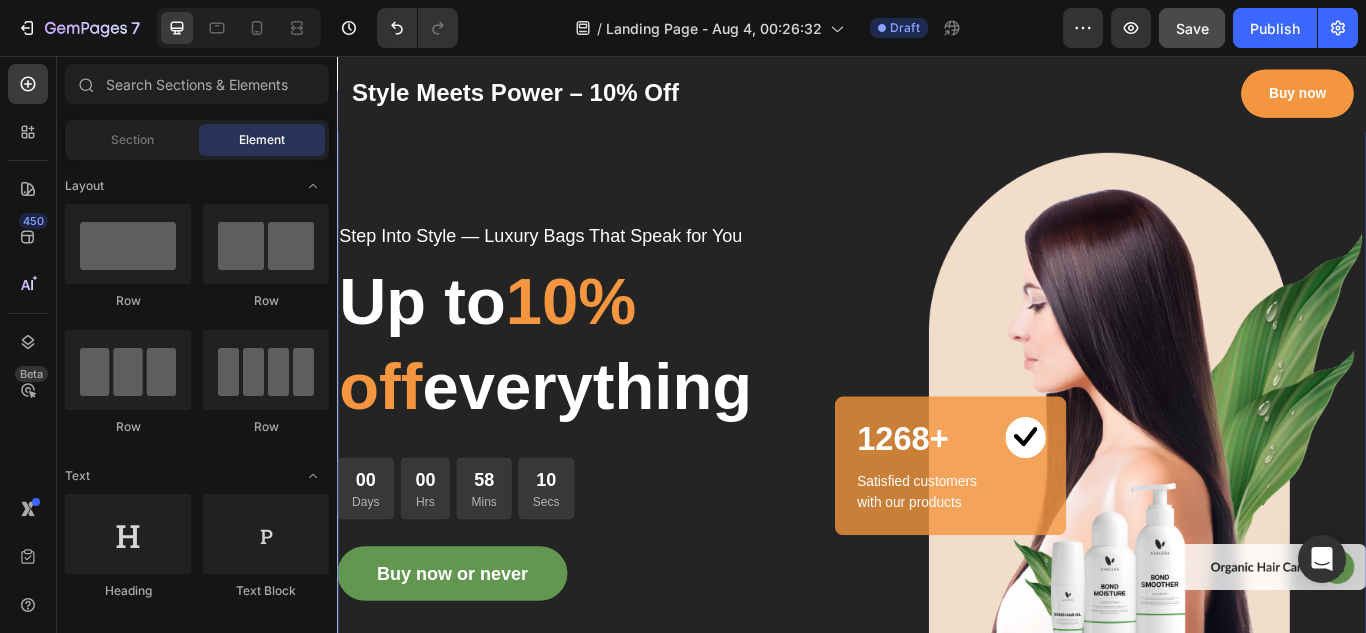 click on "Step Into Style — Luxury Bags That Speak for You Text block Up to  10% off  everything Heading 00 Days 00 Hrs 58 Mins 10 Secs CountDown Timer Buy now or never Button Image 1268+ Heading Image Row Satisfied customers with our products Text block Row Row Row Section 2" at bounding box center [937, 470] 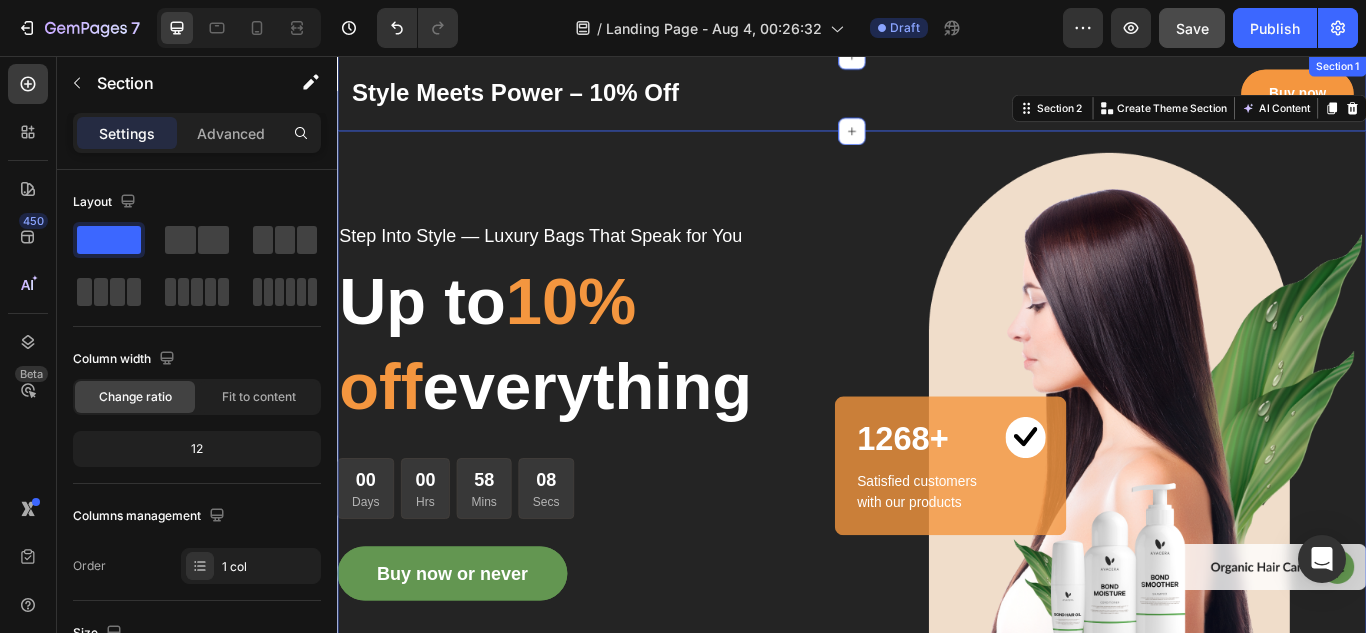 click on "Style Meets Power – 10% Off Text block Buy now Button Row Section 1" at bounding box center (937, 100) 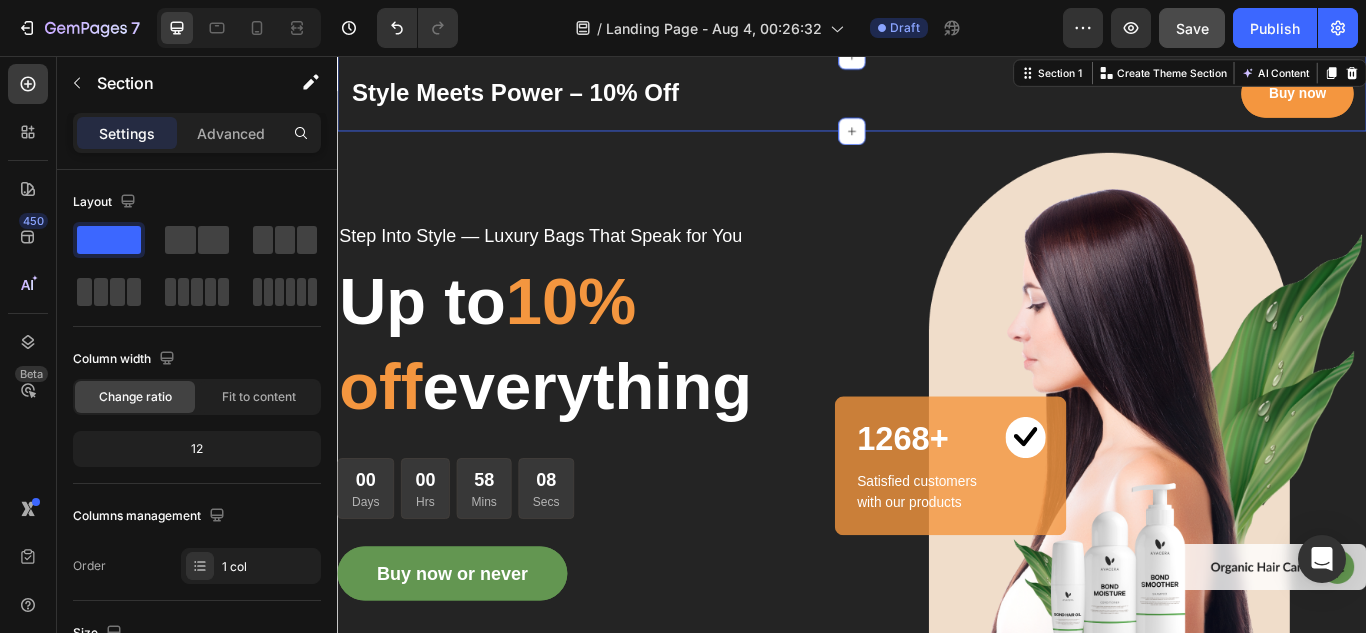 scroll, scrollTop: 437, scrollLeft: 0, axis: vertical 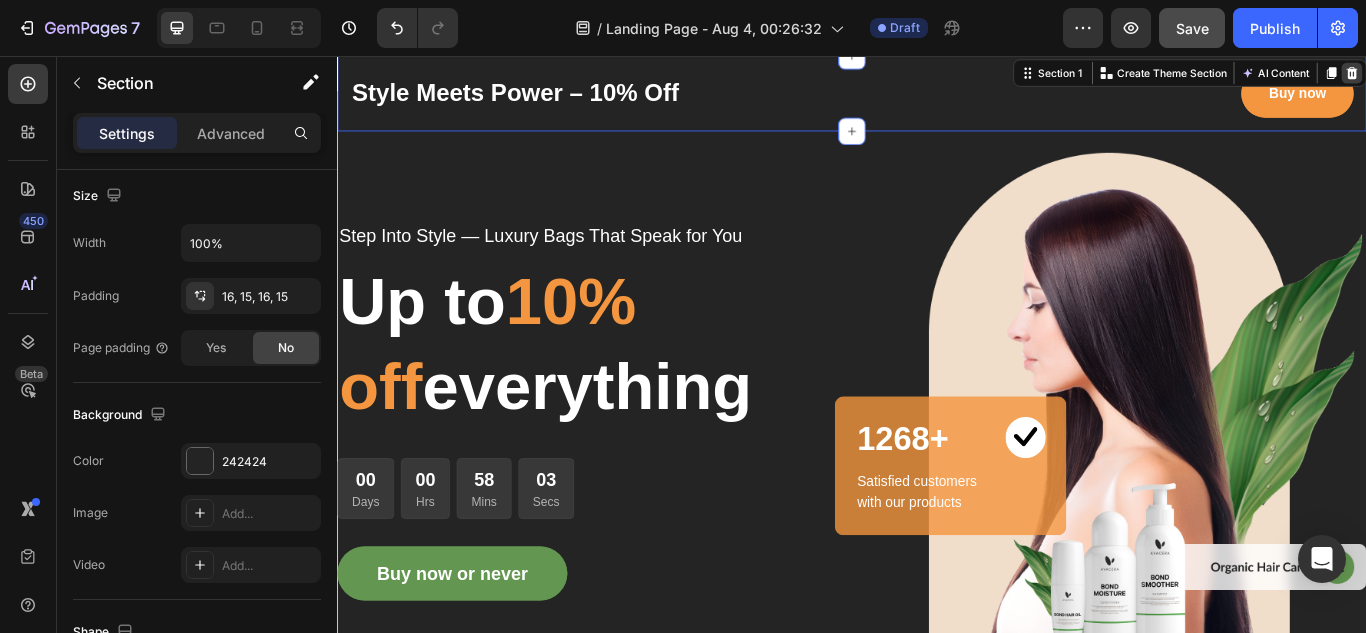 click 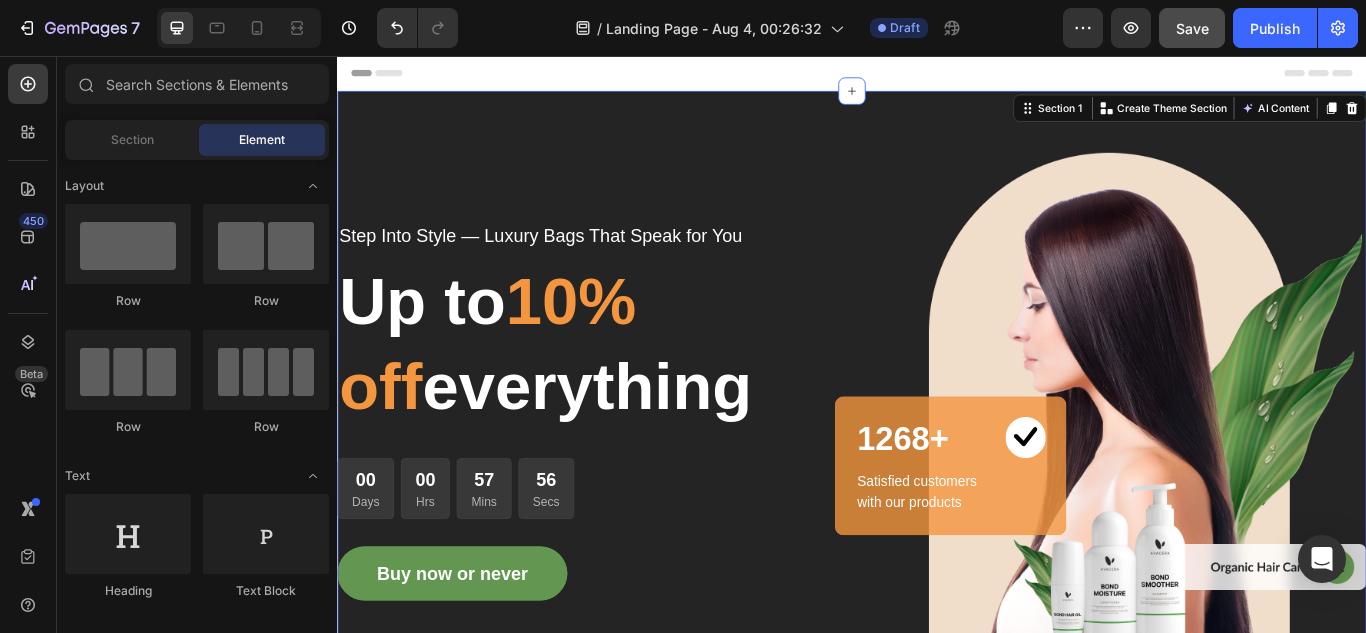 click on "Step Into Style — Luxury Bags That Speak for You Text block Up to  10% off  everything Heading 00 Days 00 Hrs 57 Mins 56 Secs CountDown Timer Buy now or never Button Image 1268+ Heading Image Row Satisfied customers with our products Text block Row Row Row Section 1   You can create reusable sections Create Theme Section AI Content Write with GemAI What would you like to describe here? Tone and Voice Persuasive Product Pearl Heart Shape Evening Clutch Bags Women Designer Chic Rhinestone Metal Handle Black Purse for Wedding Party Sac a Main Show more Generate" at bounding box center (937, 470) 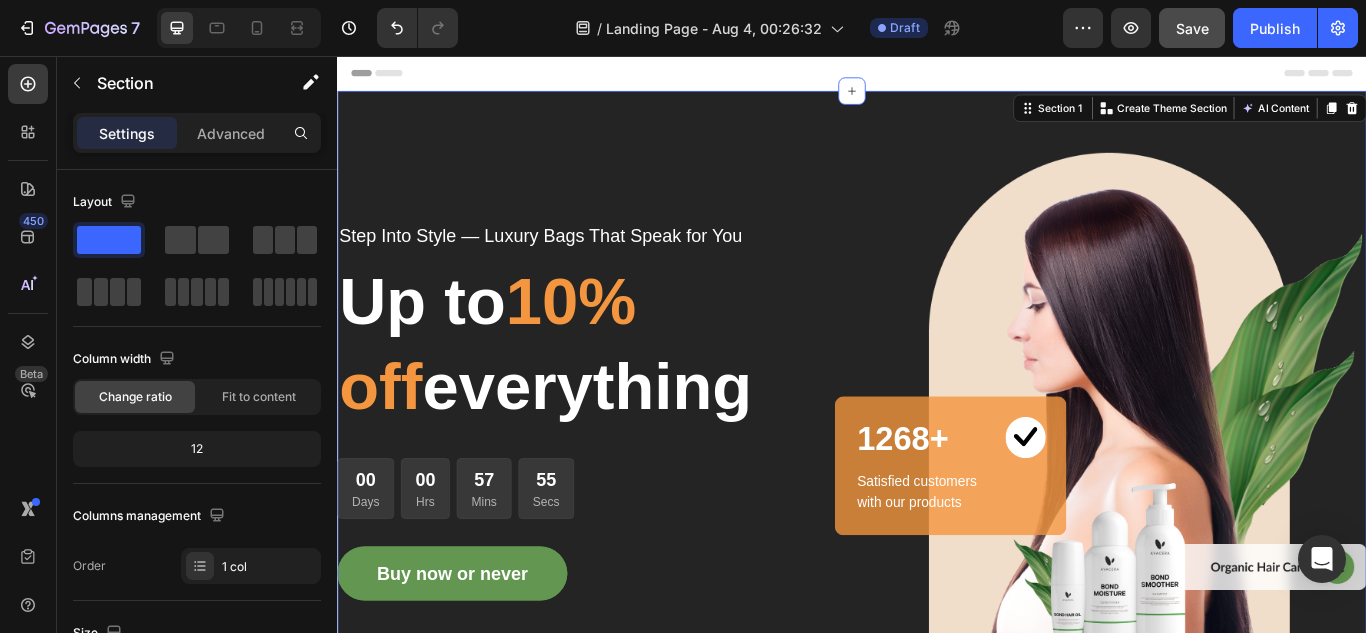 click on "Step Into Style — Luxury Bags That Speak for You Text block Up to  10% off  everything Heading 00 Days 00 Hrs 57 Mins 55 Secs CountDown Timer Buy now or never Button Image 1268+ Heading Image Row Satisfied customers with our products Text block Row Row Row Section 1   You can create reusable sections Create Theme Section AI Content Write with GemAI What would you like to describe here? Tone and Voice Persuasive Product Pearl Heart Shape Evening Clutch Bags Women Designer Chic Rhinestone Metal Handle Black Purse for Wedding Party Sac a Main Show more Generate" at bounding box center (937, 470) 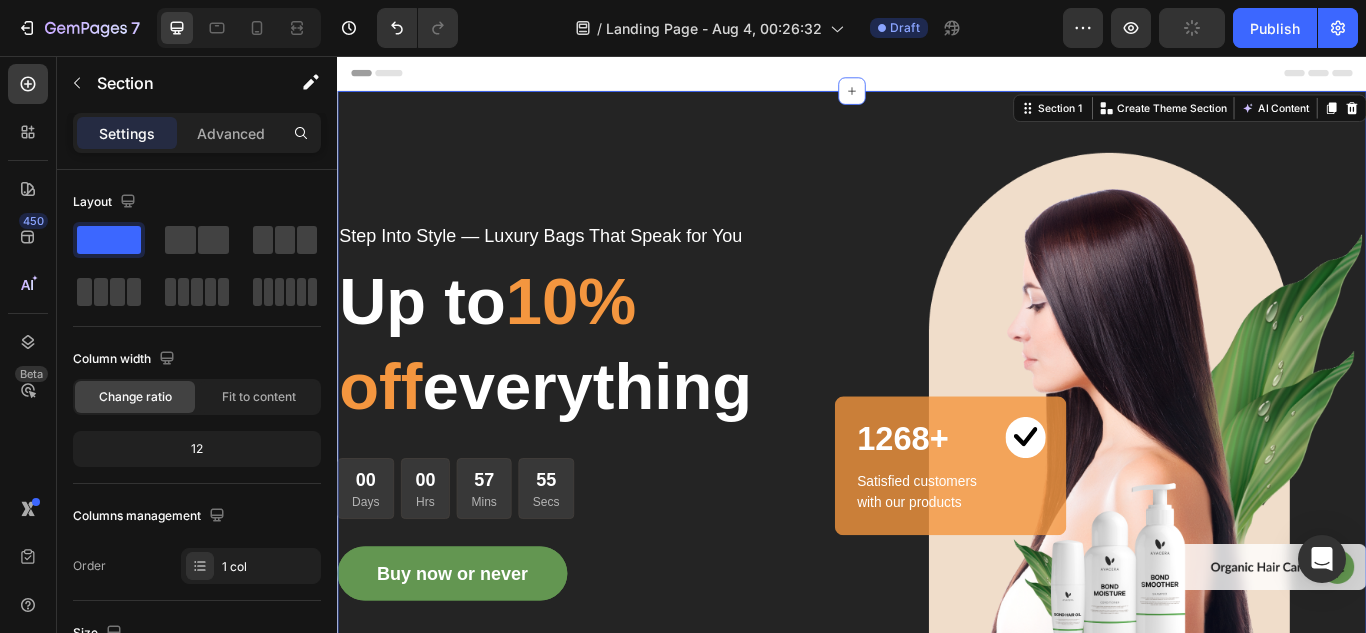 click on "Step Into Style — Luxury Bags That Speak for You Text block Up to  10% off  everything Heading 00 Days 00 Hrs 57 Mins 55 Secs CountDown Timer Buy now or never Button Image 1268+ Heading Image Row Satisfied customers with our products Text block Row Row Row Section 1   You can create reusable sections Create Theme Section AI Content Write with GemAI What would you like to describe here? Tone and Voice Persuasive Product Pearl Heart Shape Evening Clutch Bags Women Designer Chic Rhinestone Metal Handle Black Purse for Wedding Party Sac a Main Show more Generate" at bounding box center [937, 470] 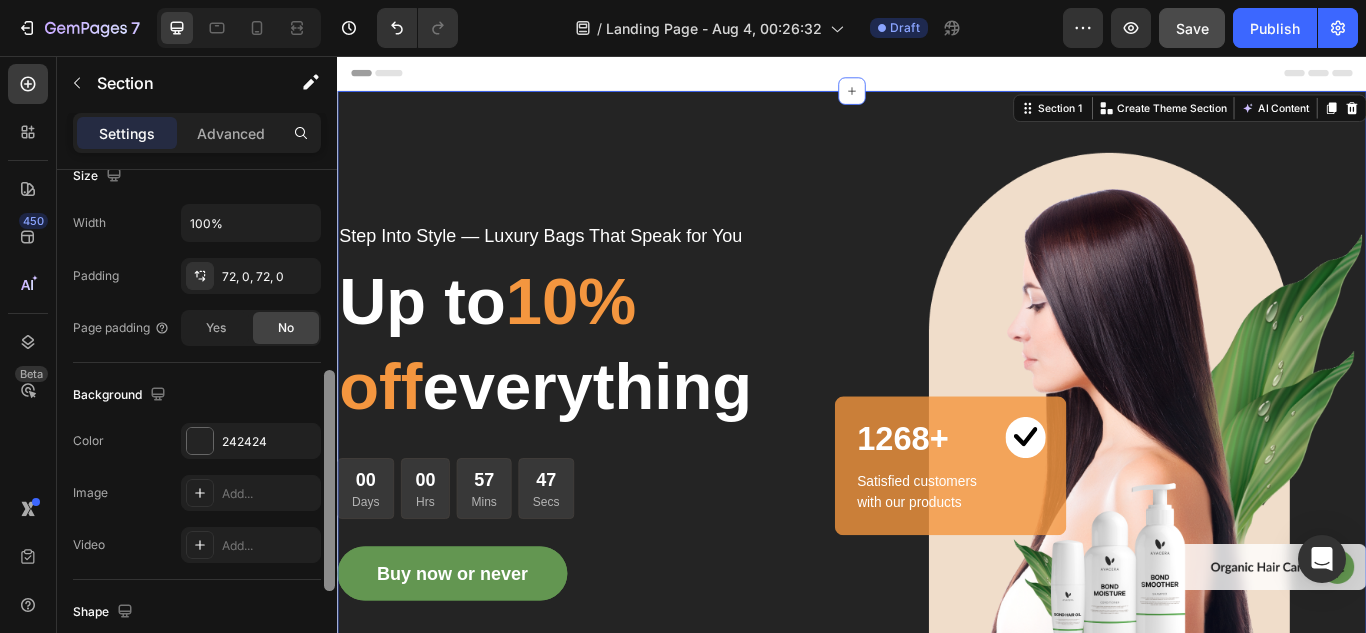 scroll, scrollTop: 464, scrollLeft: 0, axis: vertical 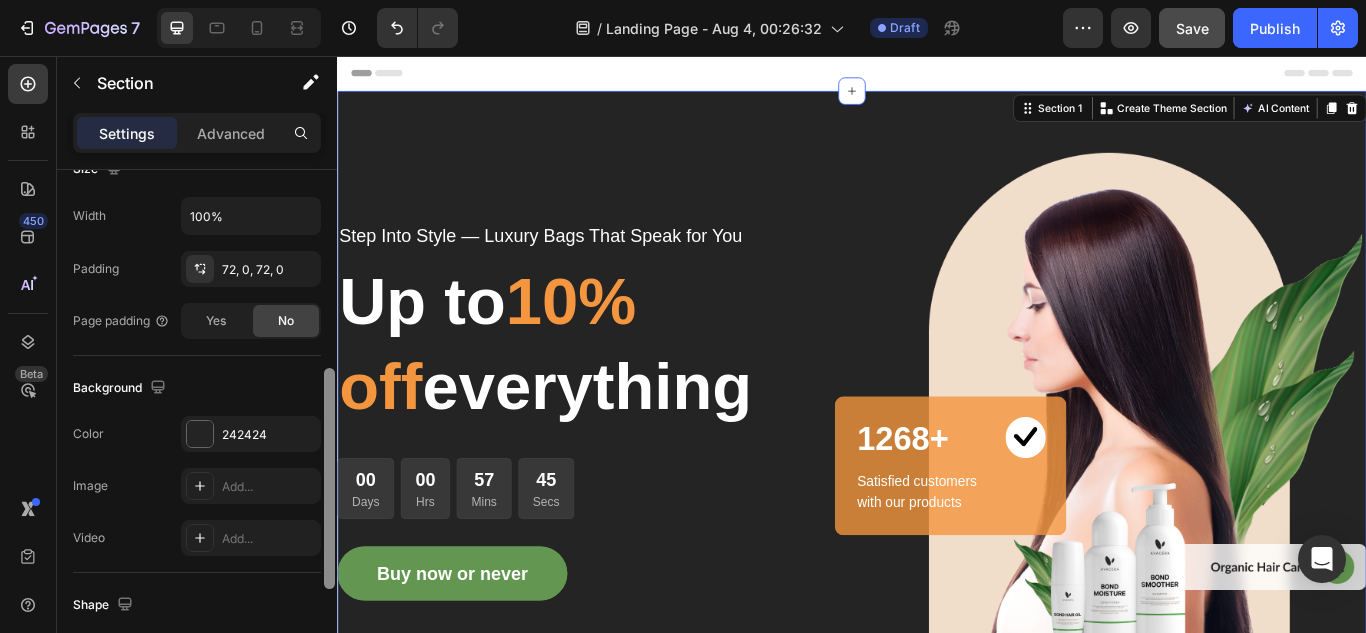 drag, startPoint x: 330, startPoint y: 194, endPoint x: 327, endPoint y: 392, distance: 198.02272 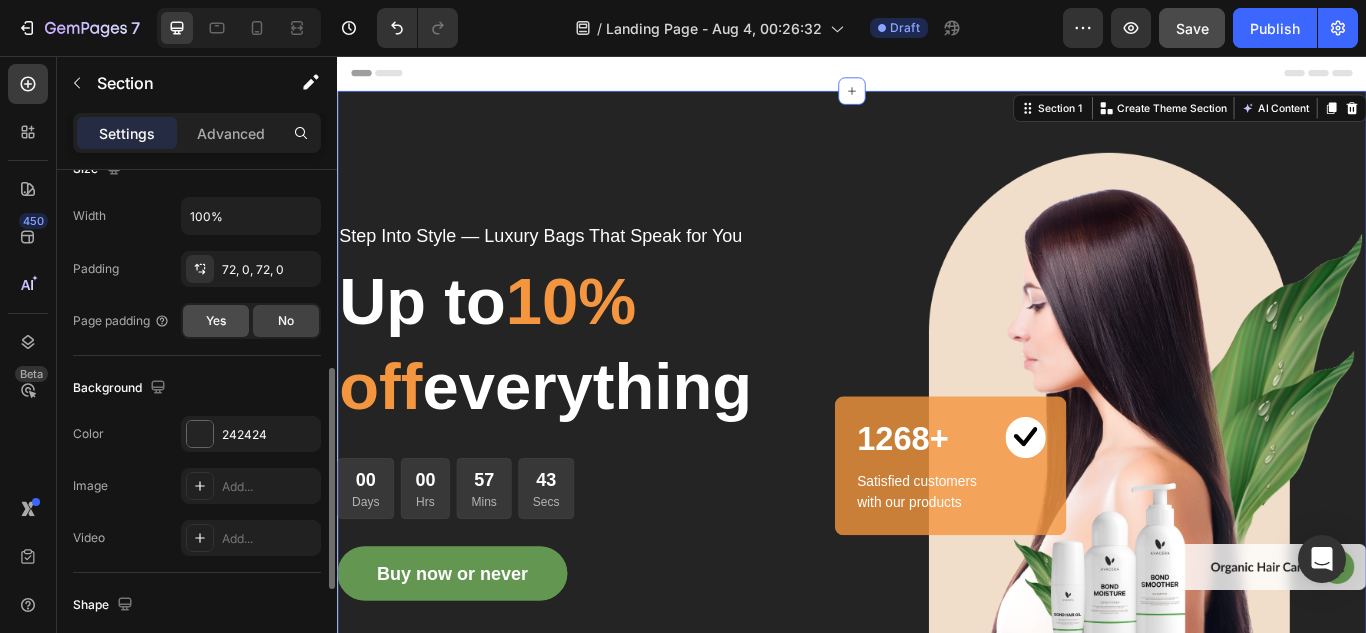 click on "Yes" 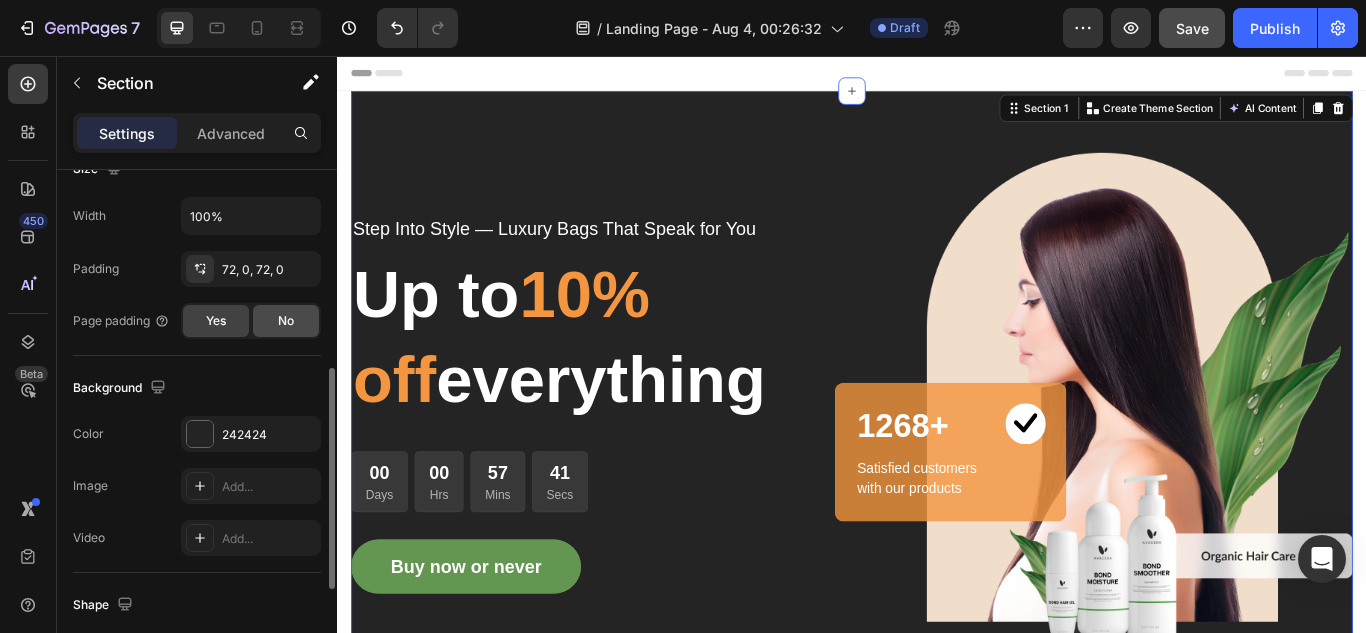 click on "No" 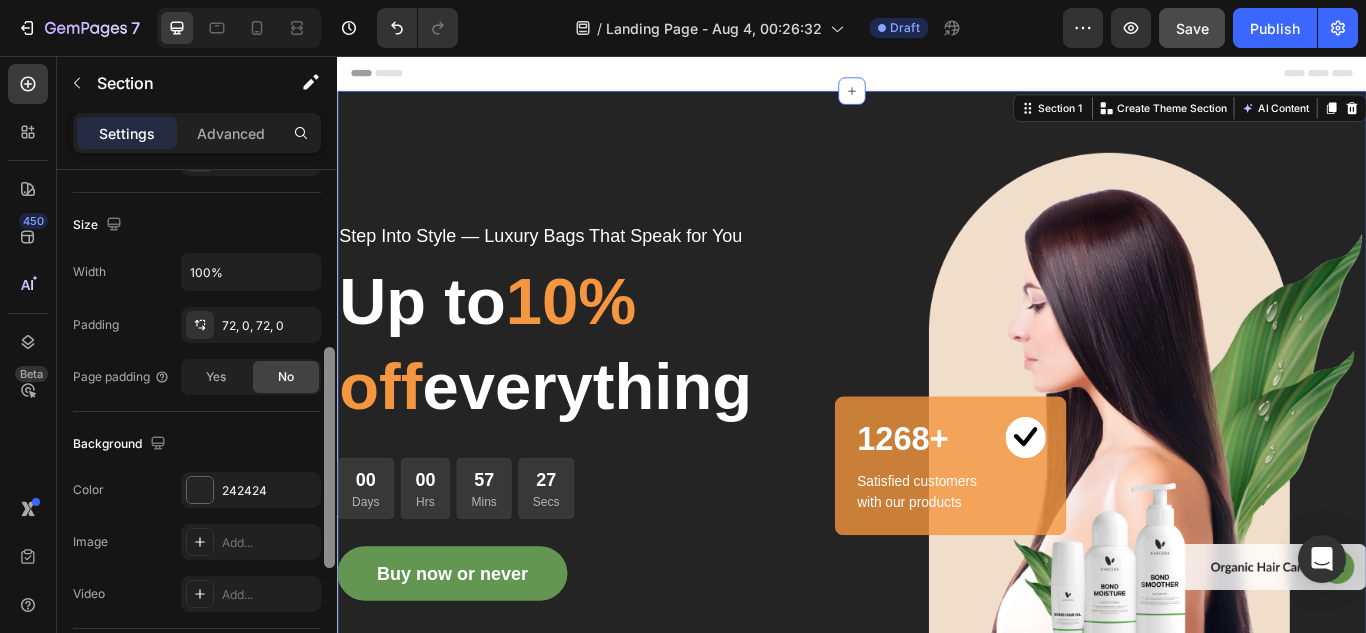 scroll, scrollTop: 422, scrollLeft: 0, axis: vertical 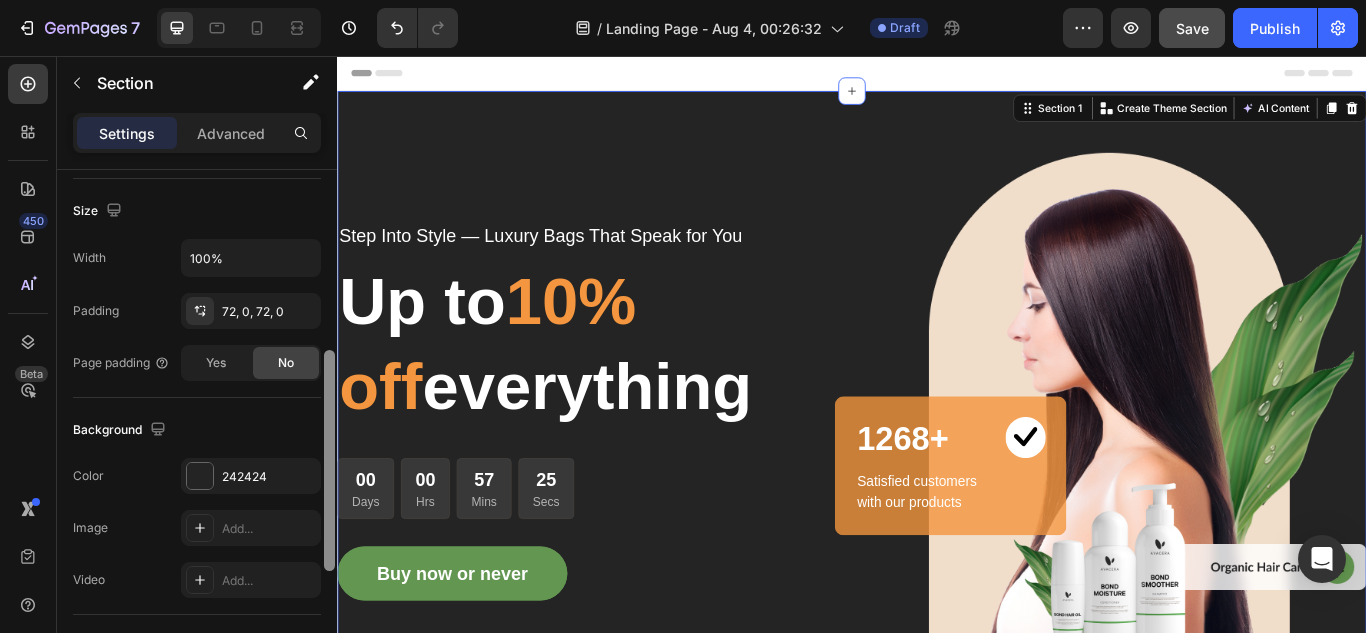drag, startPoint x: 328, startPoint y: 372, endPoint x: 325, endPoint y: 353, distance: 19.235384 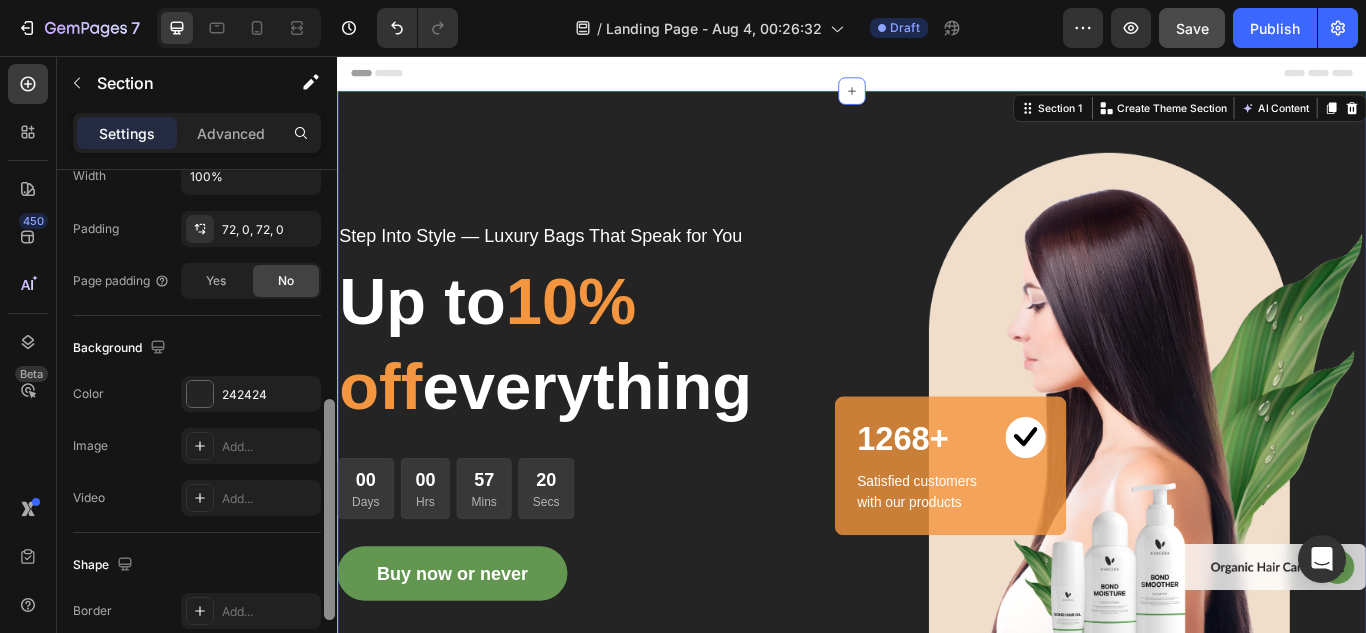 scroll, scrollTop: 514, scrollLeft: 0, axis: vertical 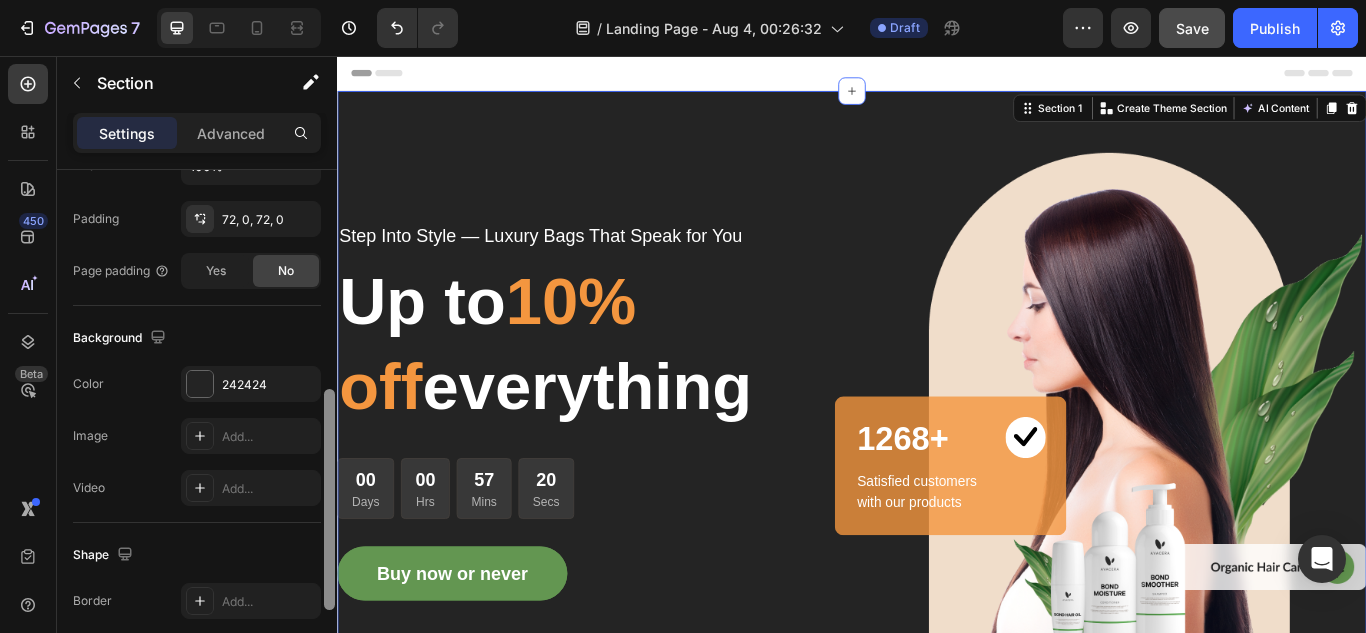 drag, startPoint x: 329, startPoint y: 353, endPoint x: 329, endPoint y: 393, distance: 40 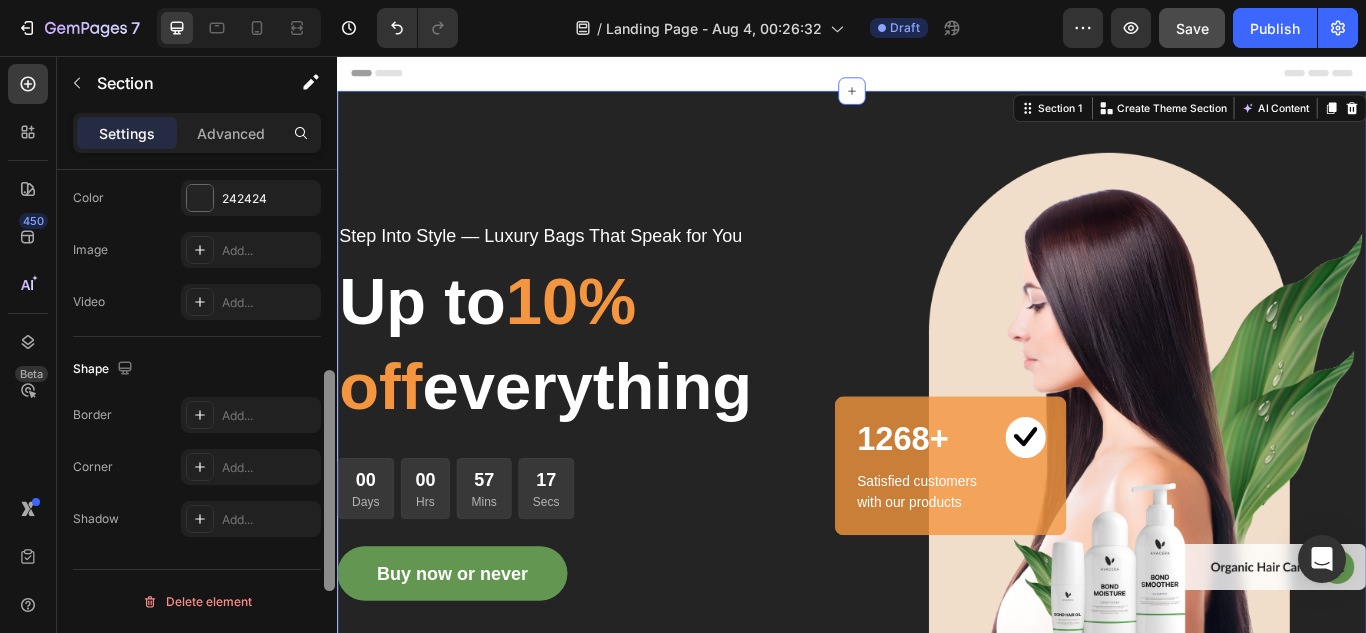 scroll, scrollTop: 444, scrollLeft: 0, axis: vertical 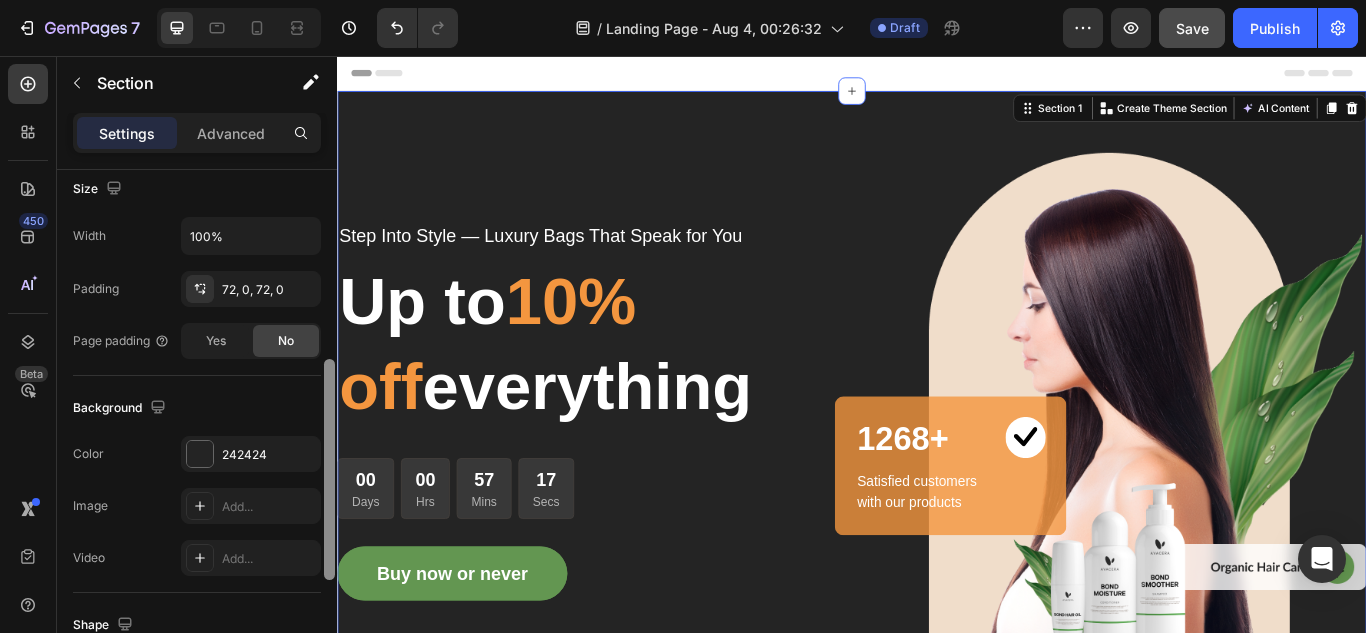 drag, startPoint x: 665, startPoint y: 450, endPoint x: 339, endPoint y: 66, distance: 503.71817 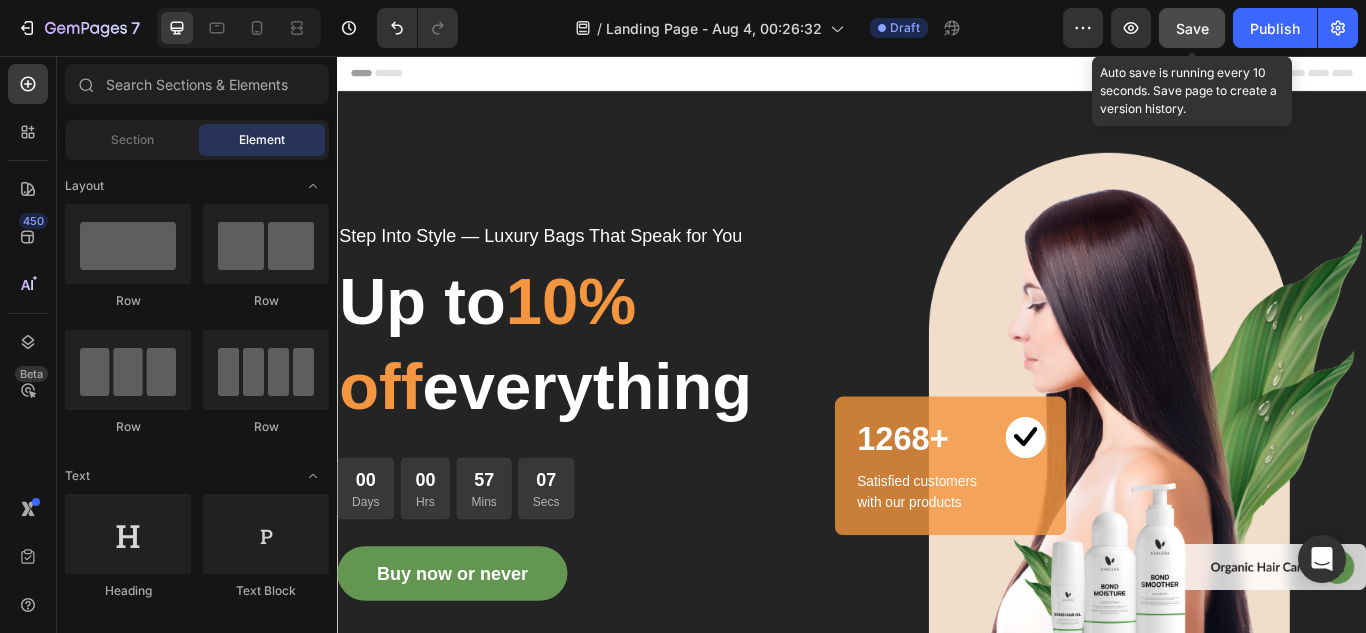 click on "Save" at bounding box center [1192, 28] 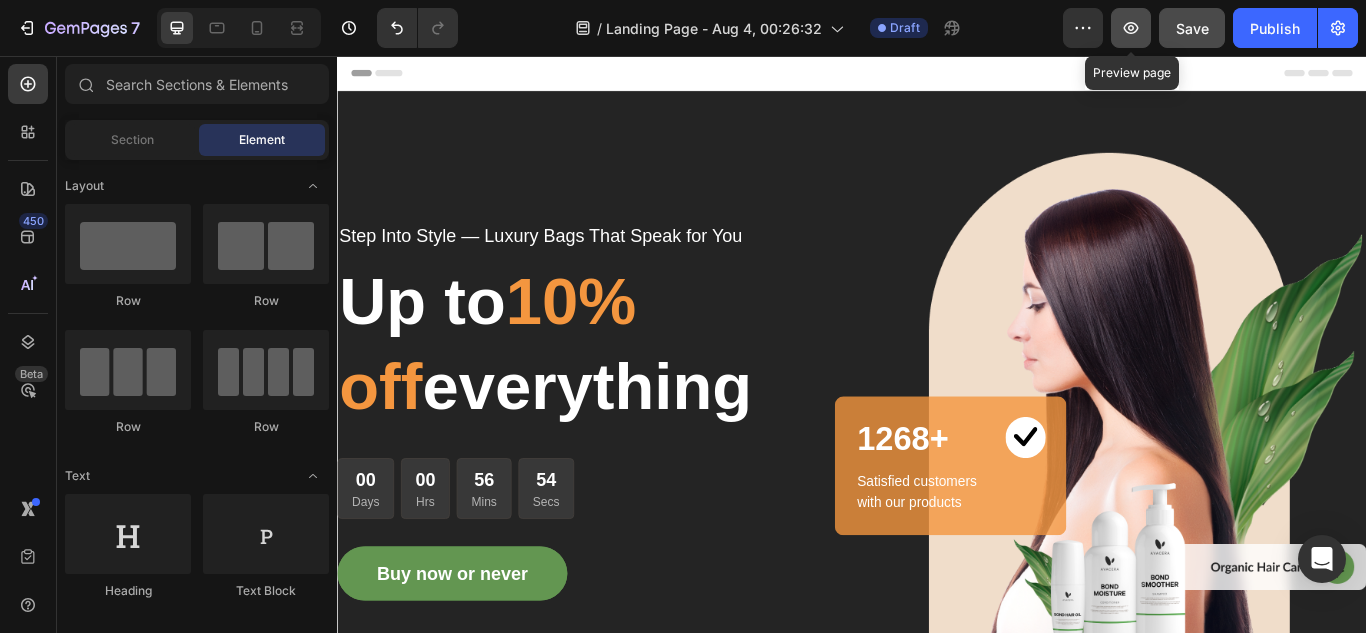 click 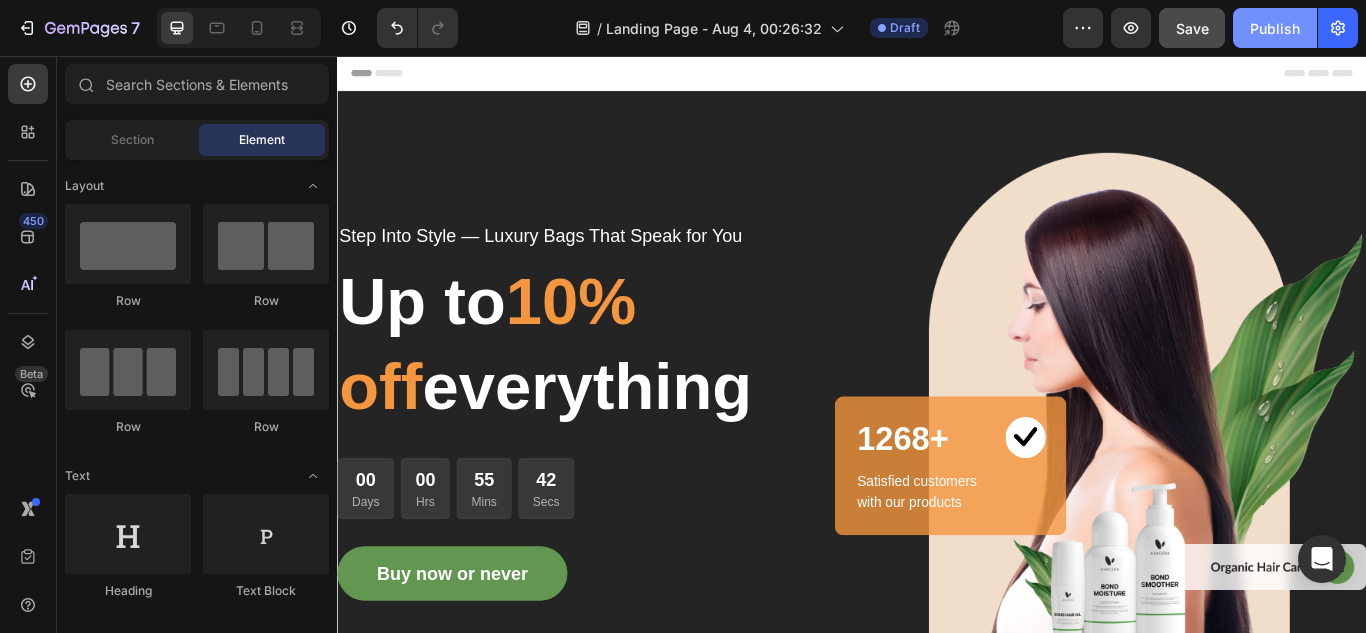 click on "Publish" at bounding box center [1275, 28] 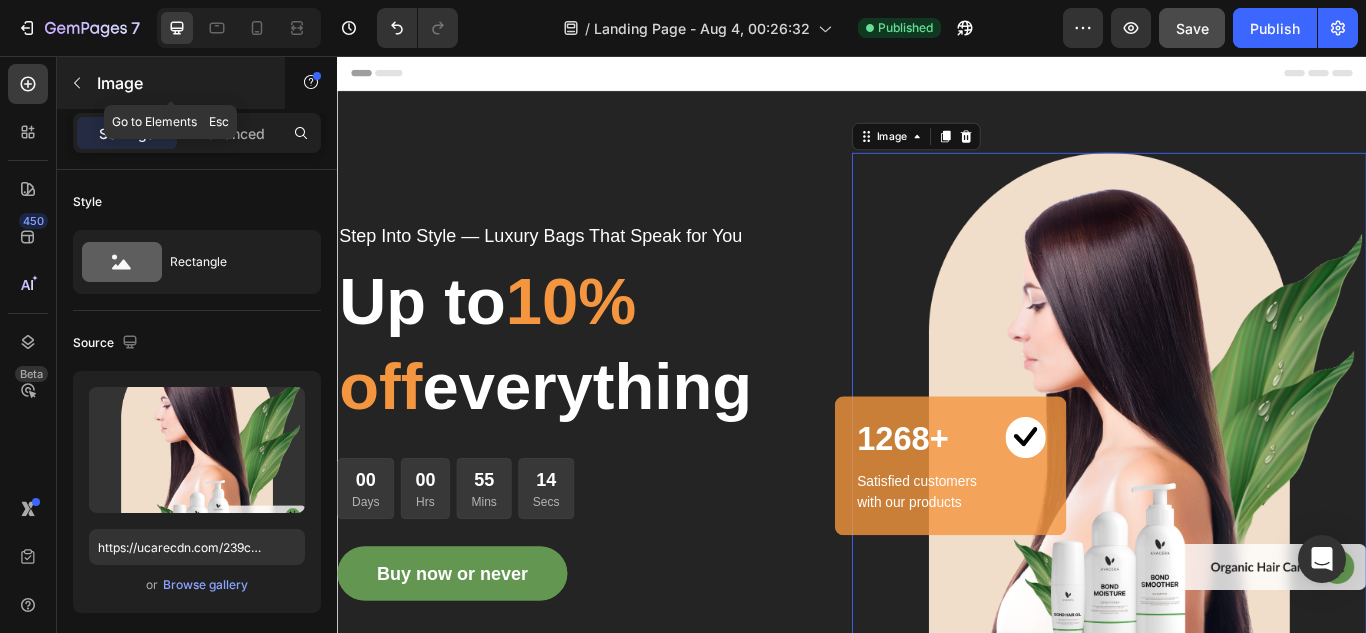 click 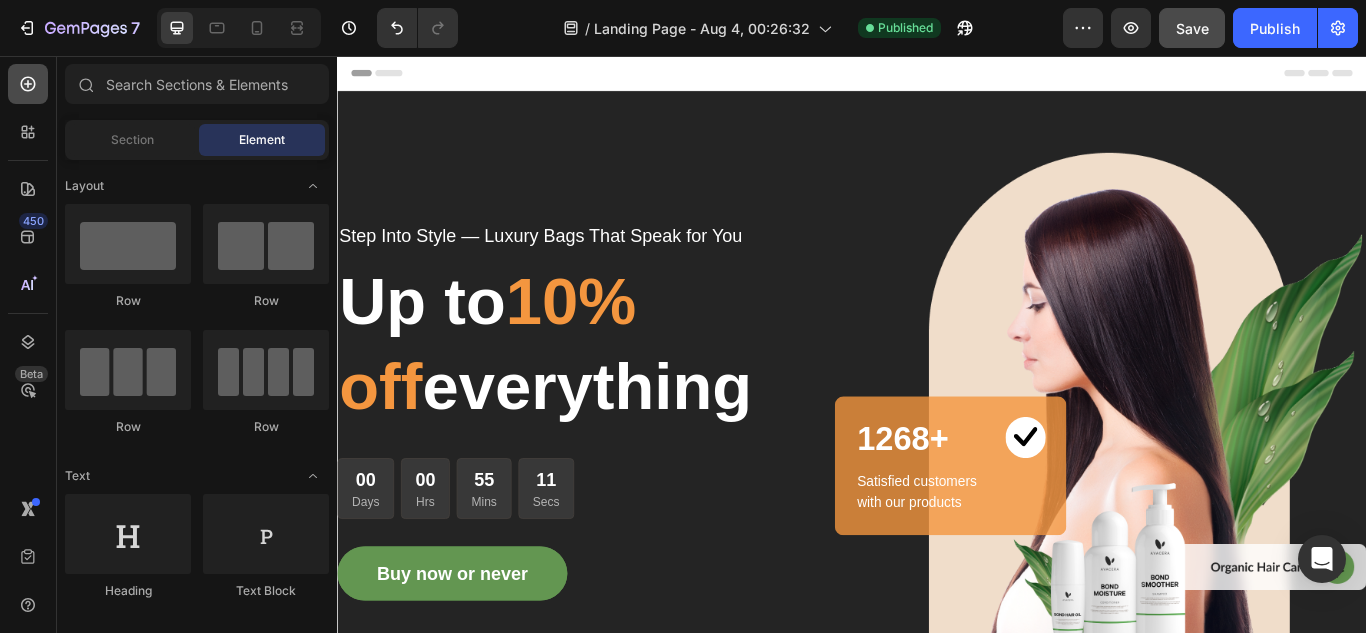 click 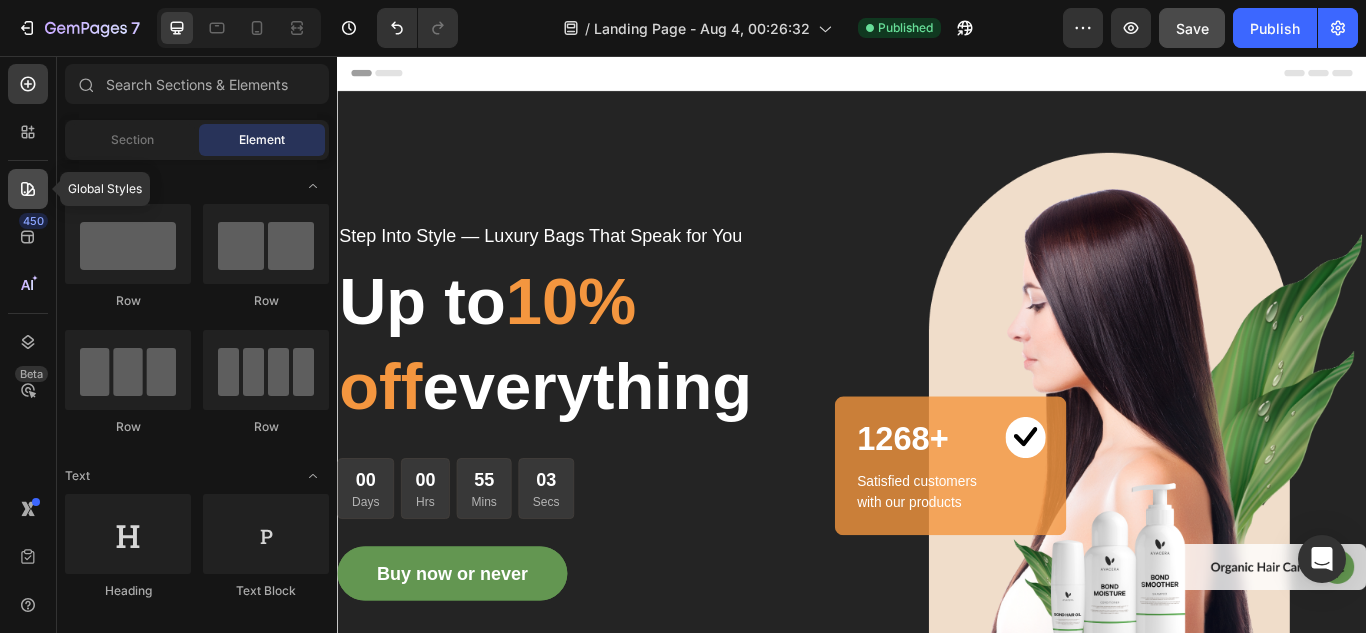 click 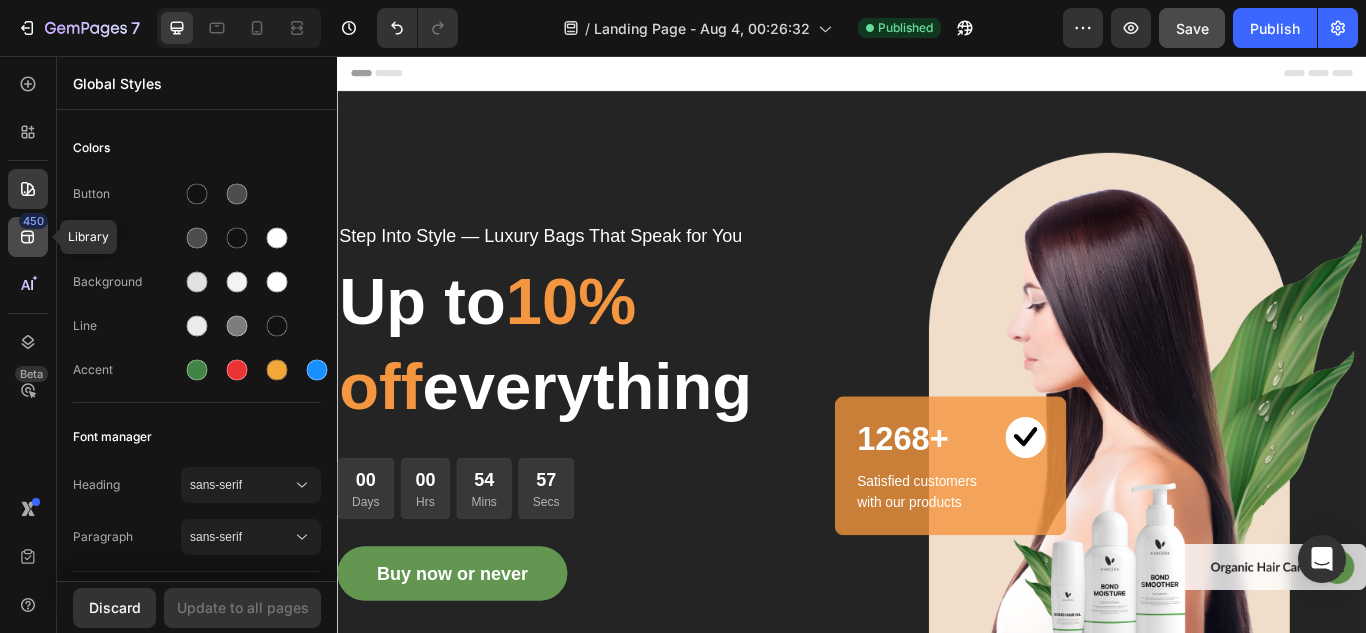 click on "450" 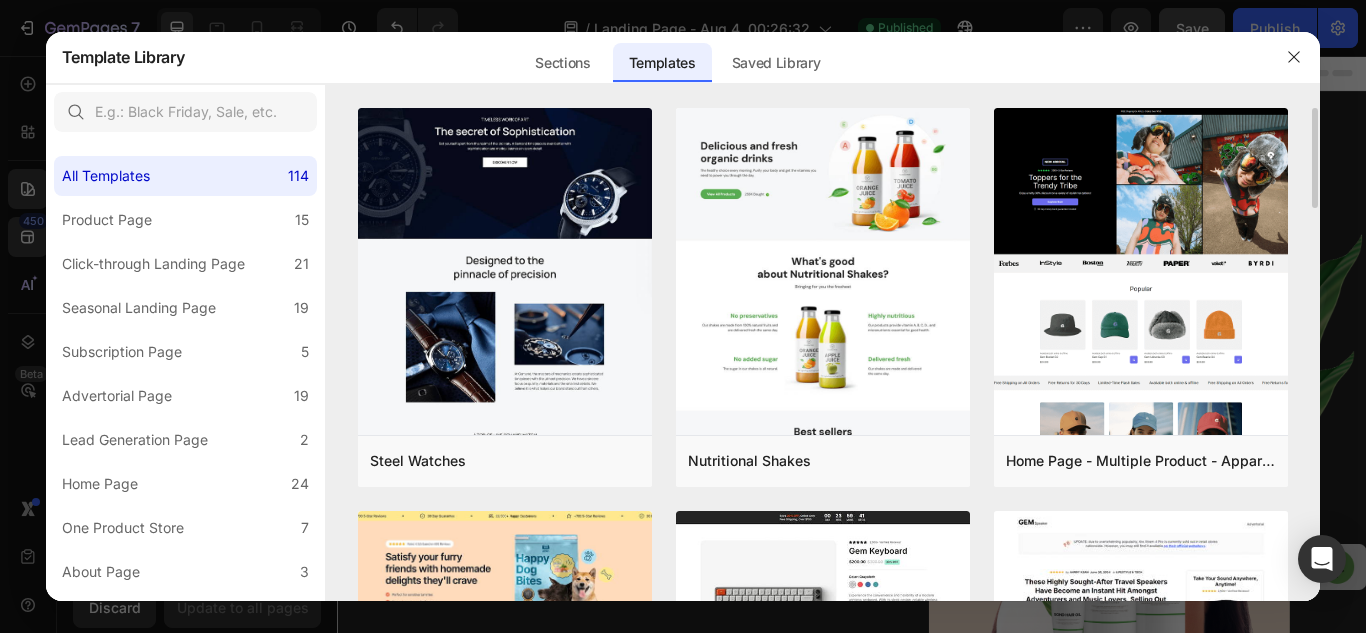 click on "Steel Watches Add to page  Preview  Nutritional Shakes Add to page  Preview  Home Page - Multiple Product - Apparel - Style 4 Add to page  Preview  Pet Food & Supplies - One Product Store Add to page  Preview  Product Page - Consumer Electronics - Keyboard Add to page  Preview  Advertorial - 3rd Party Review  Add to page  Preview  Advertorial - 3rd Party Review - Product In Use Image Add to page  Preview  Subscription Page - Pet & Animals - Gem Cat Food - Style 3 Add to page  Preview  Subscription Page - Health - Gem Drug - Style 2 Add to page  Preview  Product Page - Sports Add to page  Preview  Advertorial - Top 5 Add to page  Preview  Advertorial - Listicle Add to page  Preview  Advertorial - Personal Story - Video Add to page  Preview  Advertorial - Personal Story - The Before & After Image Style 4 Add to page  Preview  Advertorial - Personal Story - The Before & After Image Style 3 Add to page  Preview  Subscription Page - Beauty & Fitness - Gem Cosmetic - Style 1 Add to page  Preview  Add to page" at bounding box center (823, 355) 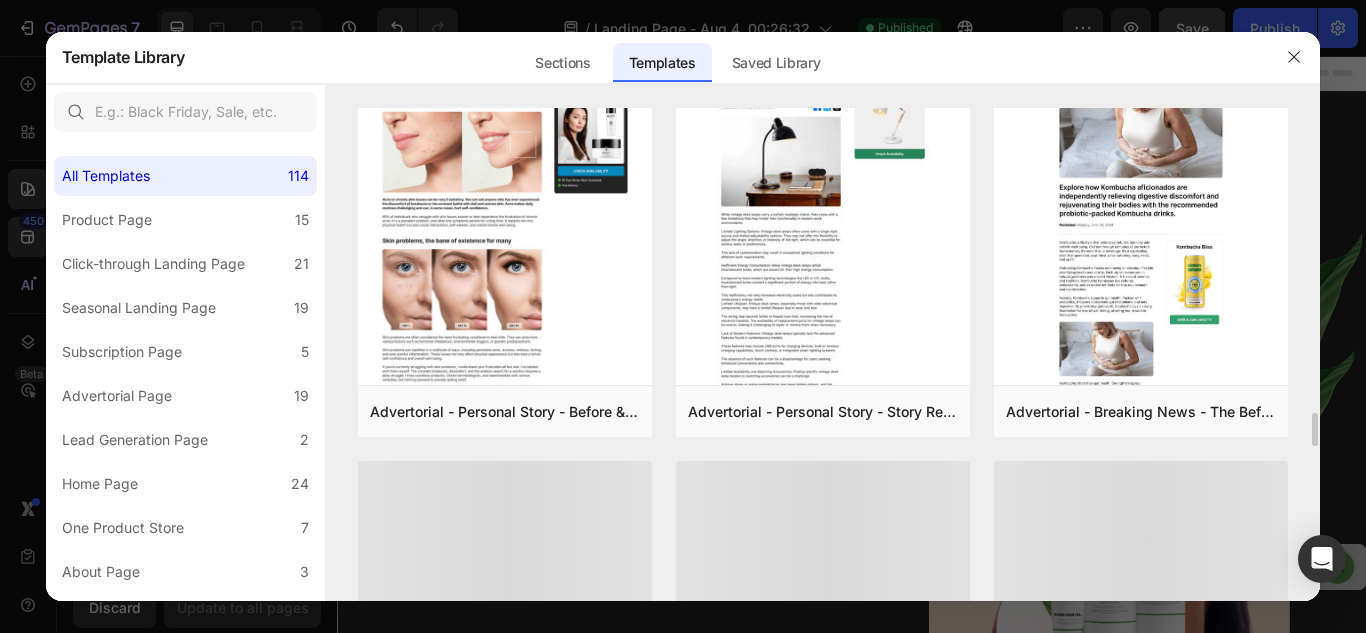 scroll, scrollTop: 4456, scrollLeft: 0, axis: vertical 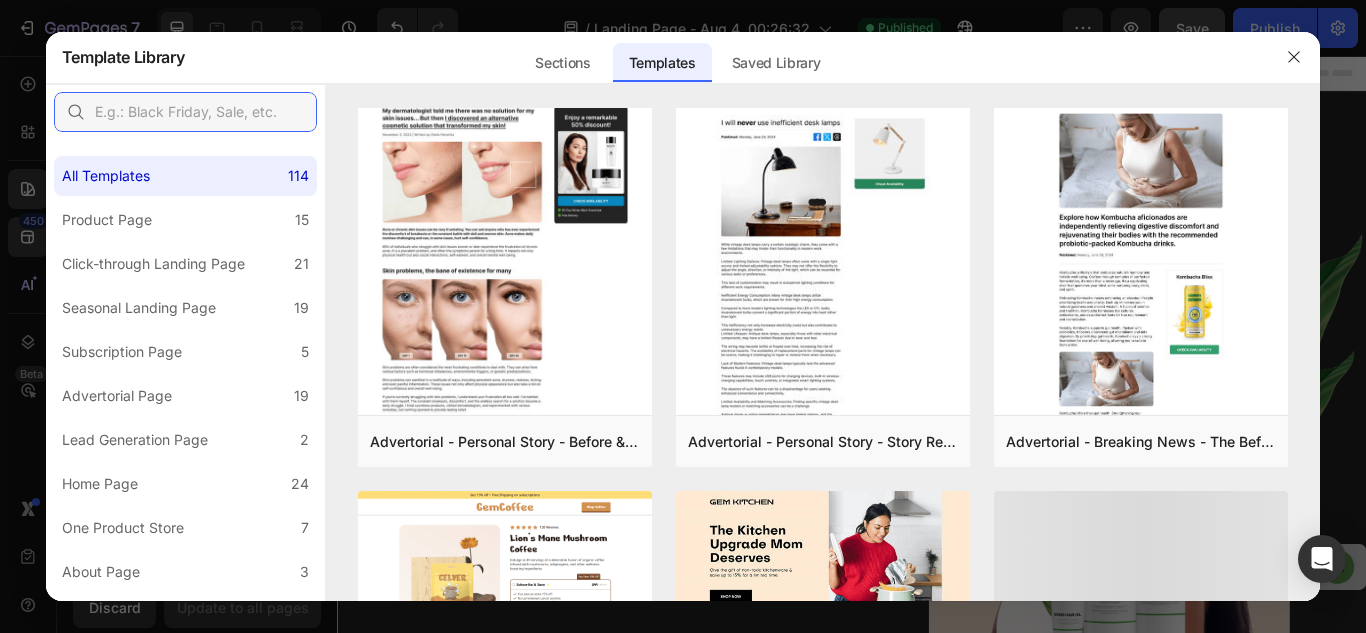 click at bounding box center (185, 112) 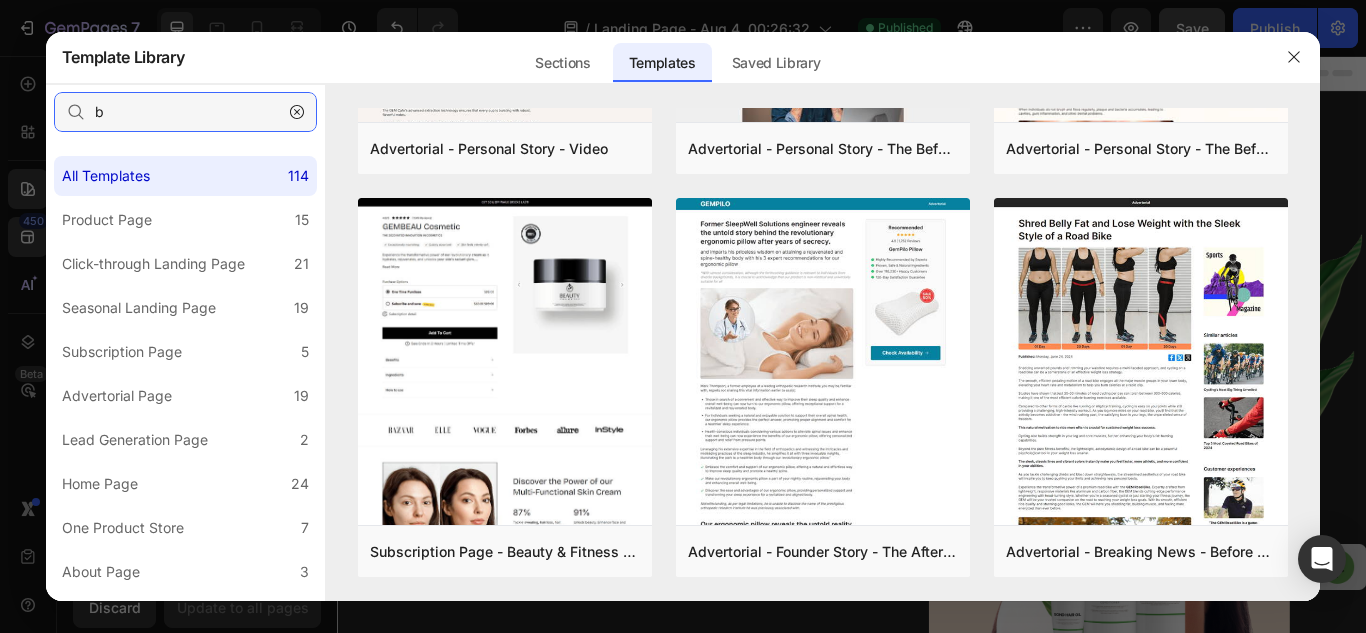 scroll, scrollTop: 0, scrollLeft: 0, axis: both 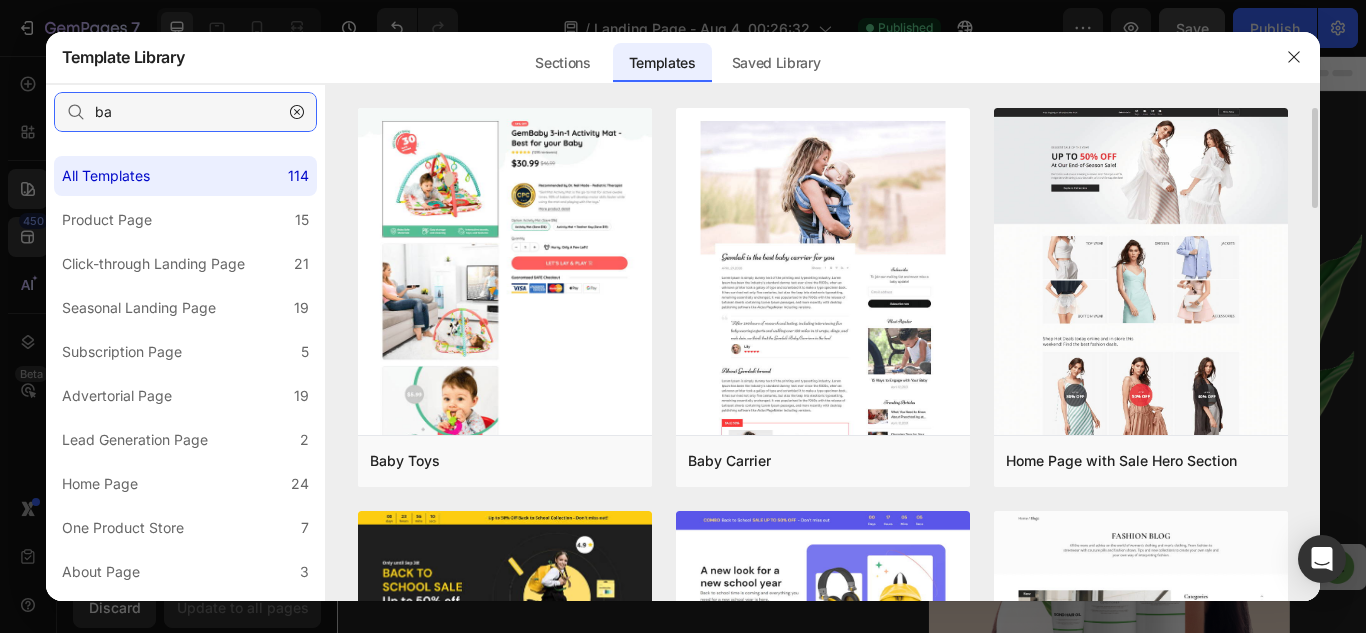 type on "ba" 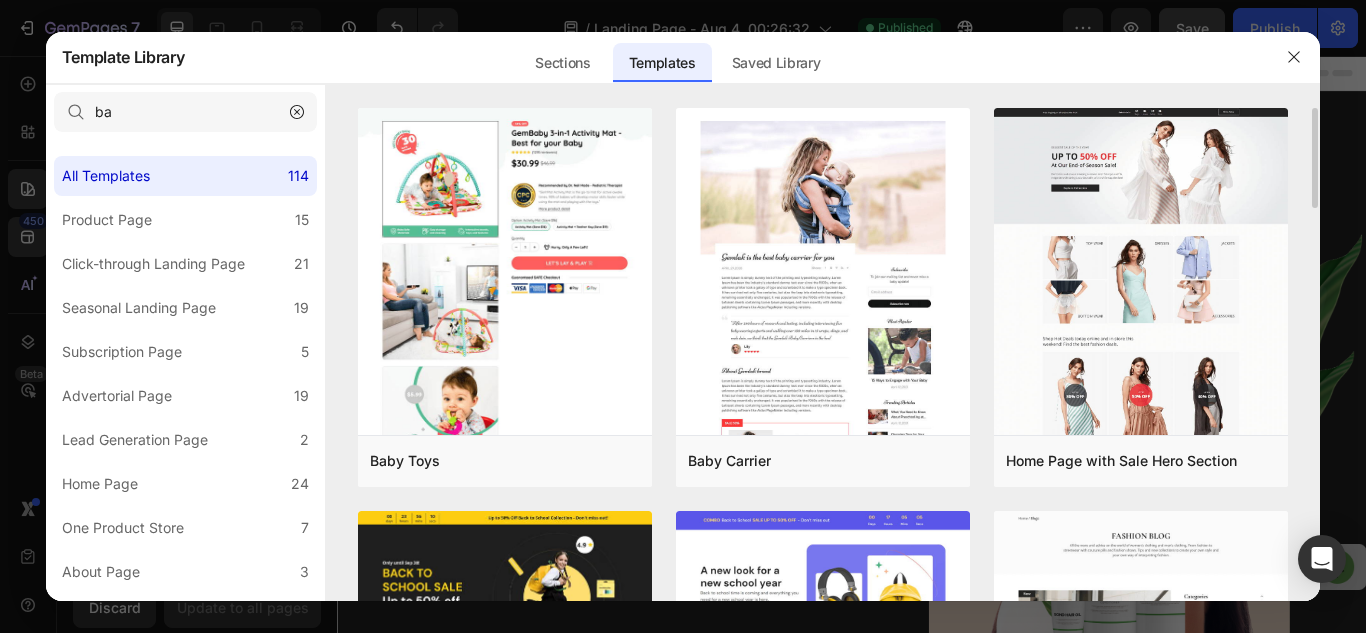 click on "Baby Toys Add to page  Preview  Baby Carrier Add to page  Preview  Home Page with Sale Hero Section Add to page  Preview  Back To School Add to page  Preview  Back To School - Stationery Add to page  Preview  Blog listing page Add to page  Preview  Black Friday - Tech Deals Add to page  Preview  Bluetooth Headphones Add to page  Preview  Green Furniture  Add to page  Preview  Holiday Back To School Add to page  Preview  Fashion - Mommy and Children Add to page  Preview  Jewelry Accessories Add to page  Preview  Fashion - Men and Women Add to page  Preview  Beauty - V1 Add to page  Preview  Easter Day Add to page  Preview  Black Friday - Camera Add to page  Preview  Bikini & Swimwear Add to page  Preview  Black Friday Beauty Deals Add to page  Preview" at bounding box center (823, 355) 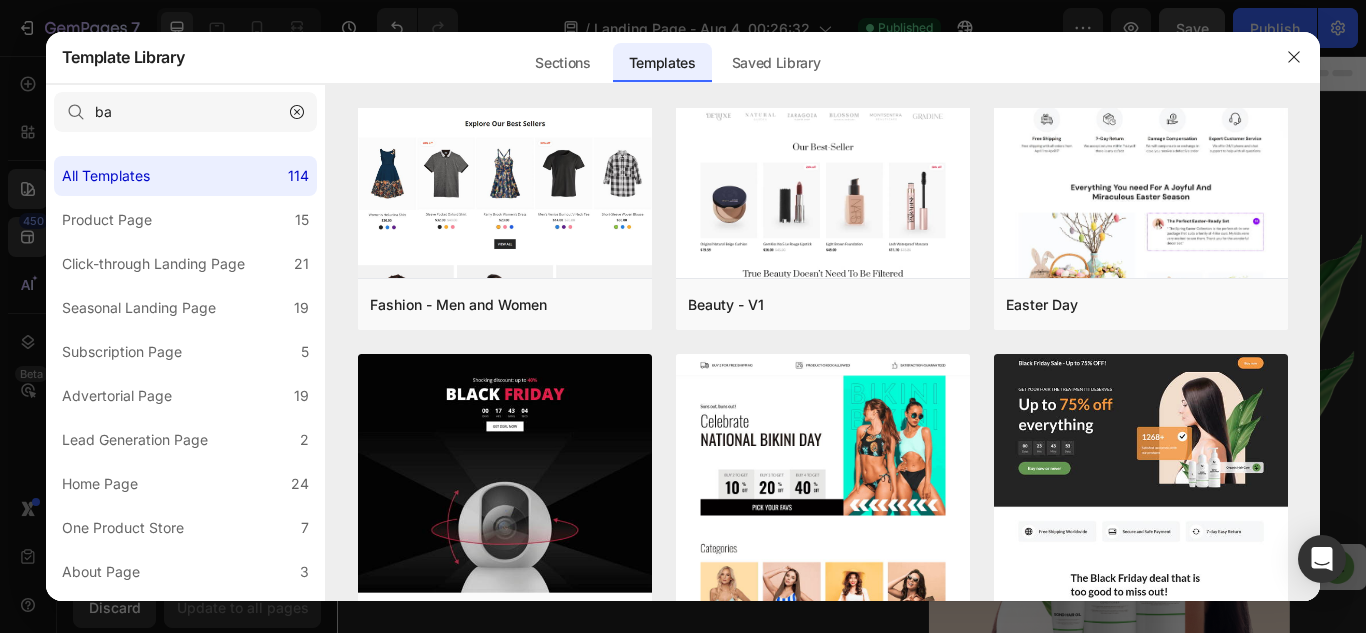 scroll, scrollTop: 1966, scrollLeft: 0, axis: vertical 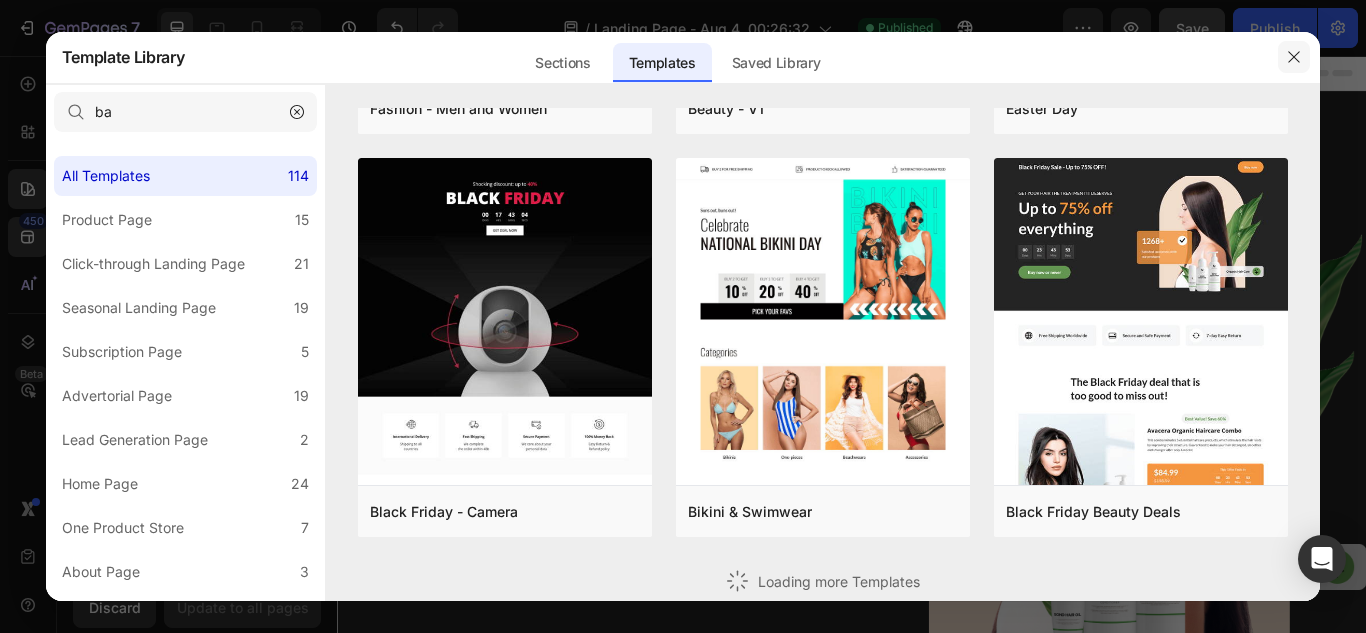 click 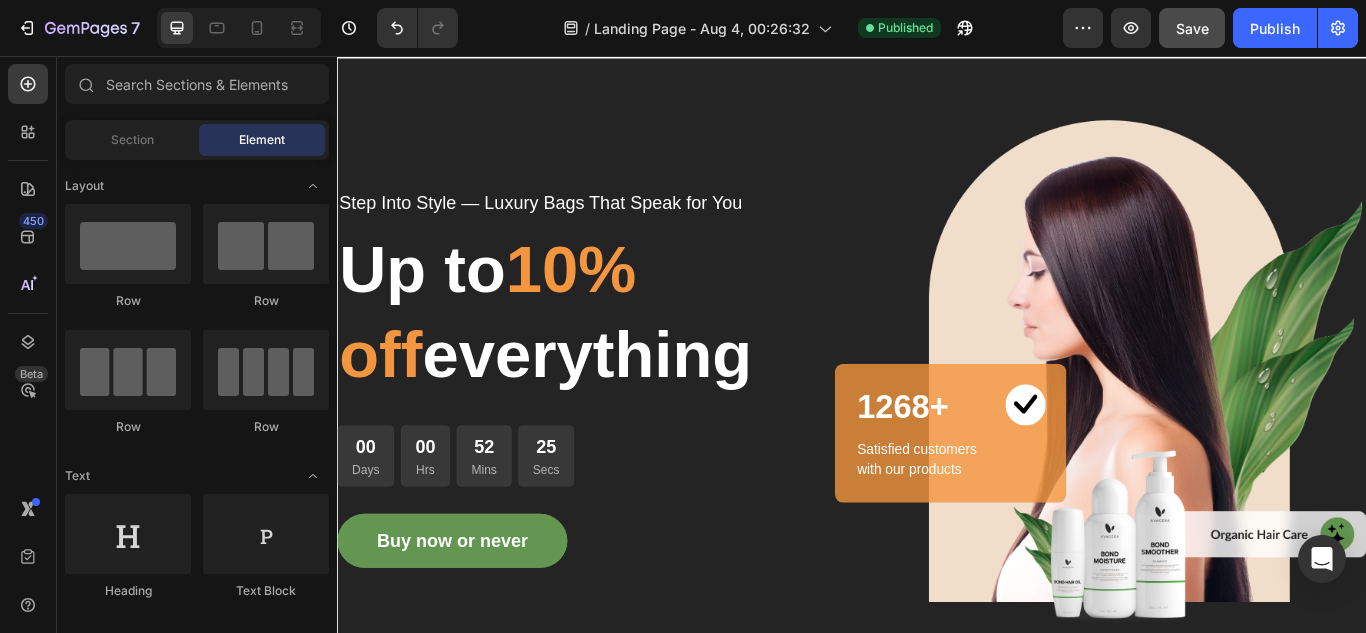 scroll, scrollTop: 1356, scrollLeft: 0, axis: vertical 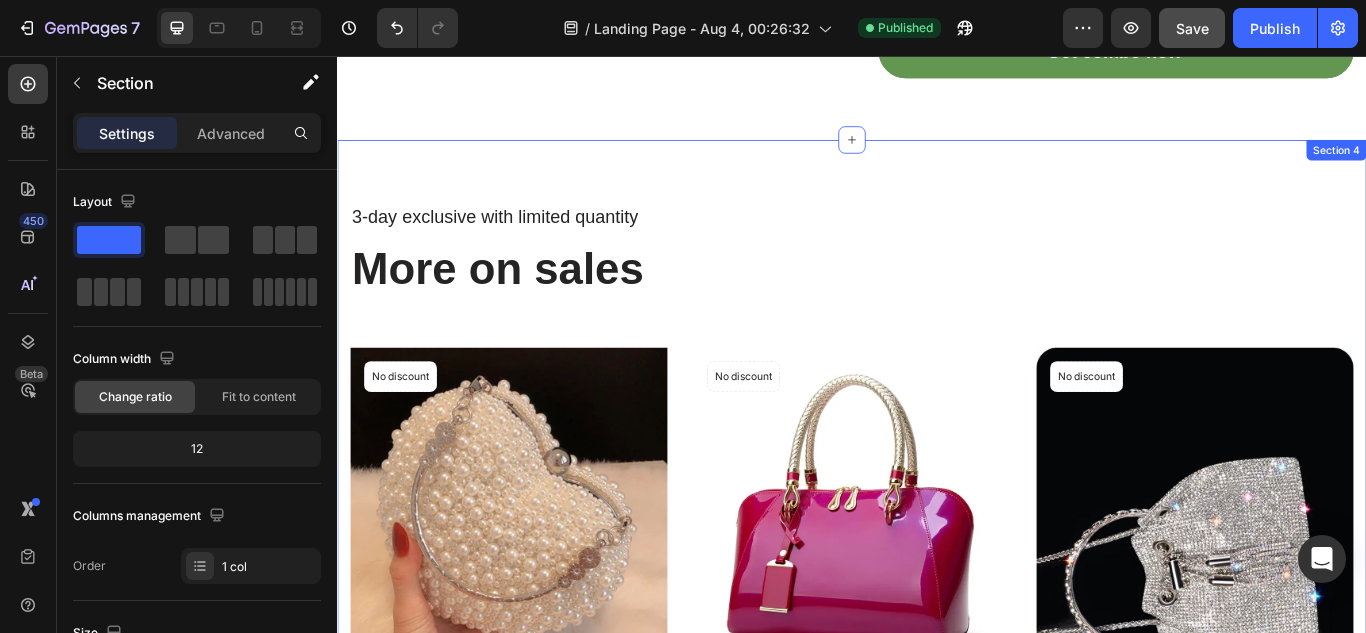 click on "3-day exclusive with limited quantity Text block More on sales Heading Row Product Images No discount   Not be displayed when published Product Badge Pearl Heart Shape Evening Clutch Bags Women Designer Chic Rhinestone Metal Handle Black Purse for Wedding Party Sac a Main (P) Title Icon 4.9 Text block Row Row $92.75 (P) Price (P) Price No compare price (P) Price Row Add To cart (P) Cart Button Row Product List Product Images No discount   Not be displayed when published Product Badge Luxury Designer Handbag Shiny Faux Leather Boston Bag 2025 Fashion Blue Red Black Beige Pink Bags for Women Sac De Luxe Femme (P) Title Icon 4.9 Text block Row Row $91.18 (P) Price (P) Price No compare price (P) Price Row Add To cart (P) Cart Button Row Product List Product Images No discount   Not be displayed when published Product Badge Luxury Bag Diamond Evening Bag Silver Designer Bag Handbags Pearl Bag Hand Bags Luxury Handbags (P) Title Icon 4.9 Text block Row Row $72.34 (P) Price (P) Price No compare price (P) Price Row" at bounding box center [937, 911] 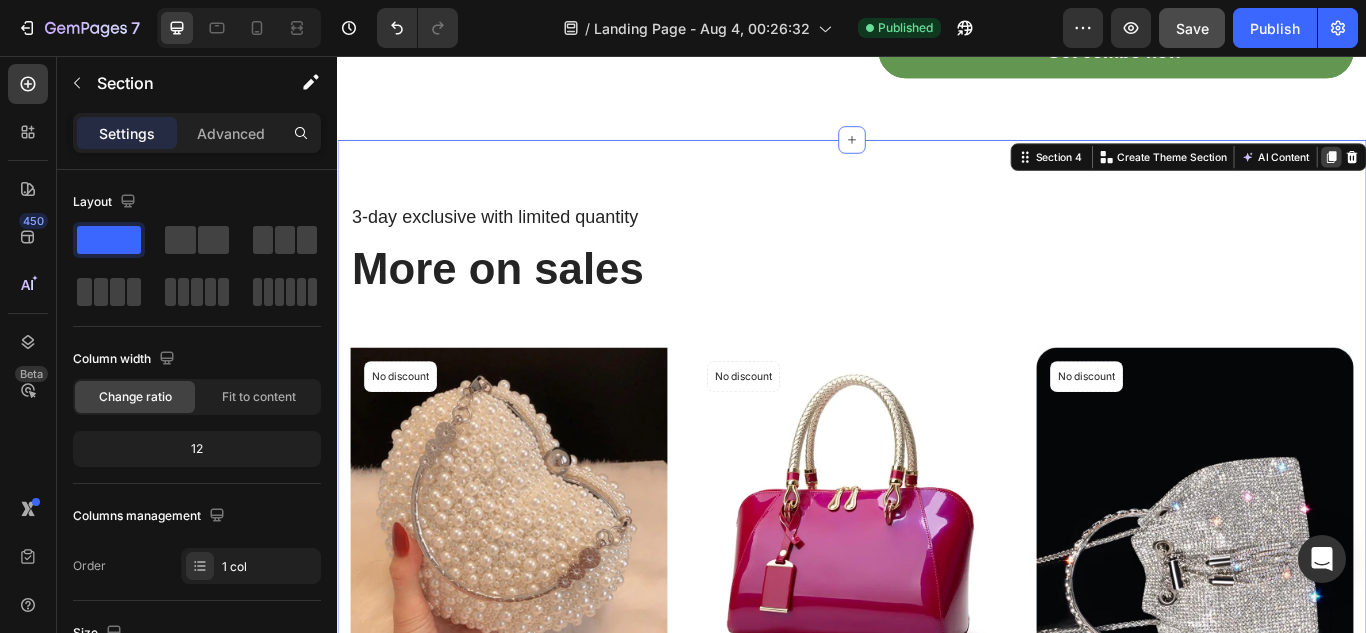 click 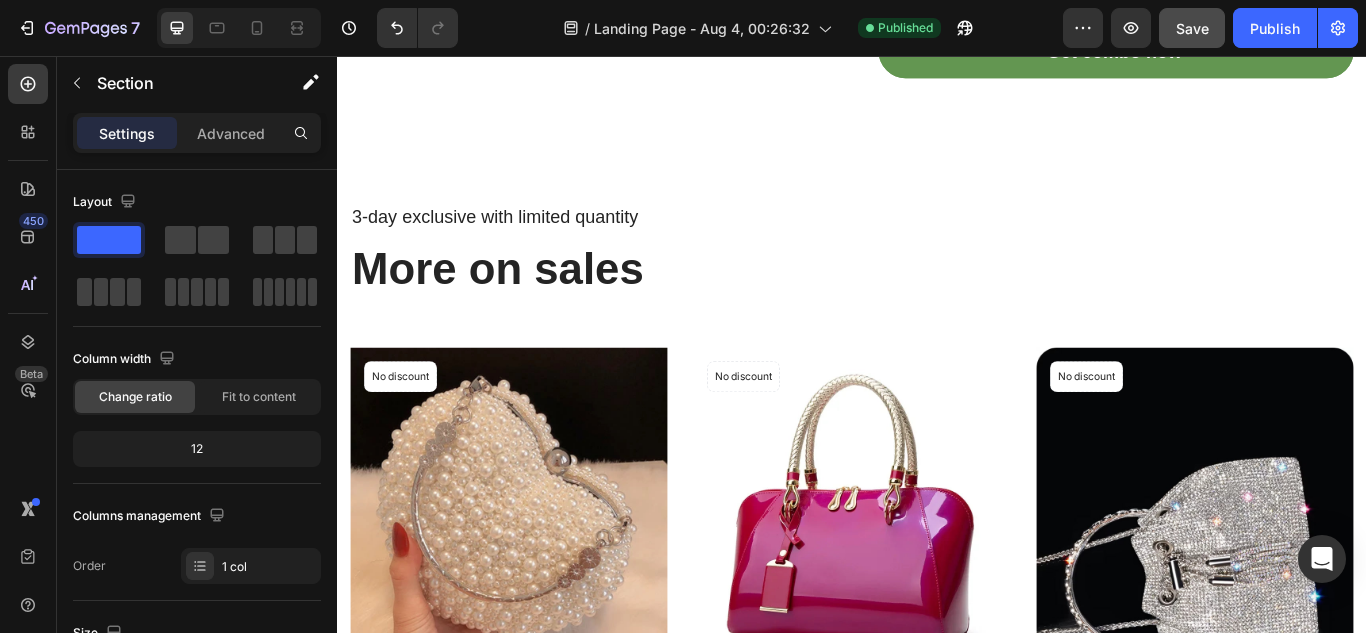 scroll, scrollTop: 5900, scrollLeft: 0, axis: vertical 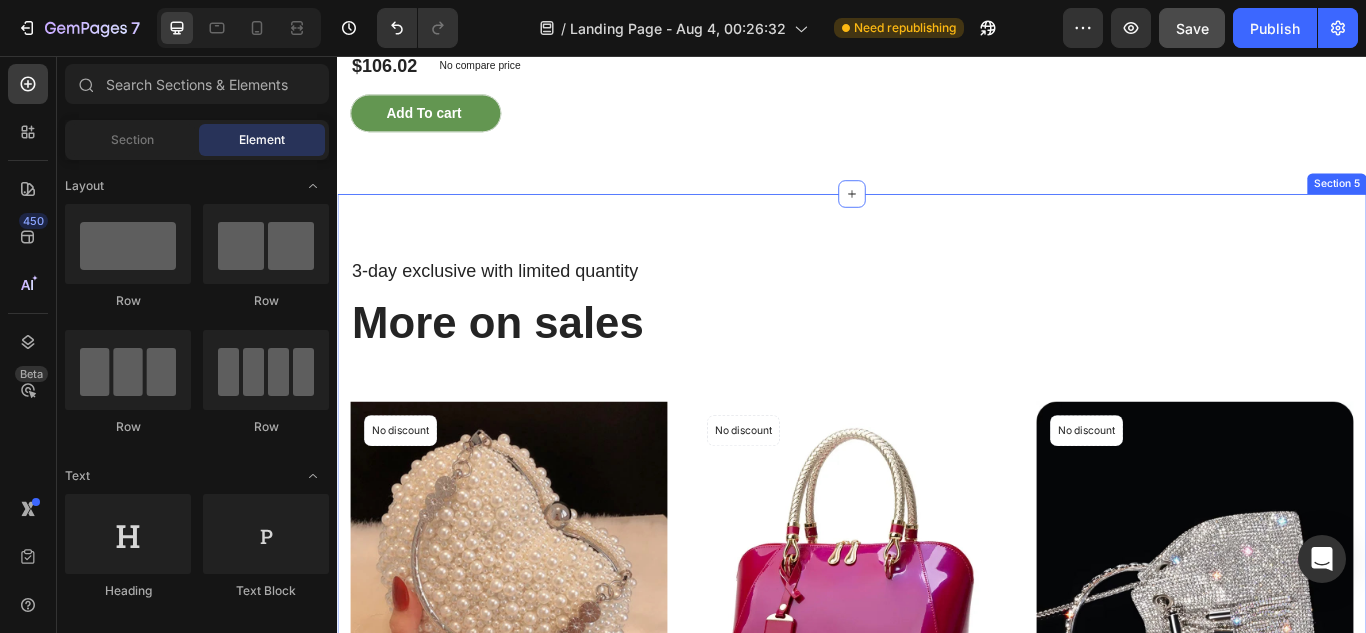 click on "3-day exclusive with limited quantity Text block More on sales Heading Row Product Images No discount   Not be displayed when published Product Badge Pearl Heart Shape Evening Clutch Bags Women Designer Chic Rhinestone Metal Handle Black Purse for Wedding Party Sac a Main (P) Title Icon 4.9 Text block Row Row $92.75 (P) Price (P) Price No compare price (P) Price Row Add To cart (P) Cart Button Row Product List Product Images No discount   Not be displayed when published Product Badge Luxury Designer Handbag Shiny Faux Leather Boston Bag 2025 Fashion Blue Red Black Beige Pink Bags for Women Sac De Luxe Femme (P) Title Icon 4.9 Text block Row Row $91.18 (P) Price (P) Price No compare price (P) Price Row Add To cart (P) Cart Button Row Product List Product Images No discount   Not be displayed when published Product Badge Luxury Bag Diamond Evening Bag Silver Designer Bag Handbags Pearl Bag Hand Bags Luxury Handbags (P) Title Icon 4.9 Text block Row Row $72.34 (P) Price (P) Price No compare price (P) Price Row" at bounding box center (937, 974) 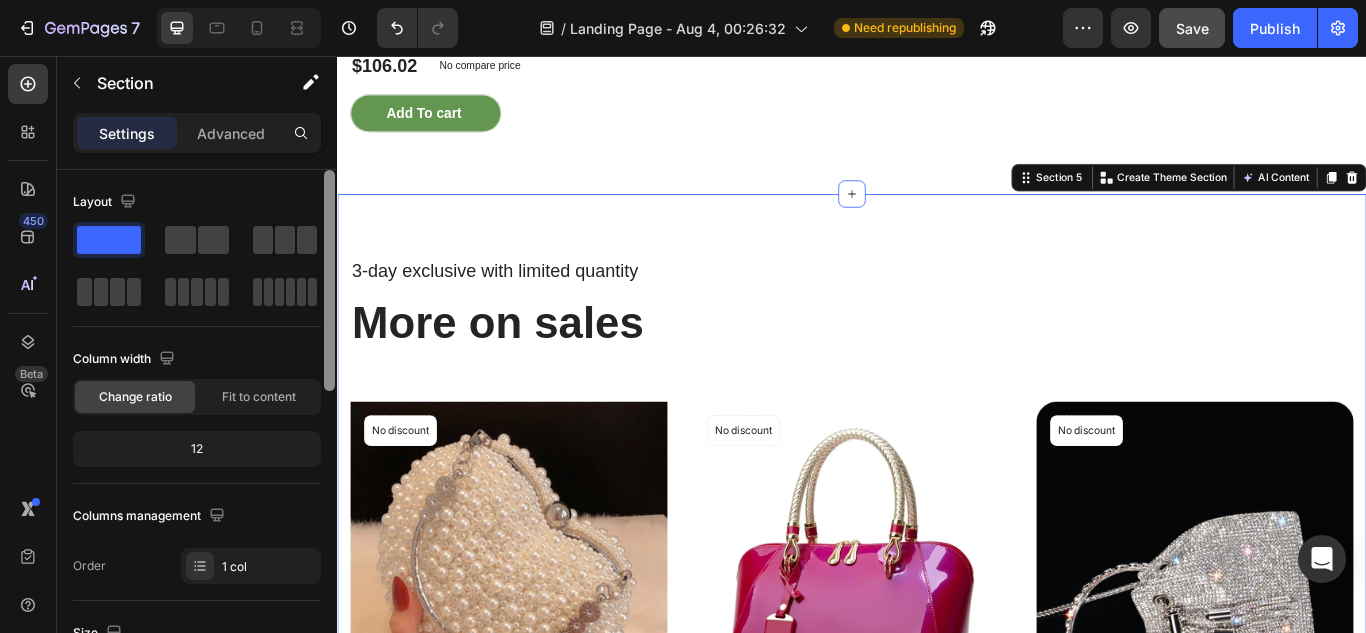 scroll, scrollTop: 520, scrollLeft: 0, axis: vertical 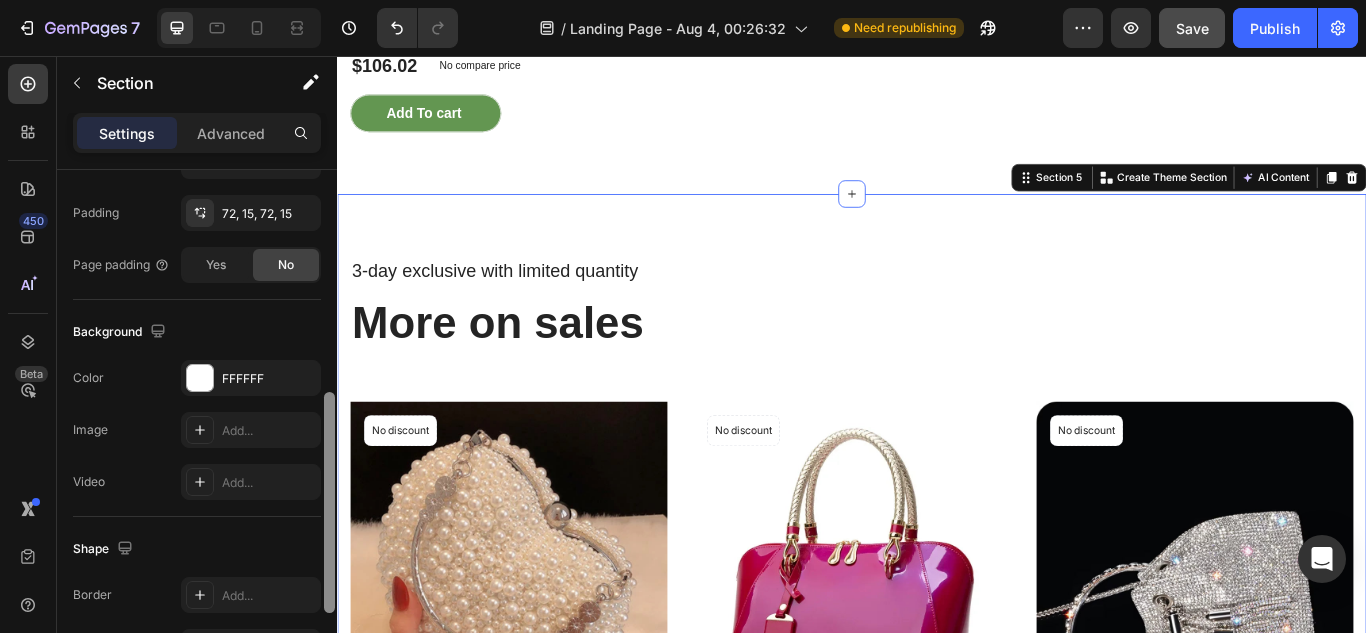drag, startPoint x: 335, startPoint y: 345, endPoint x: 334, endPoint y: 426, distance: 81.00617 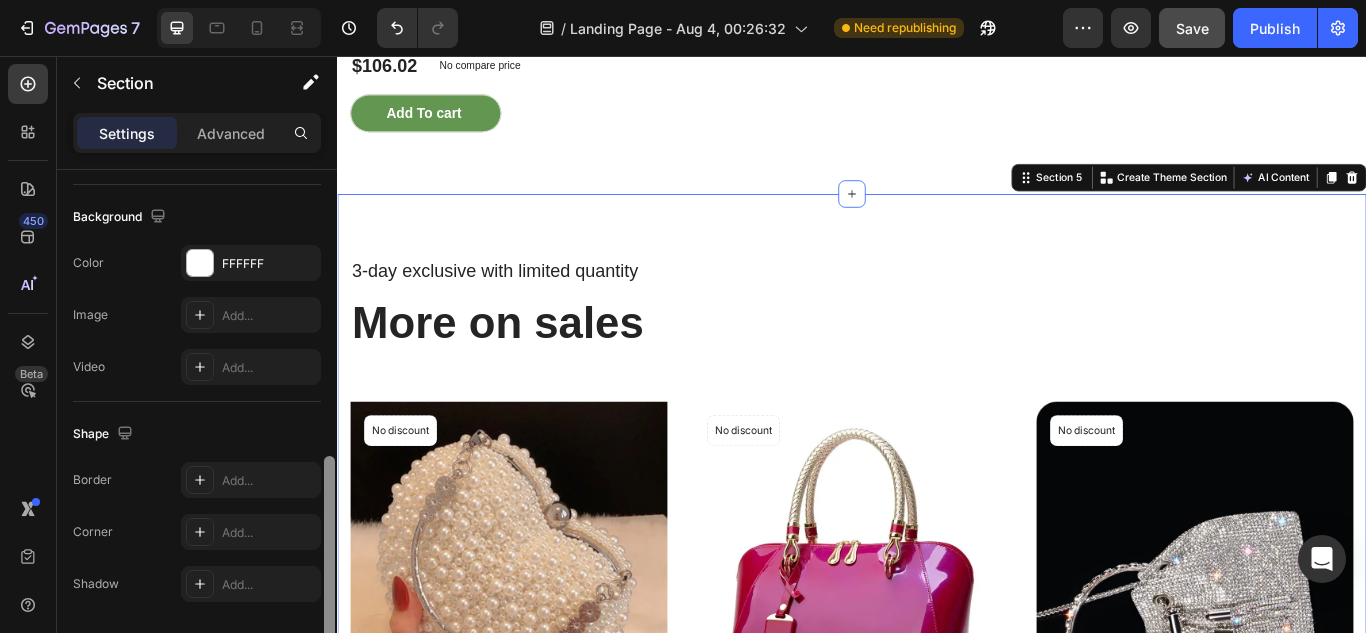 scroll, scrollTop: 700, scrollLeft: 0, axis: vertical 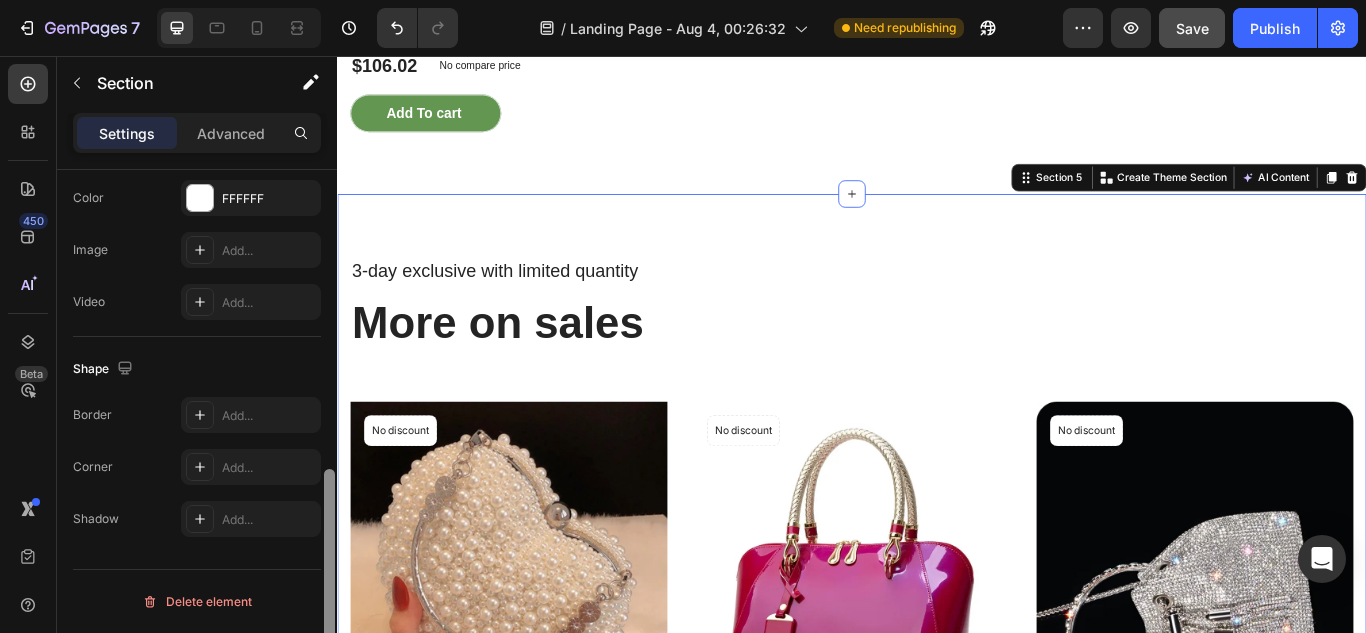 drag, startPoint x: 334, startPoint y: 426, endPoint x: 305, endPoint y: 567, distance: 143.95139 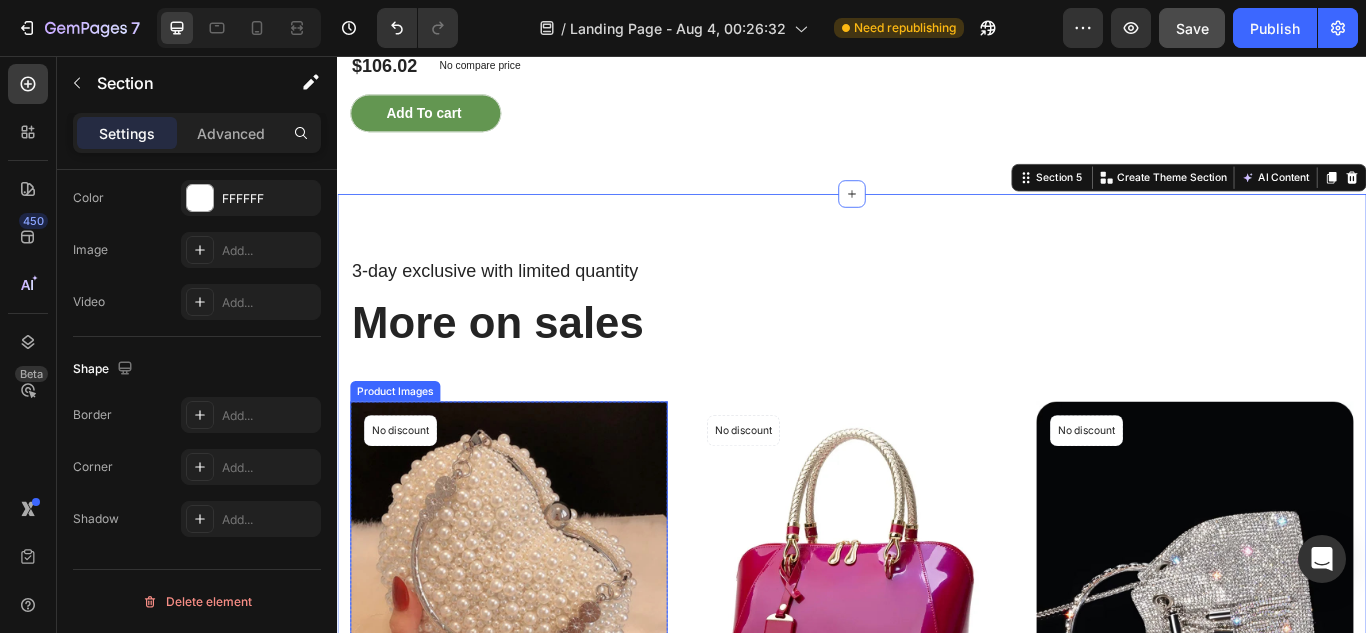 click at bounding box center (537, 644) 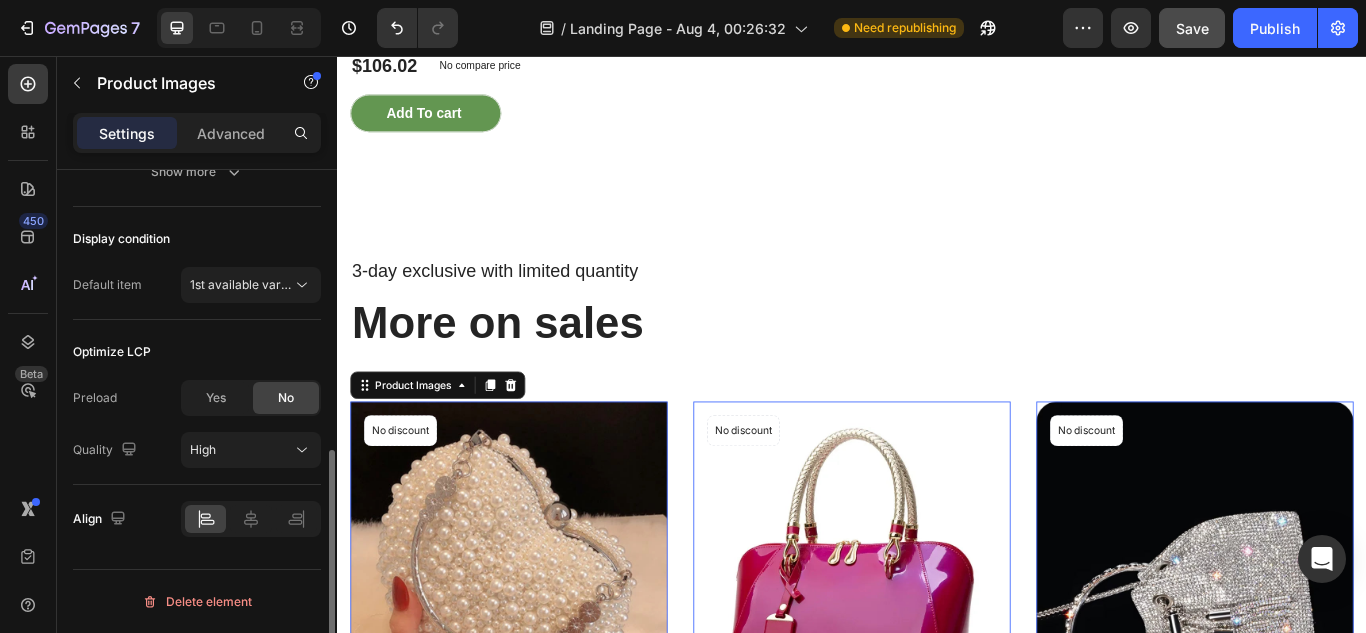 scroll, scrollTop: 0, scrollLeft: 0, axis: both 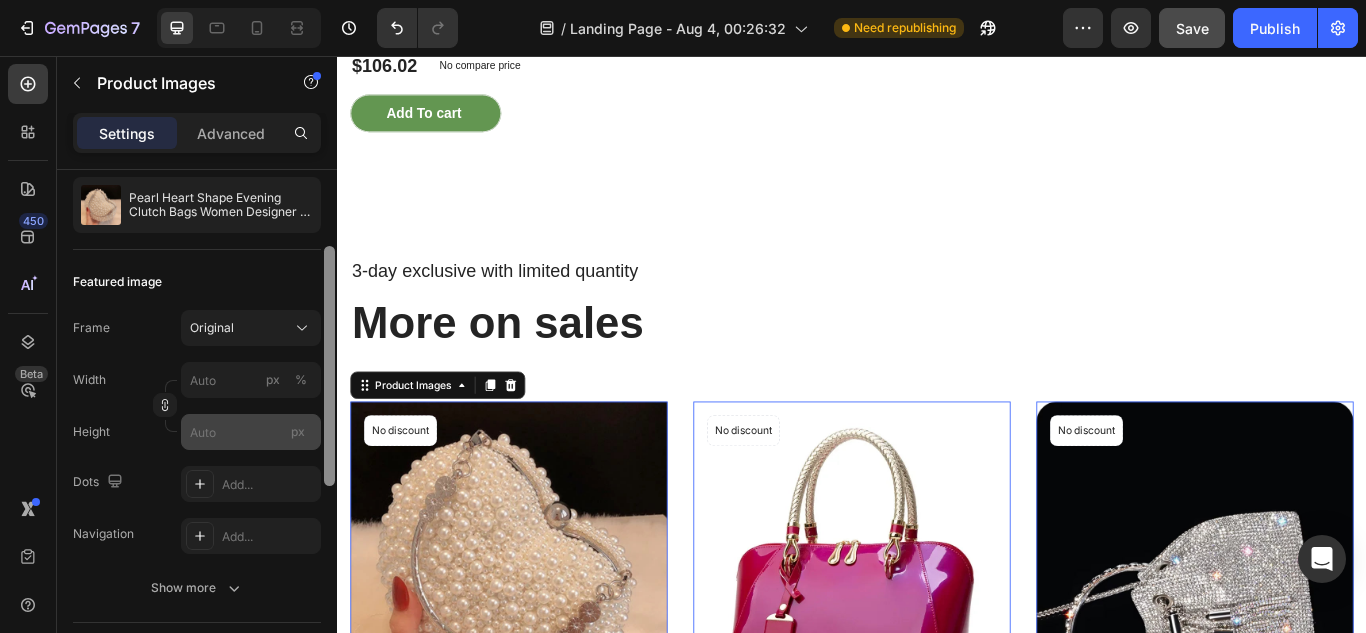 drag, startPoint x: 329, startPoint y: 353, endPoint x: 319, endPoint y: 441, distance: 88.56636 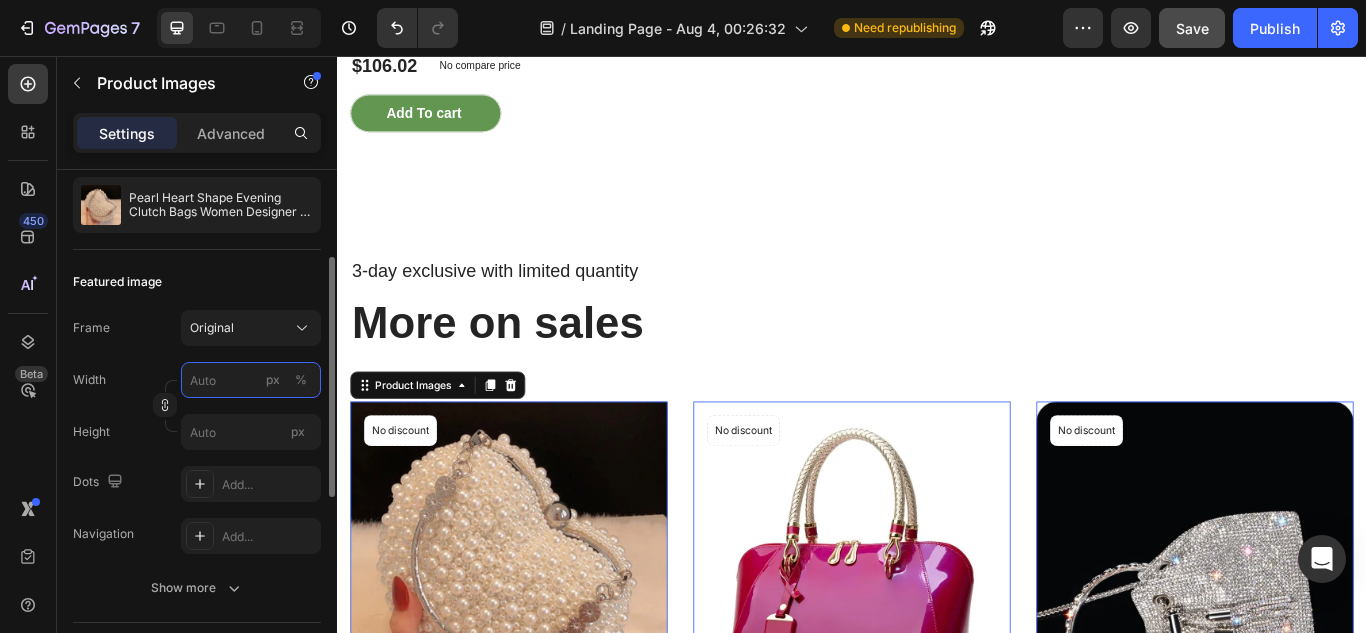 click on "px %" at bounding box center (251, 380) 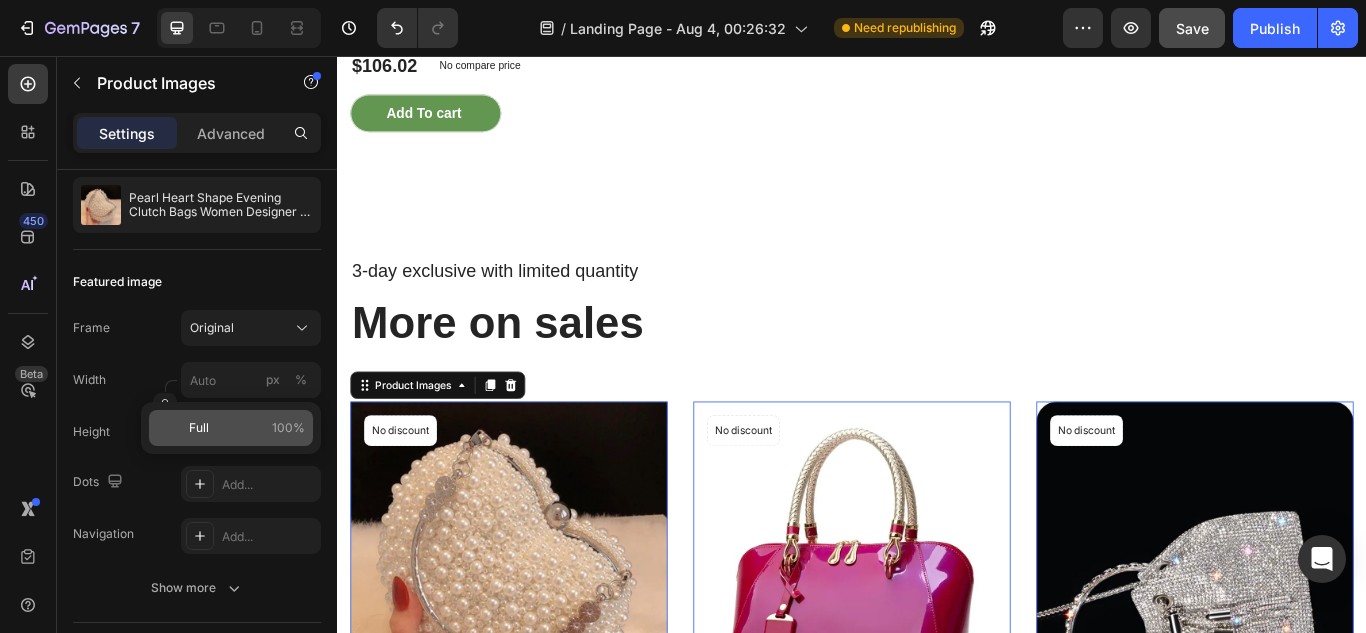 click on "Full 100%" at bounding box center (247, 428) 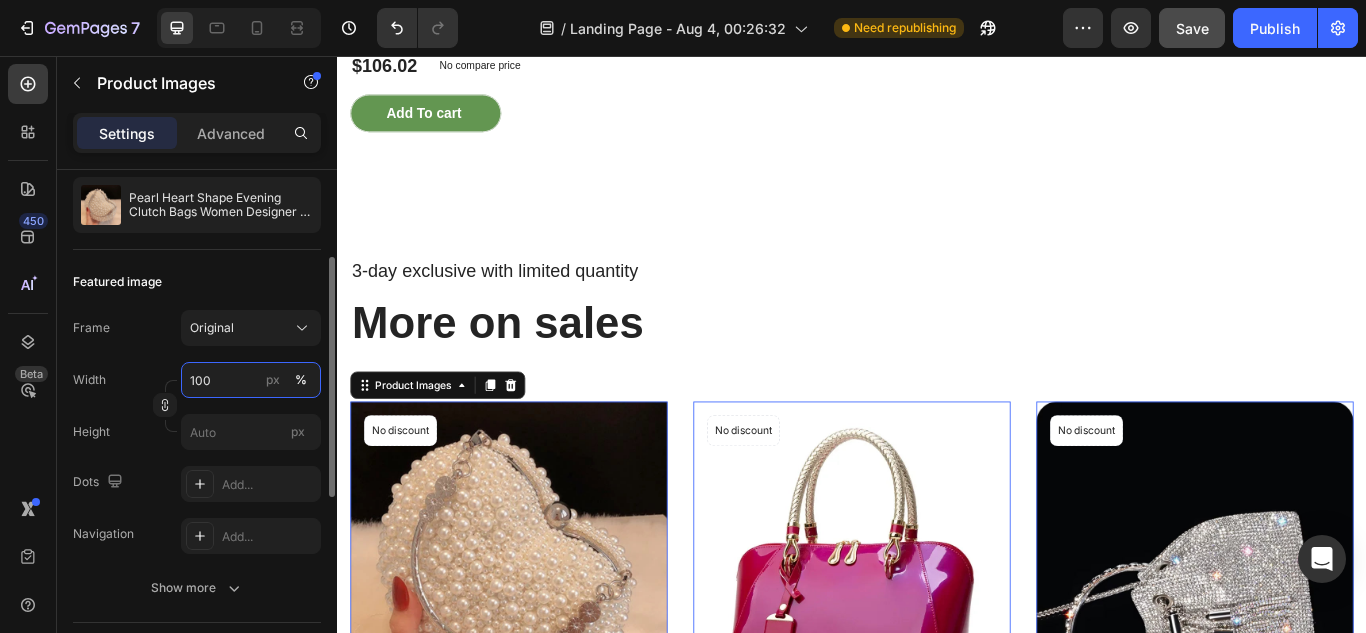 click on "100" at bounding box center [251, 380] 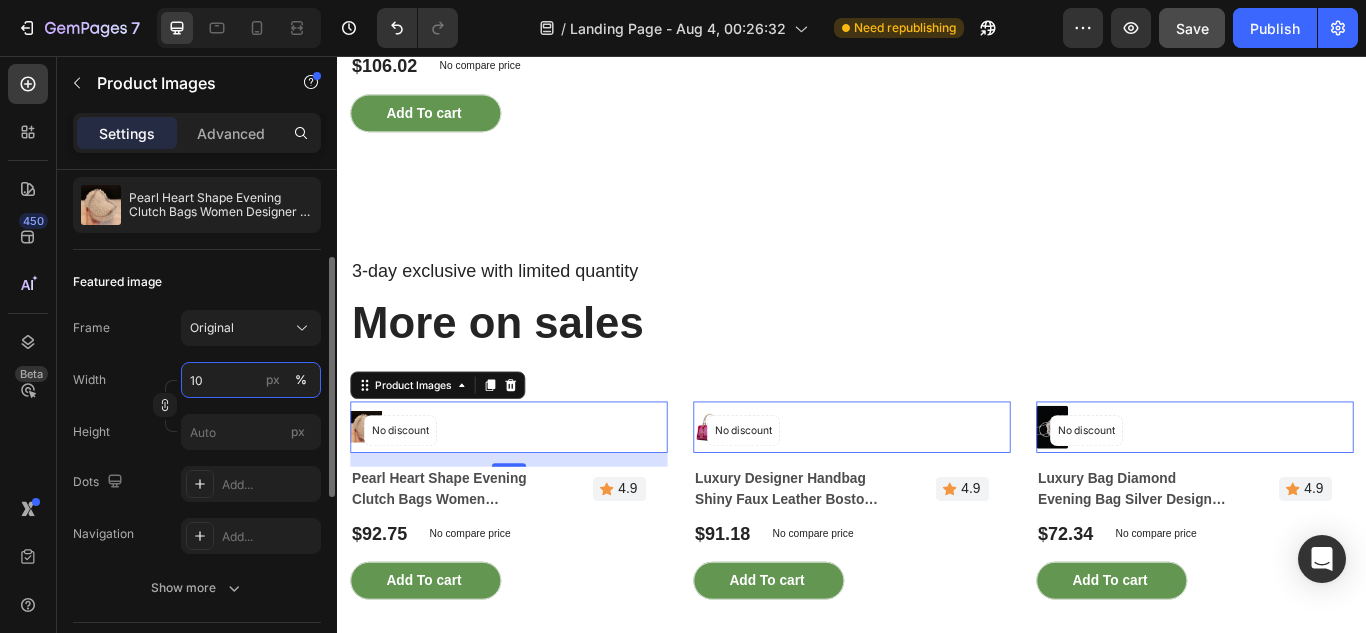type on "1" 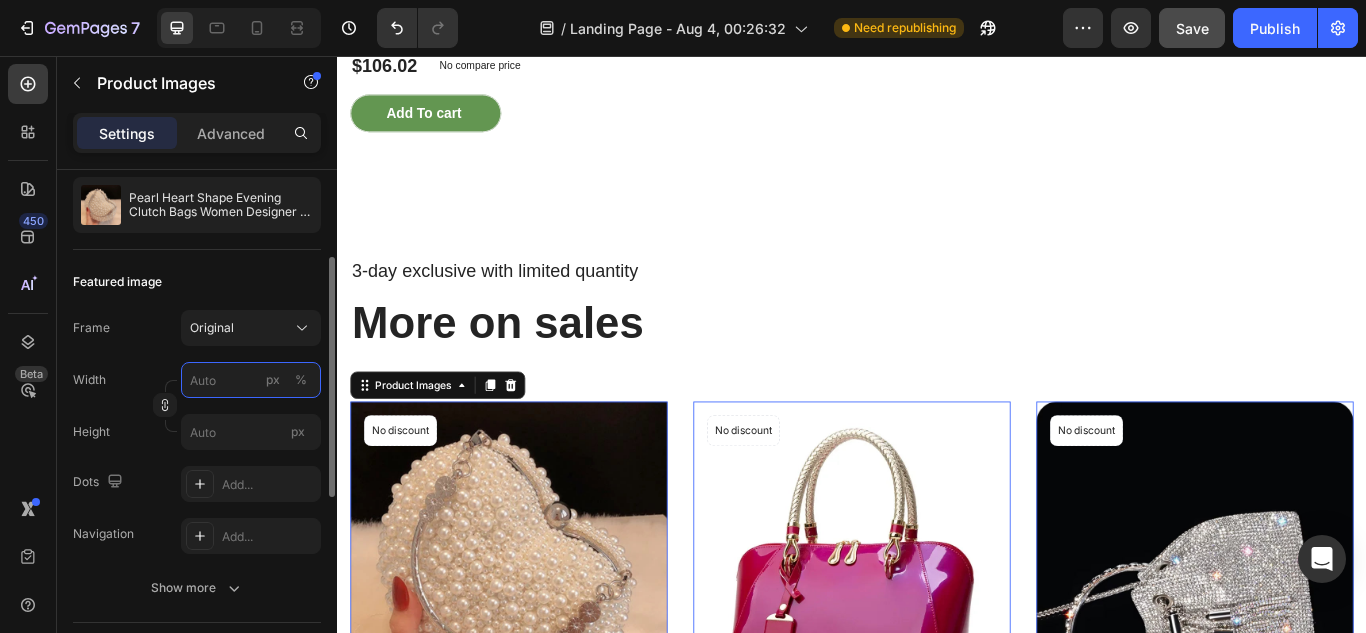 type on "2" 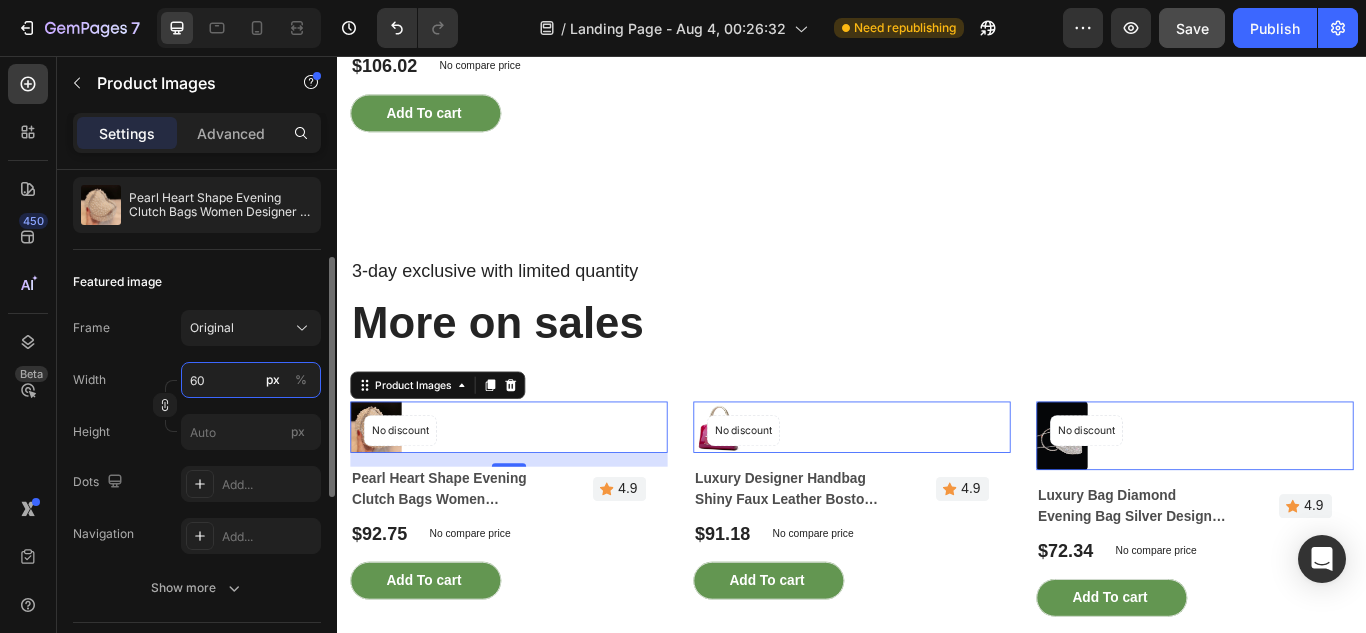 type on "6" 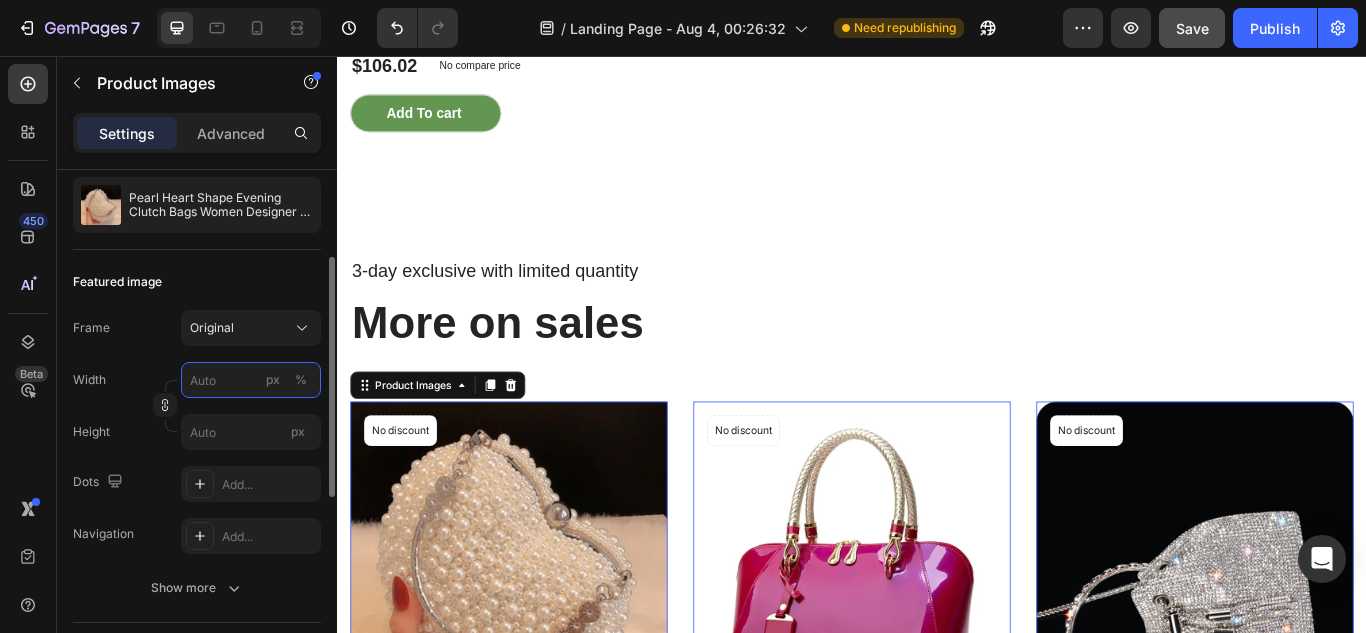 type on "6" 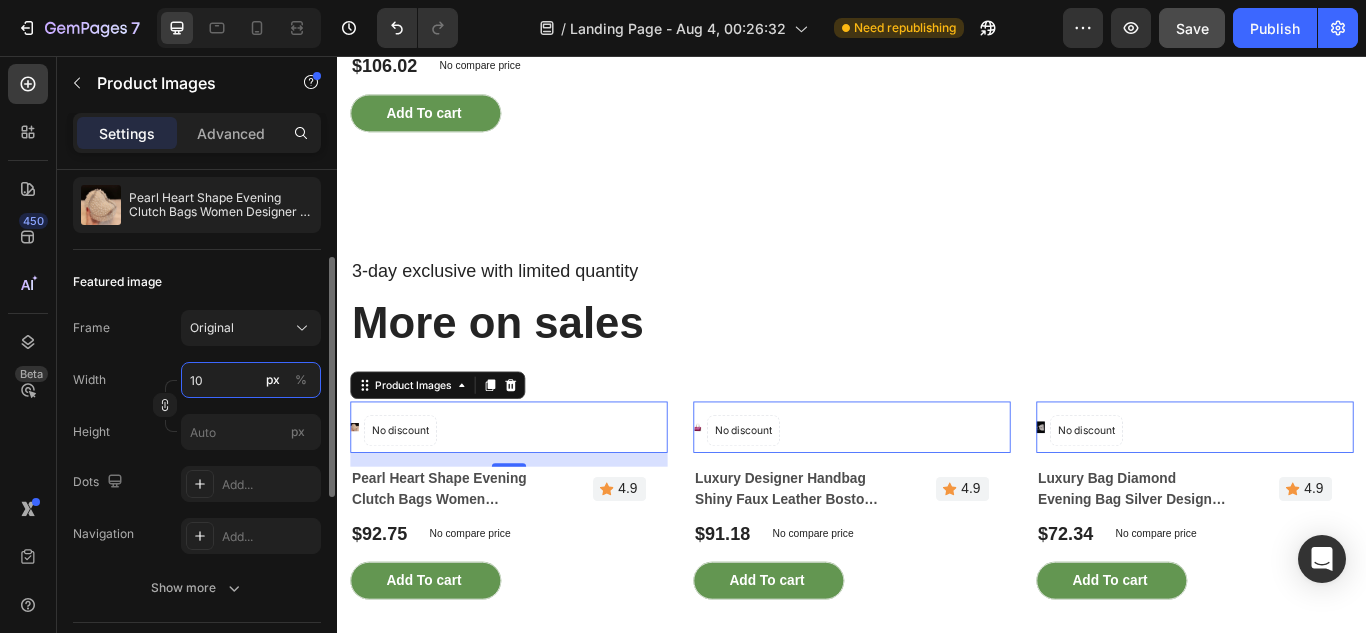 type on "1" 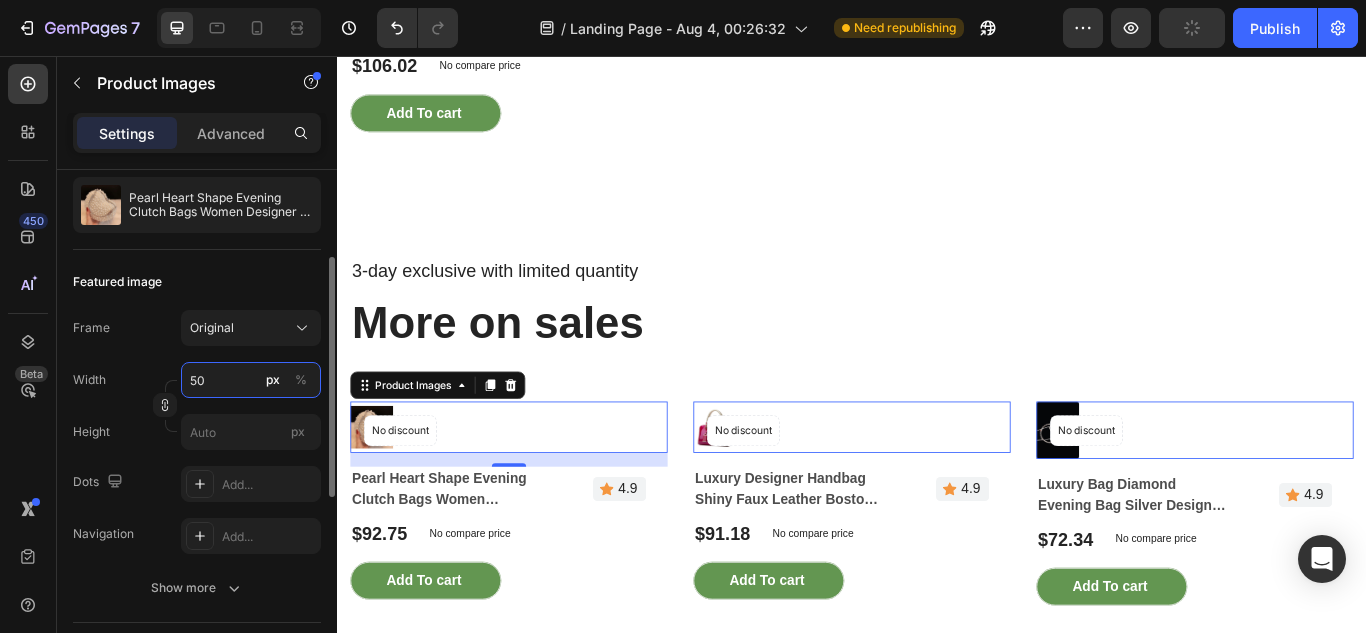 type on "5" 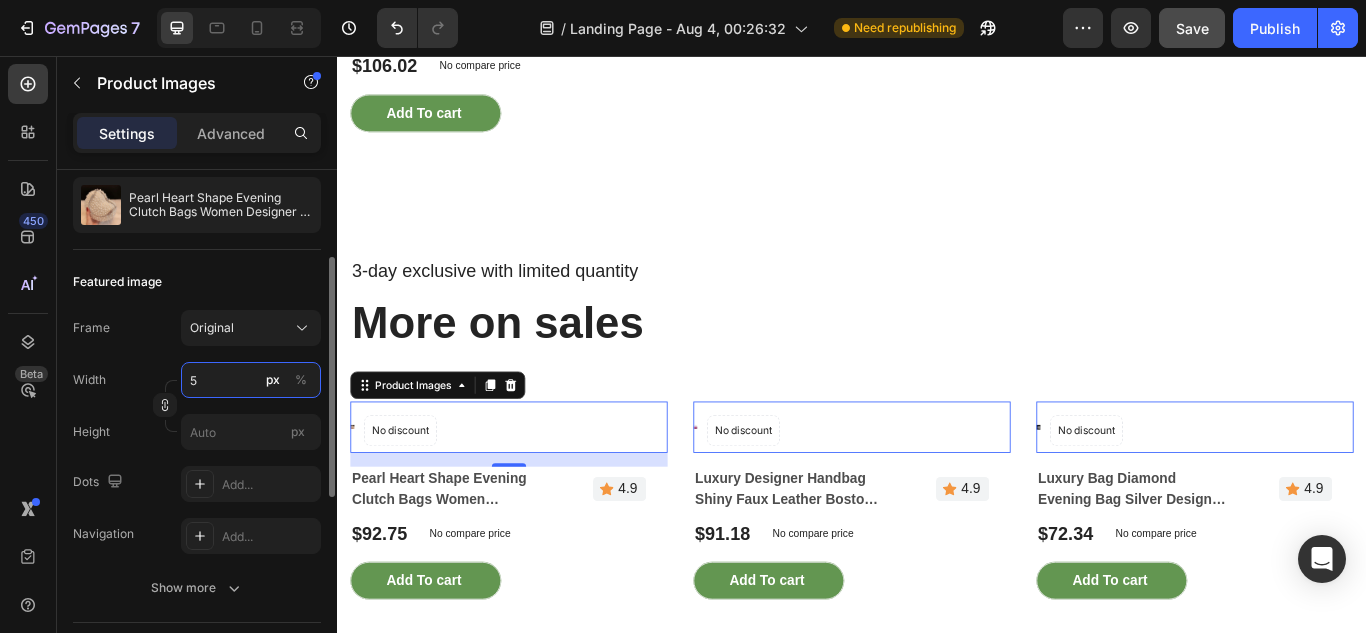 type on "5" 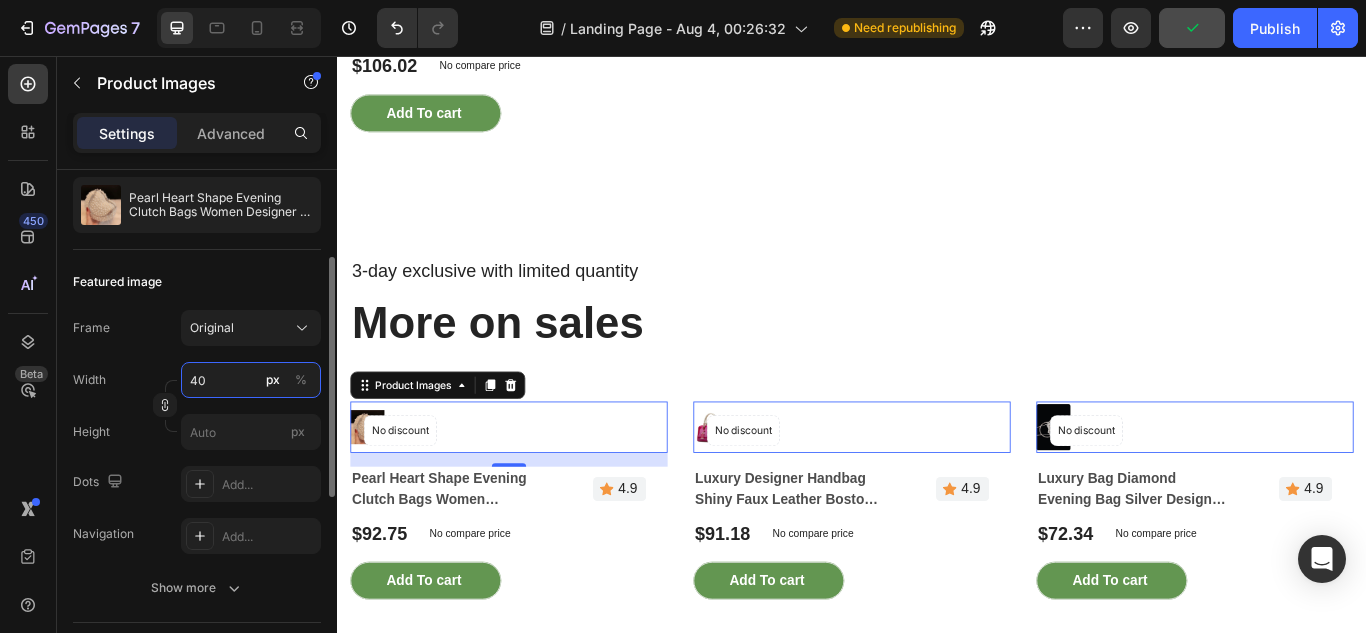 type on "400" 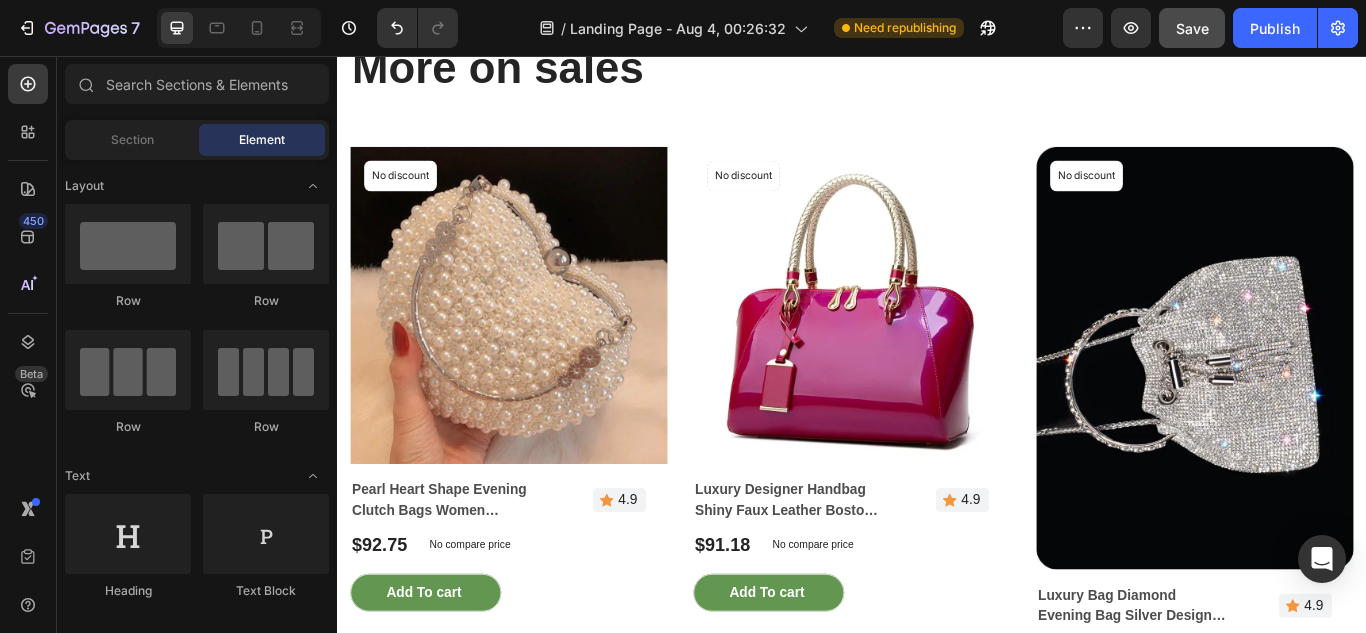 scroll, scrollTop: 4067, scrollLeft: 0, axis: vertical 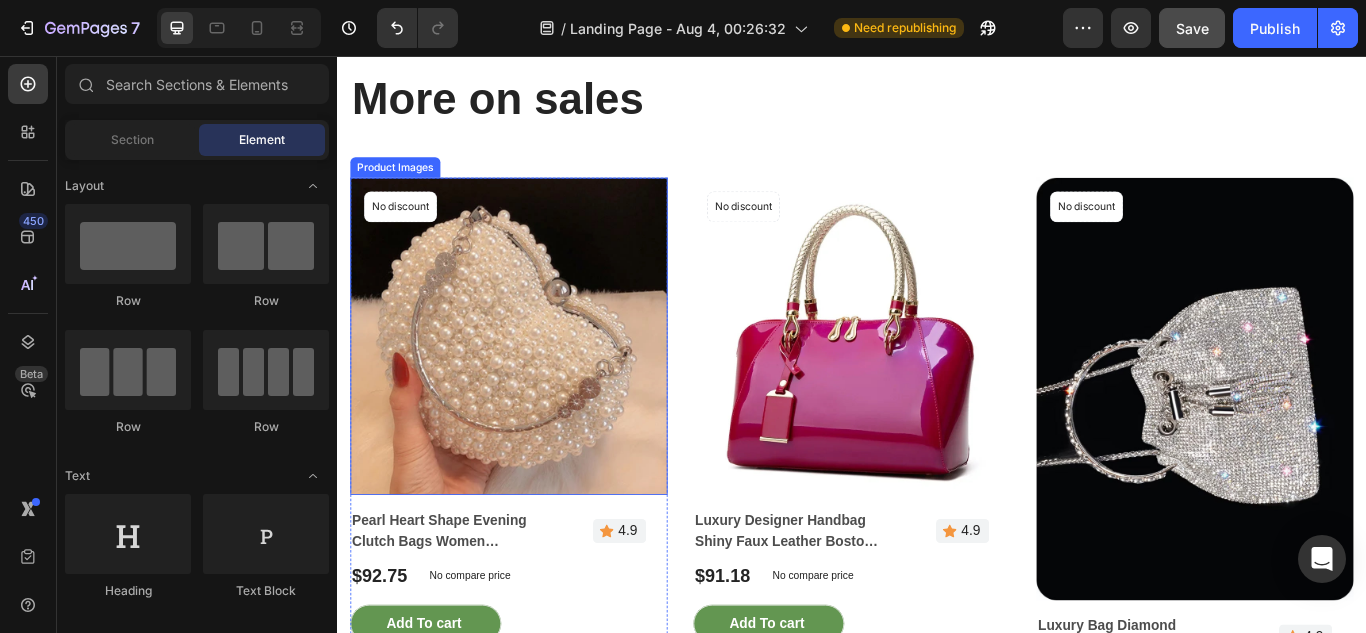 click at bounding box center (537, 383) 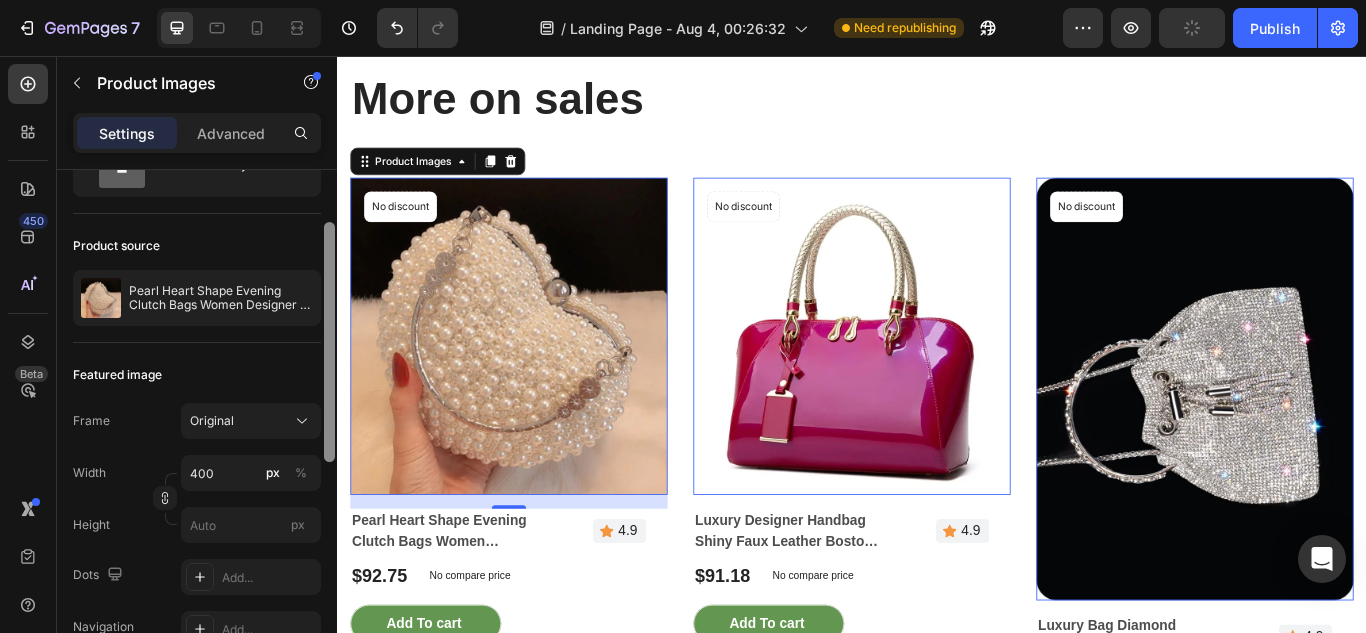 drag, startPoint x: 328, startPoint y: 384, endPoint x: 327, endPoint y: 432, distance: 48.010414 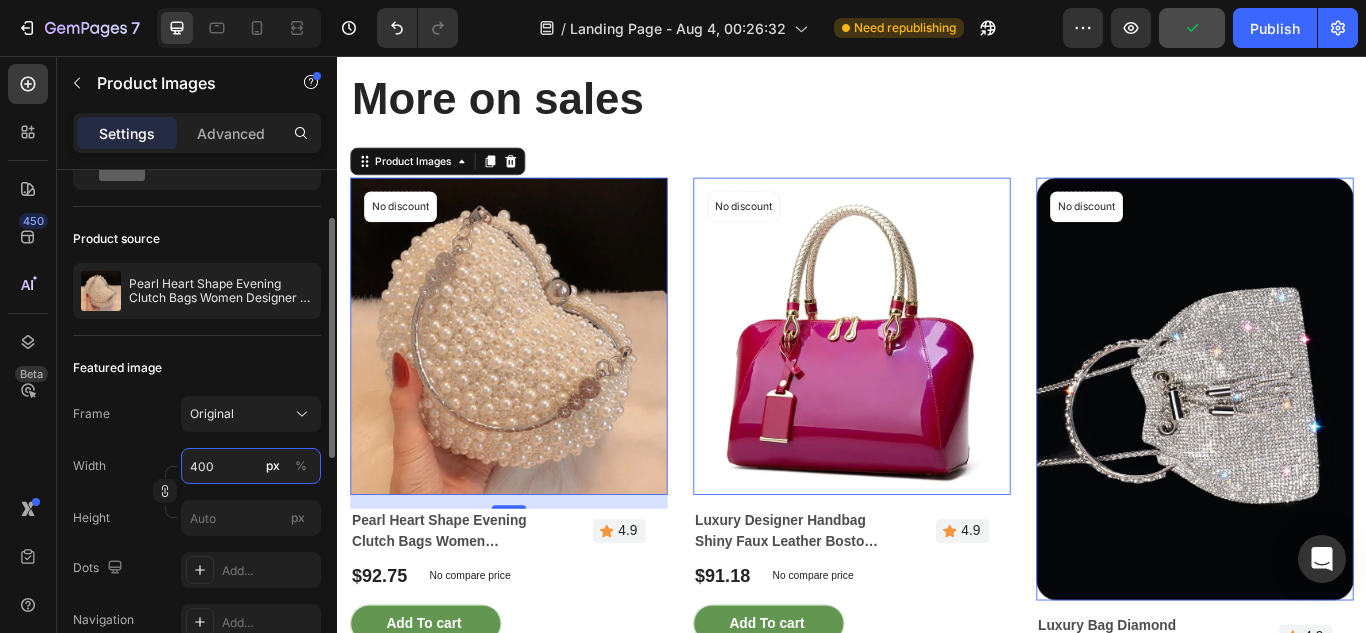 click on "400" at bounding box center (251, 466) 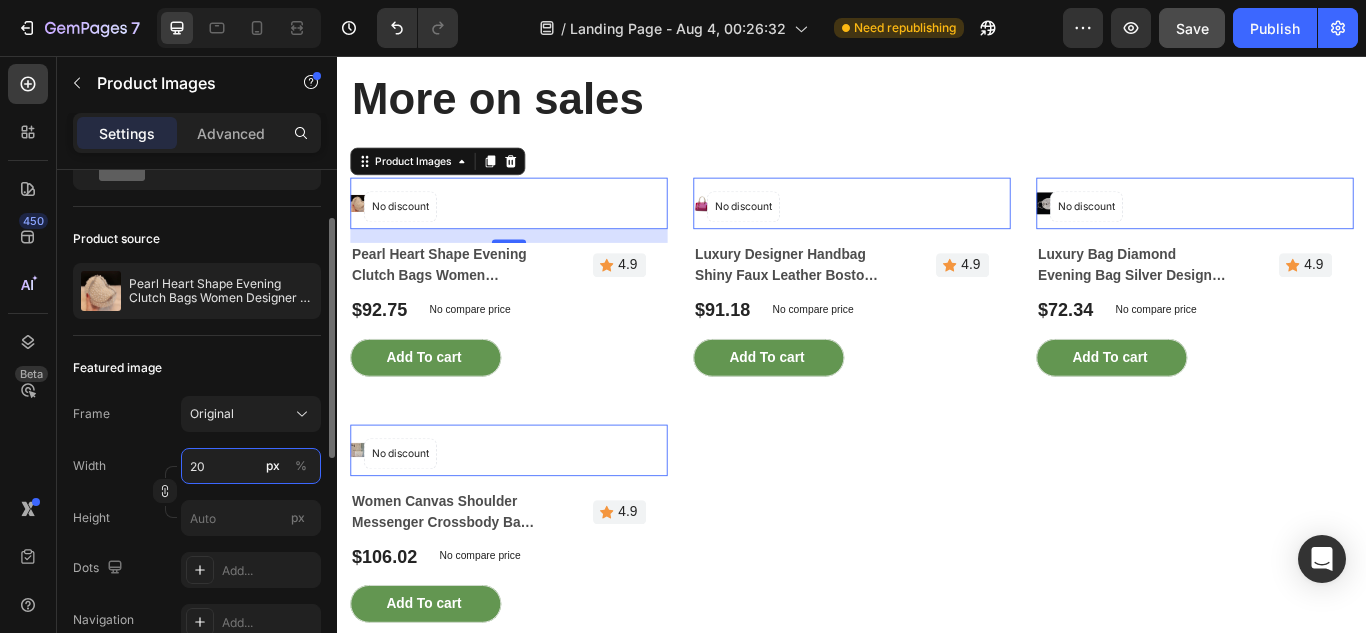 type on "2" 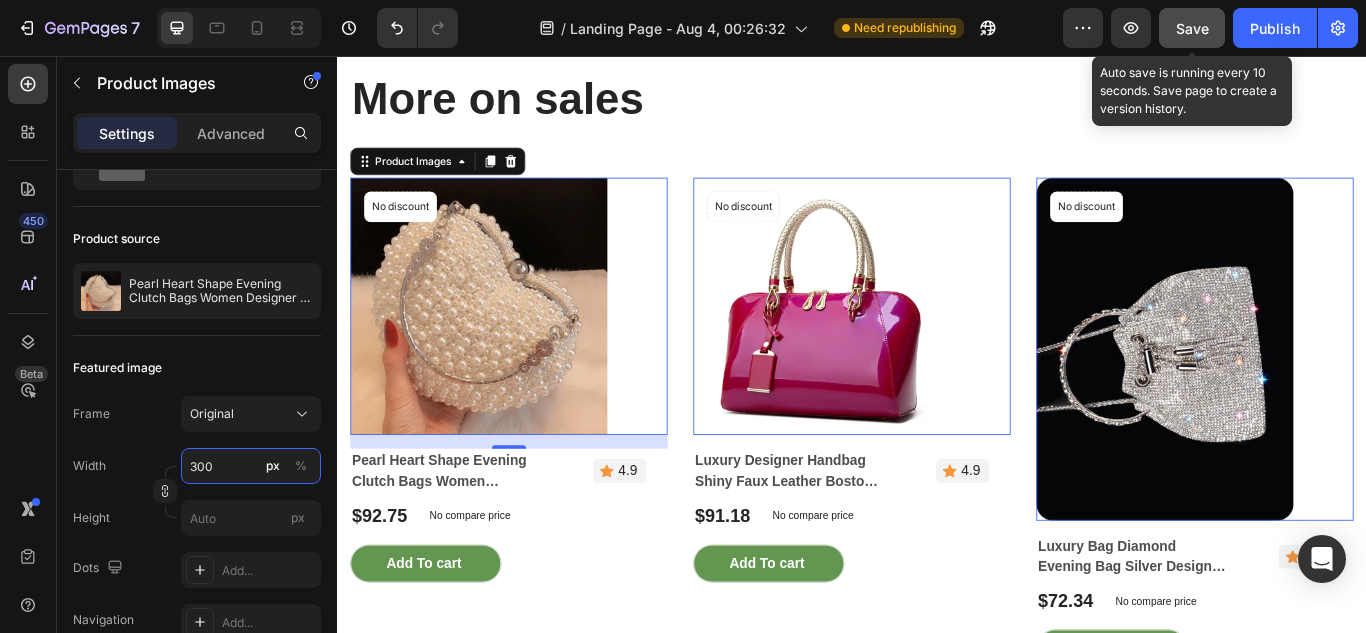 type on "300" 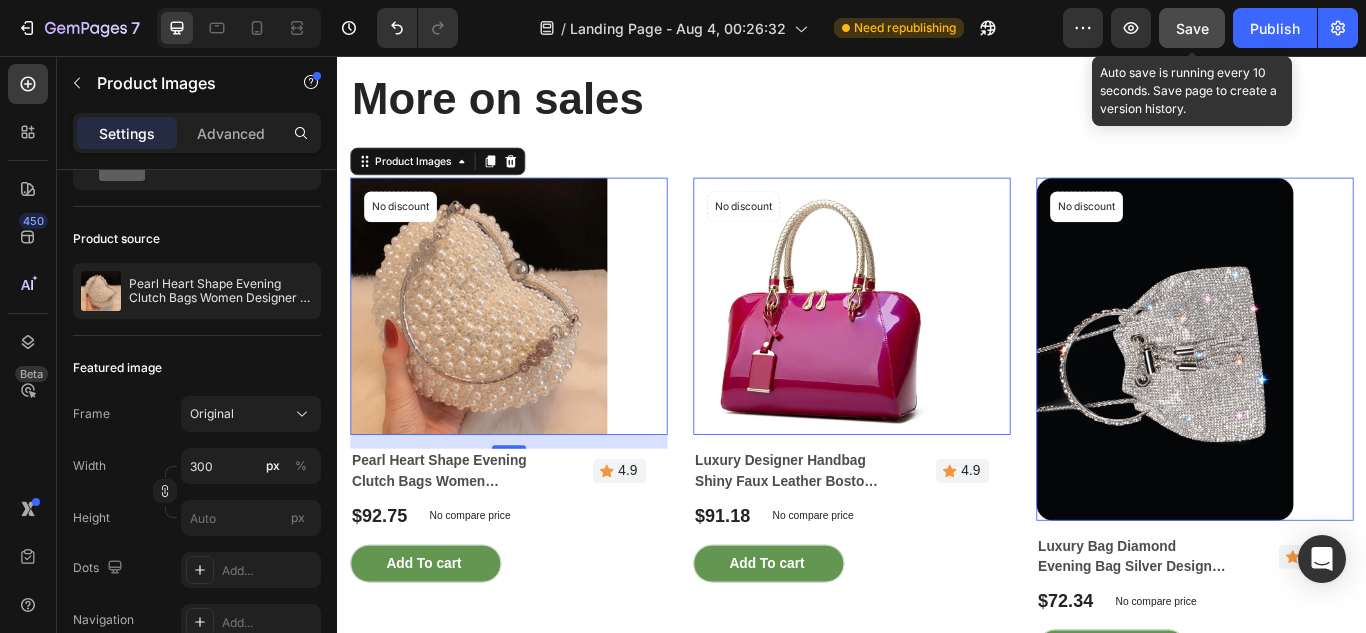 click on "Save" 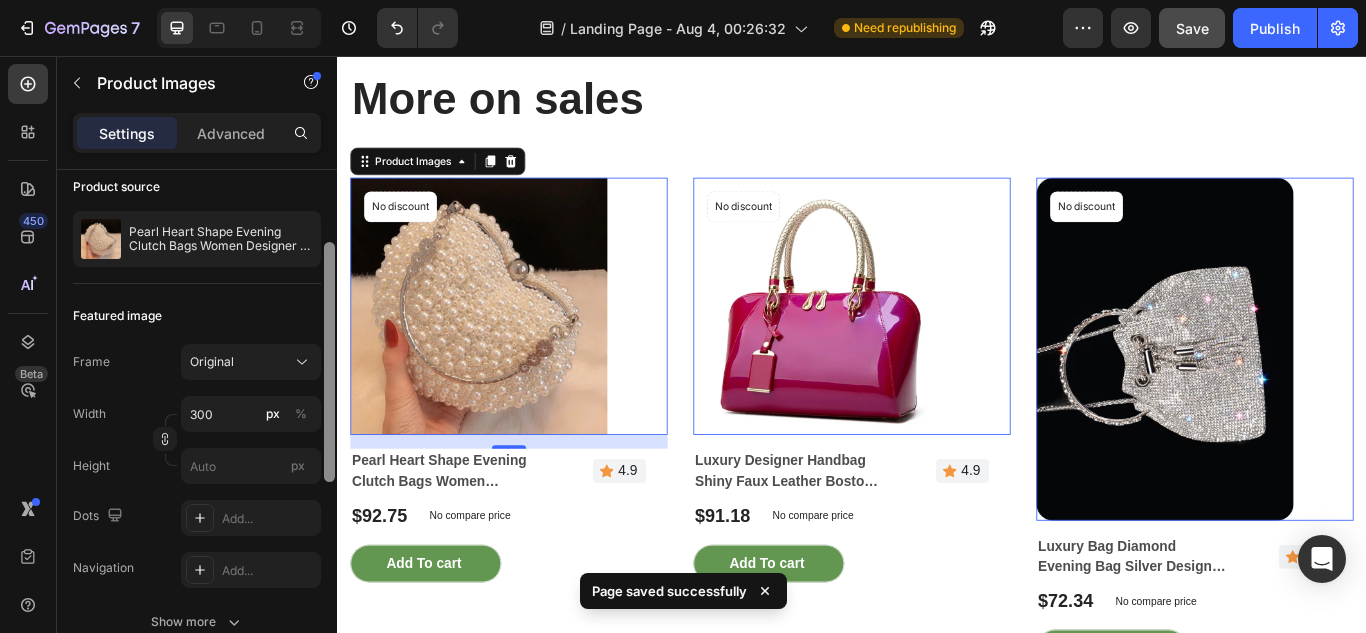 drag, startPoint x: 324, startPoint y: 371, endPoint x: 324, endPoint y: 397, distance: 26 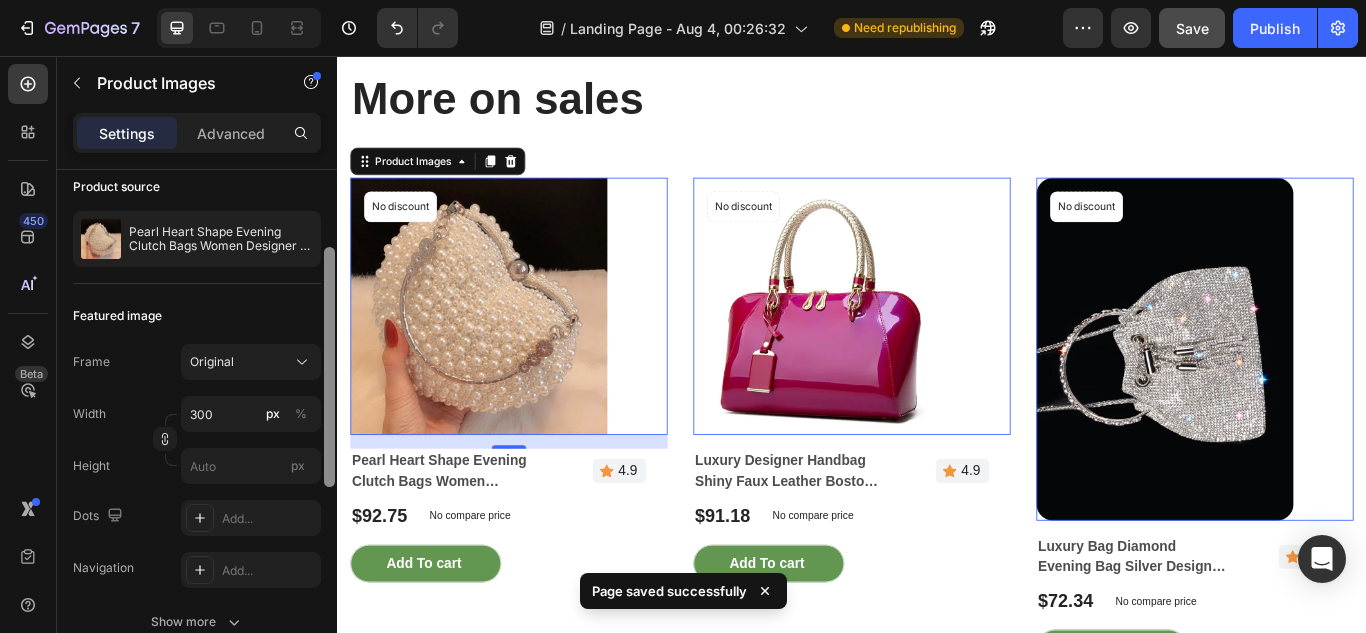scroll, scrollTop: 160, scrollLeft: 0, axis: vertical 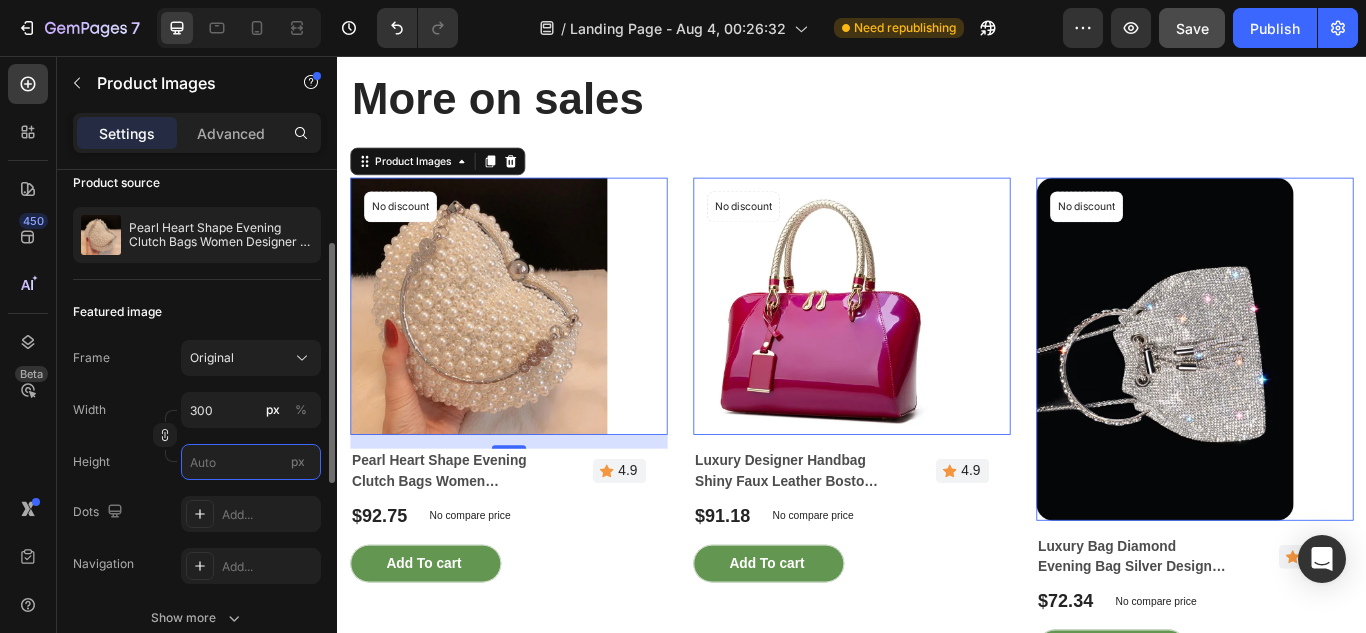 click on "px" at bounding box center [251, 462] 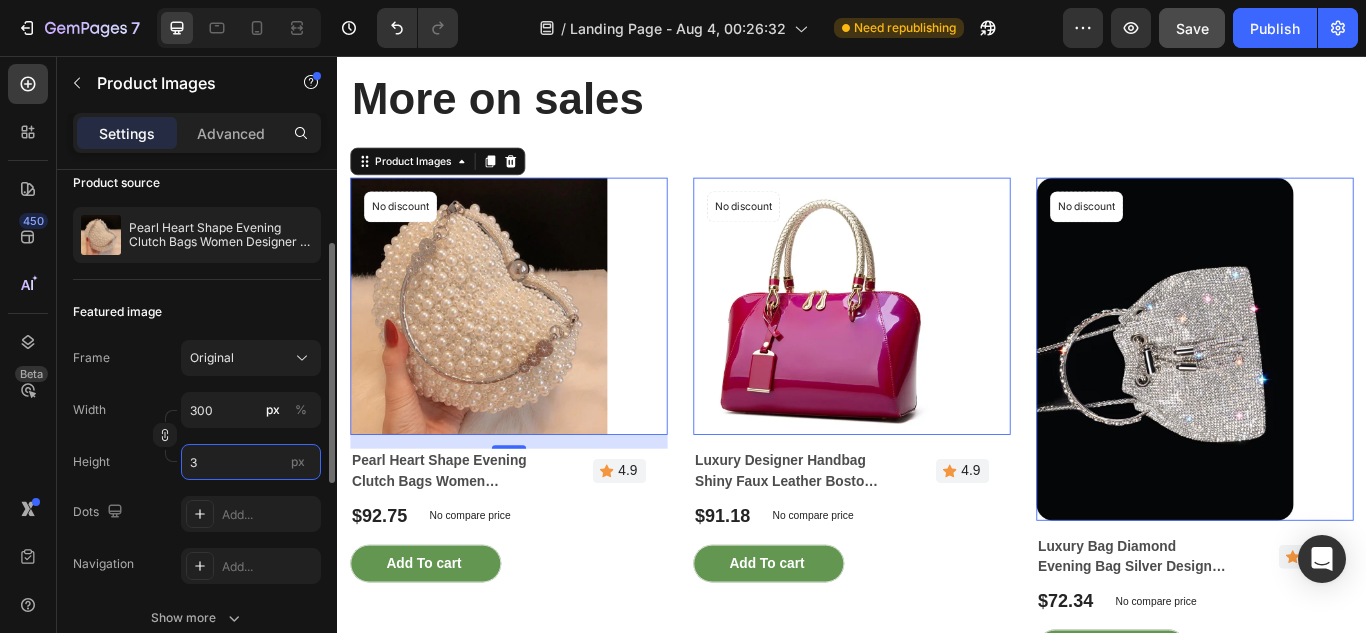 type 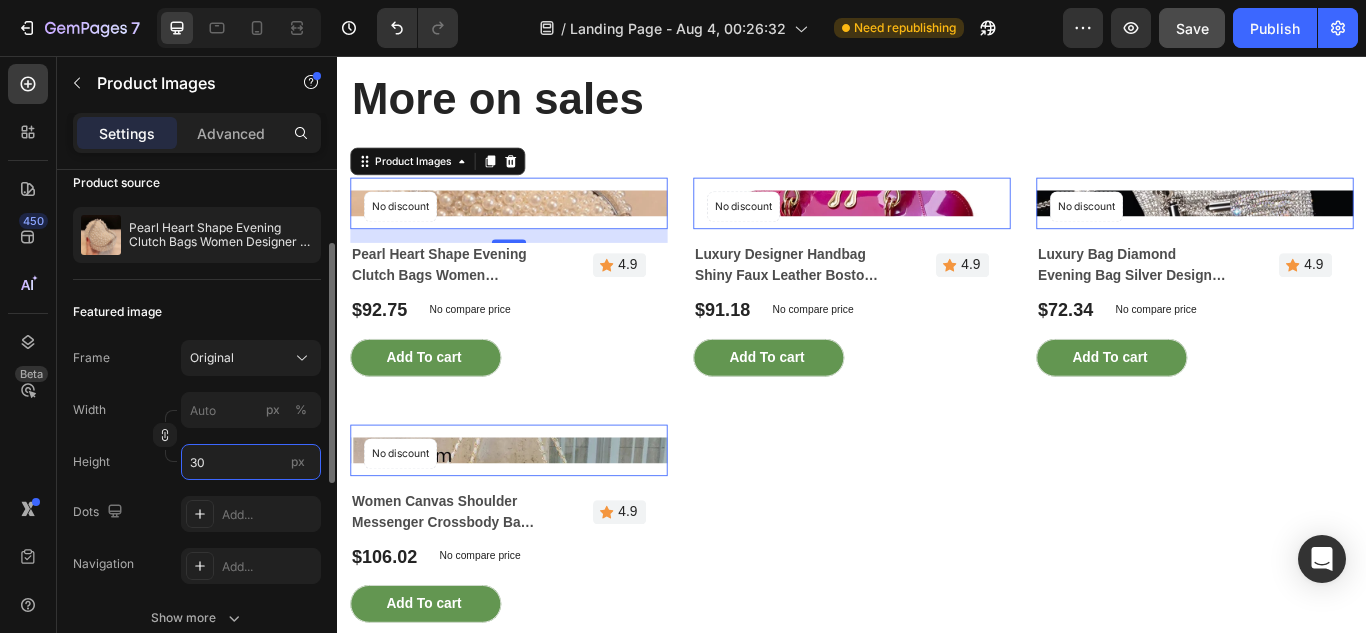 type on "3" 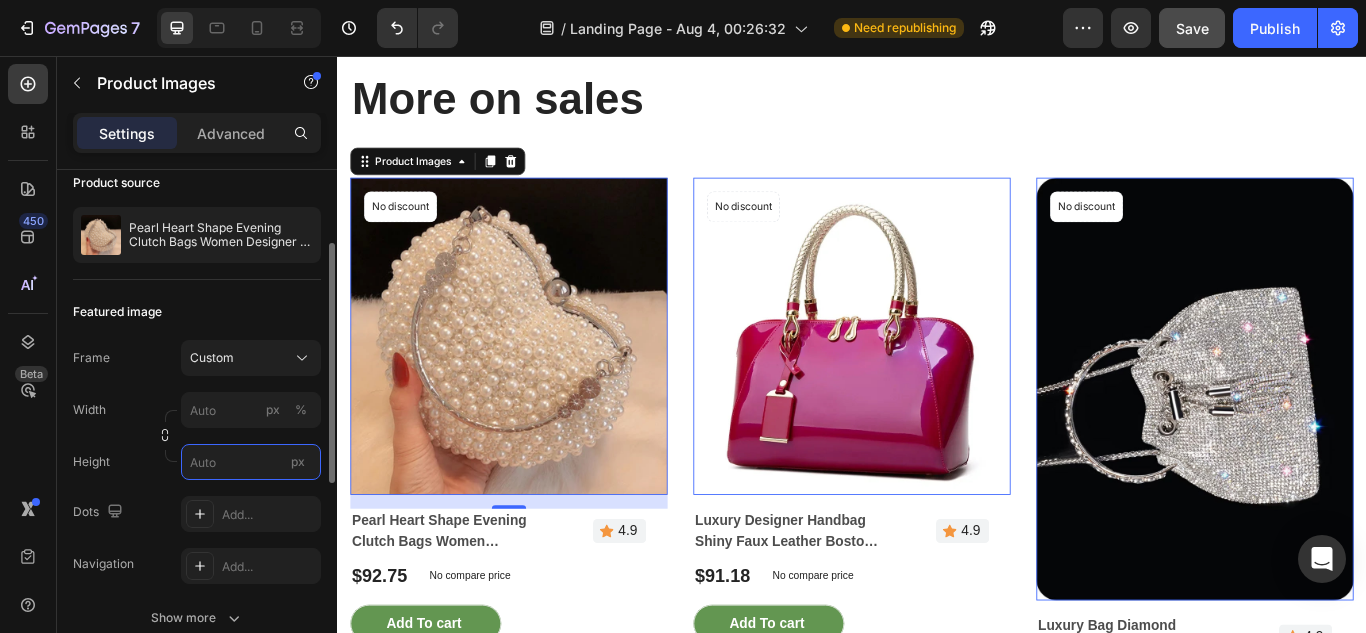 type on "3" 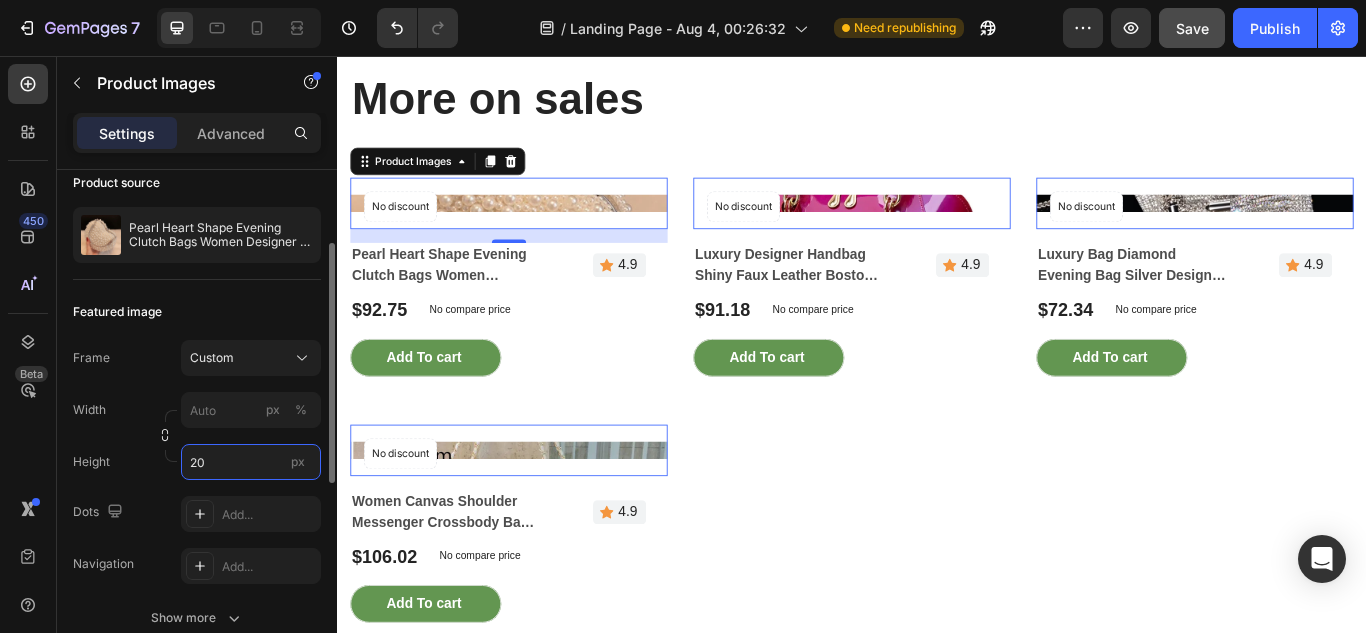 type on "2" 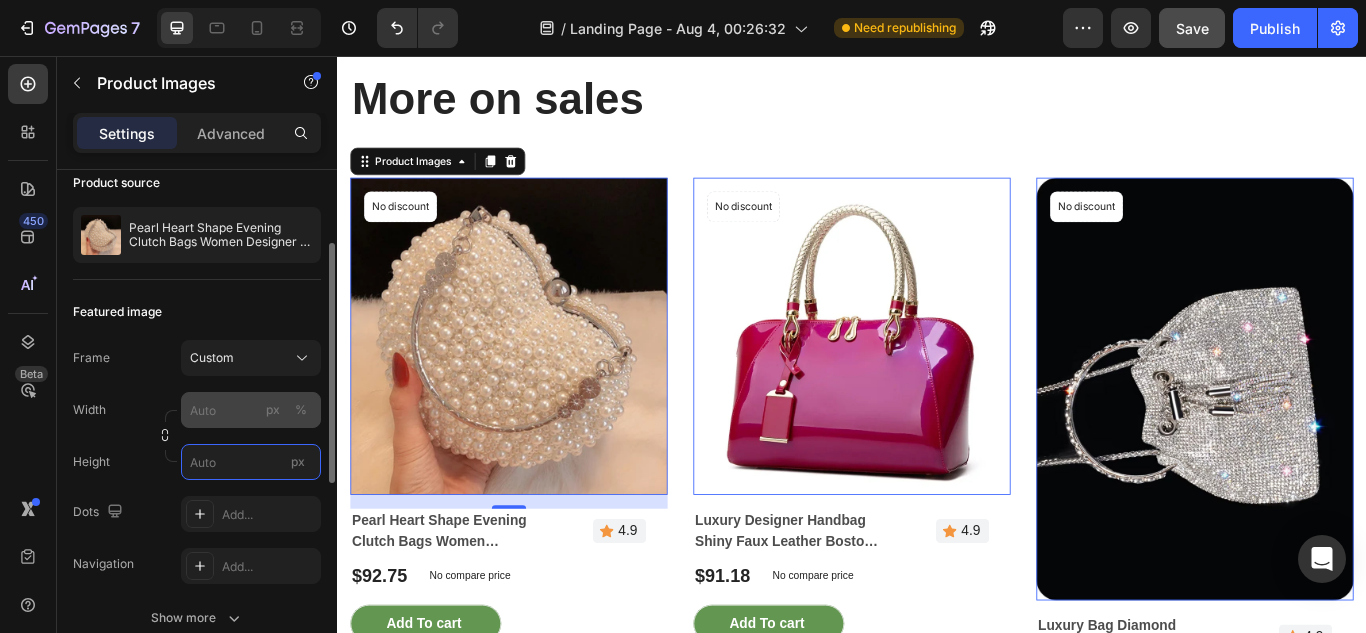 type 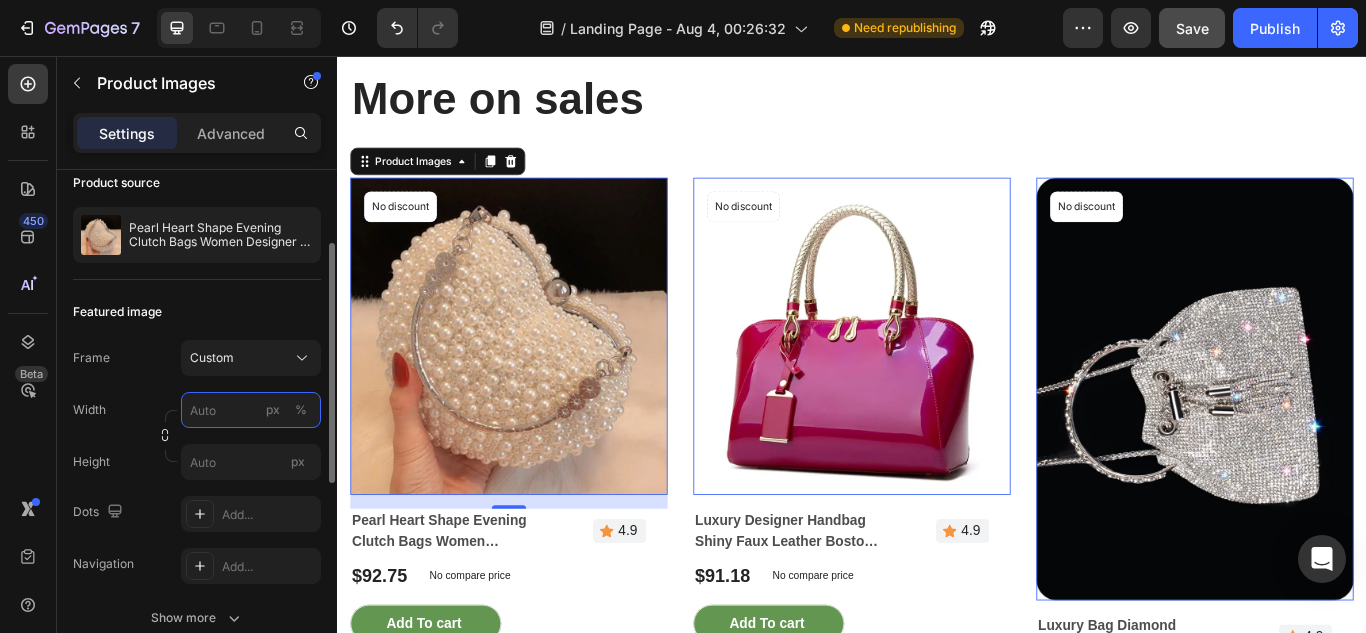 click on "px %" at bounding box center (251, 410) 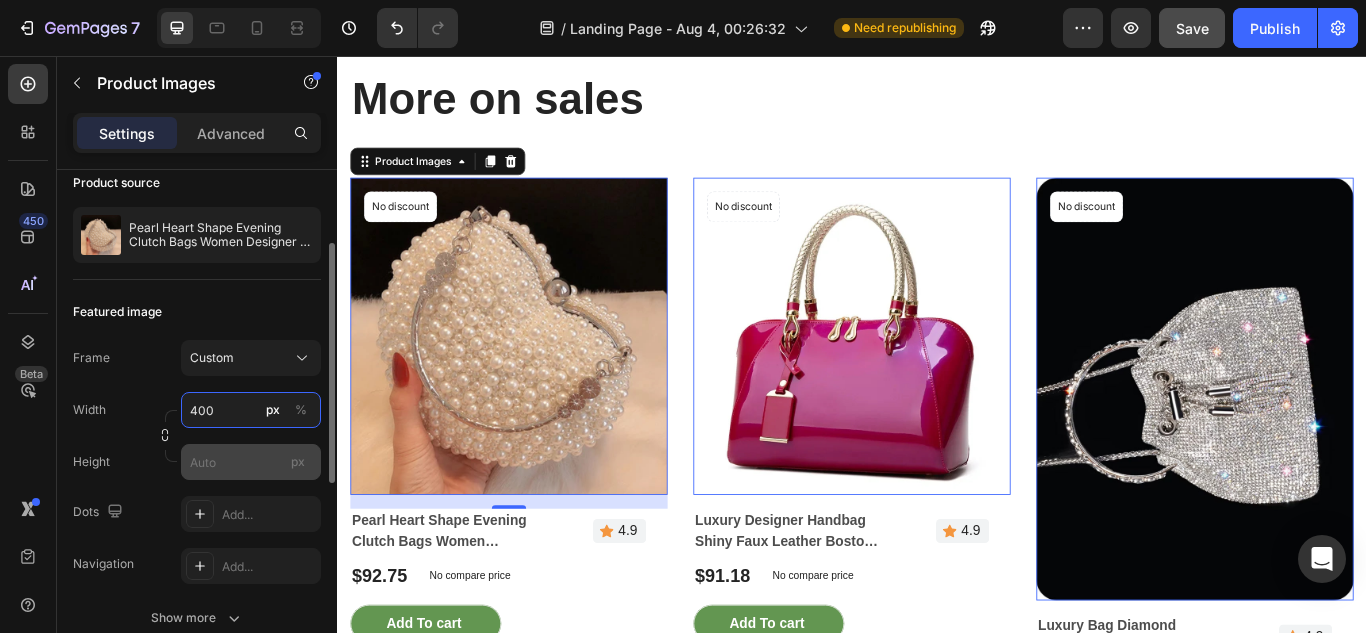type on "400" 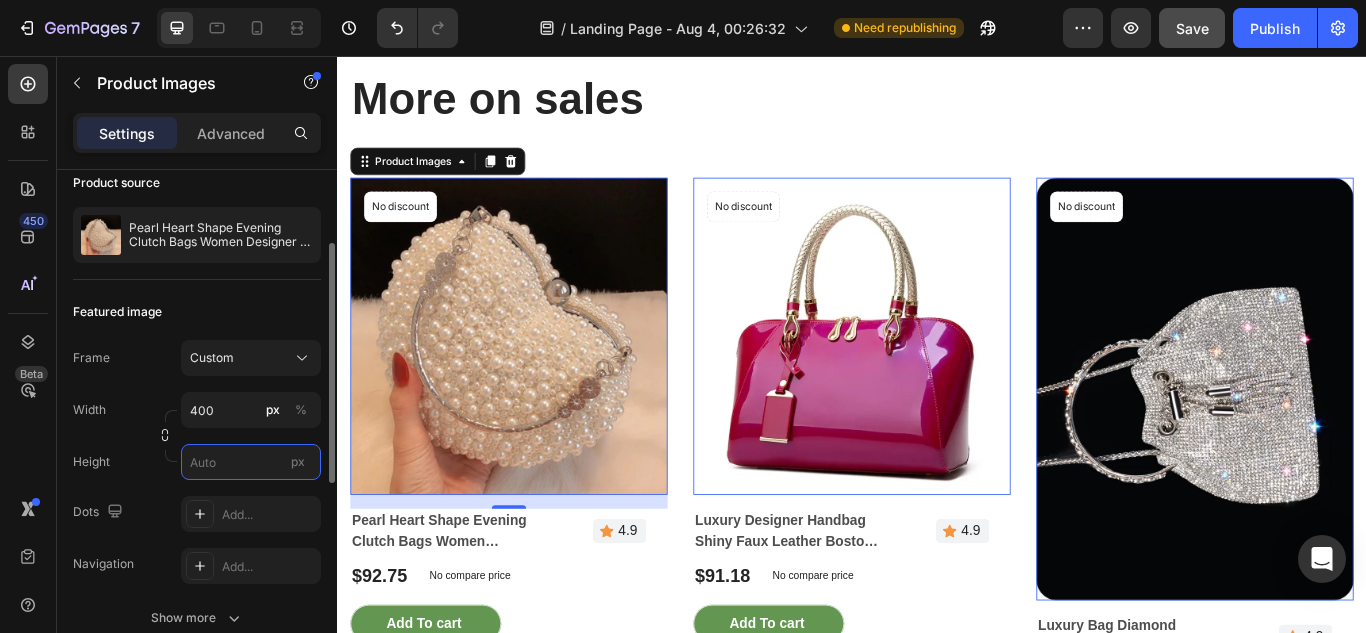 click on "px" at bounding box center [251, 462] 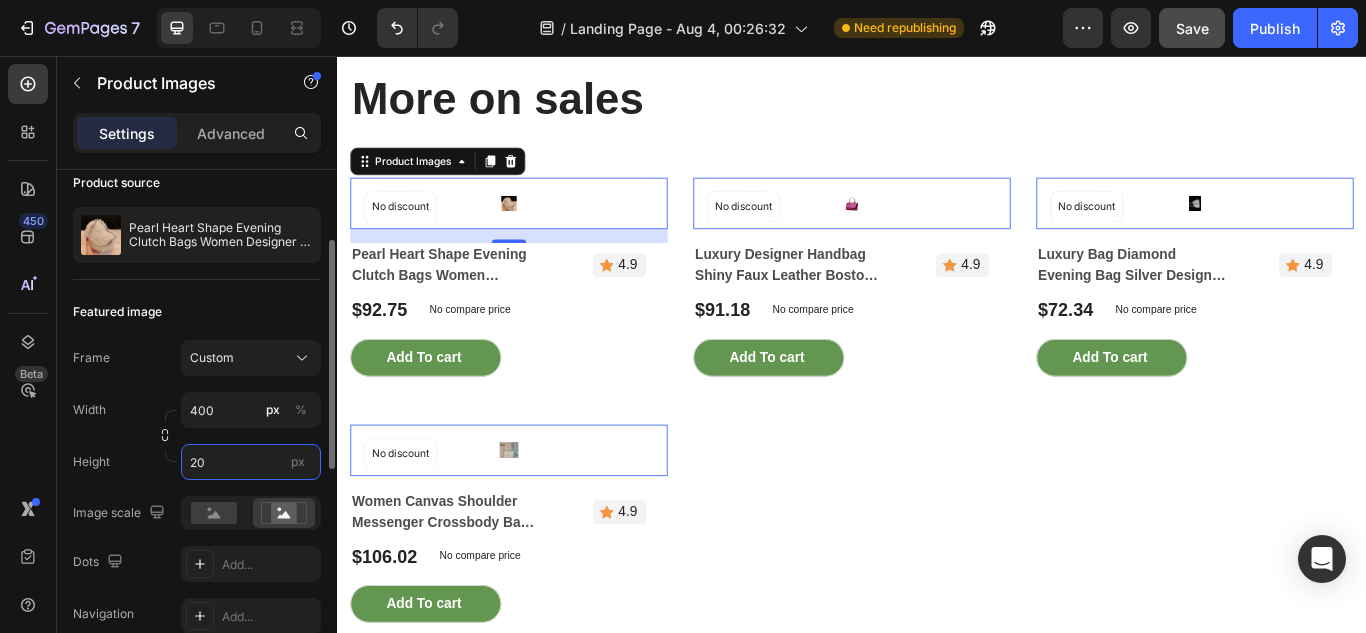 type on "2" 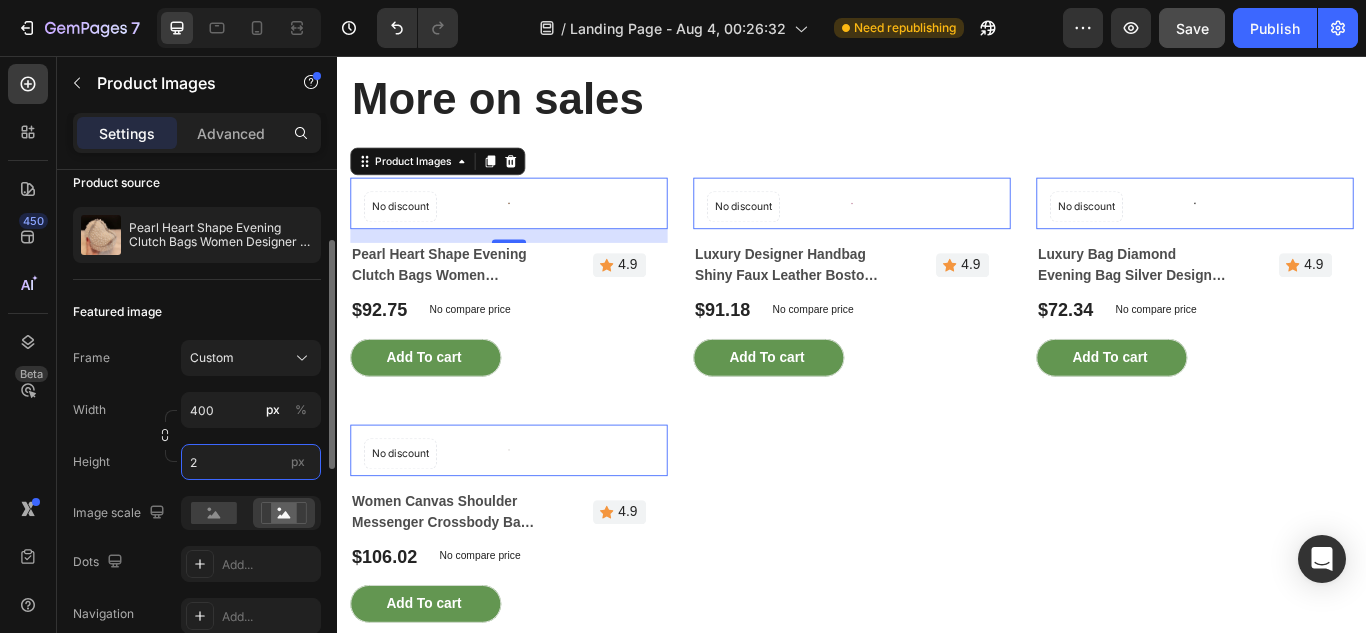 type 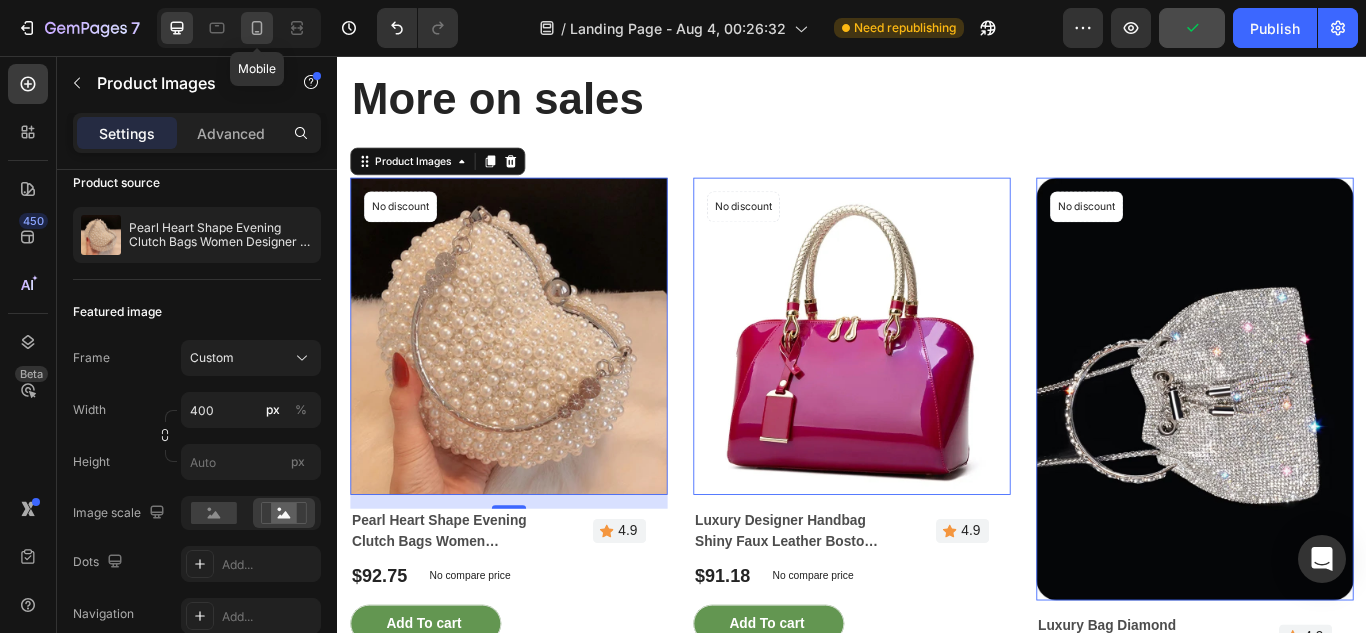 click 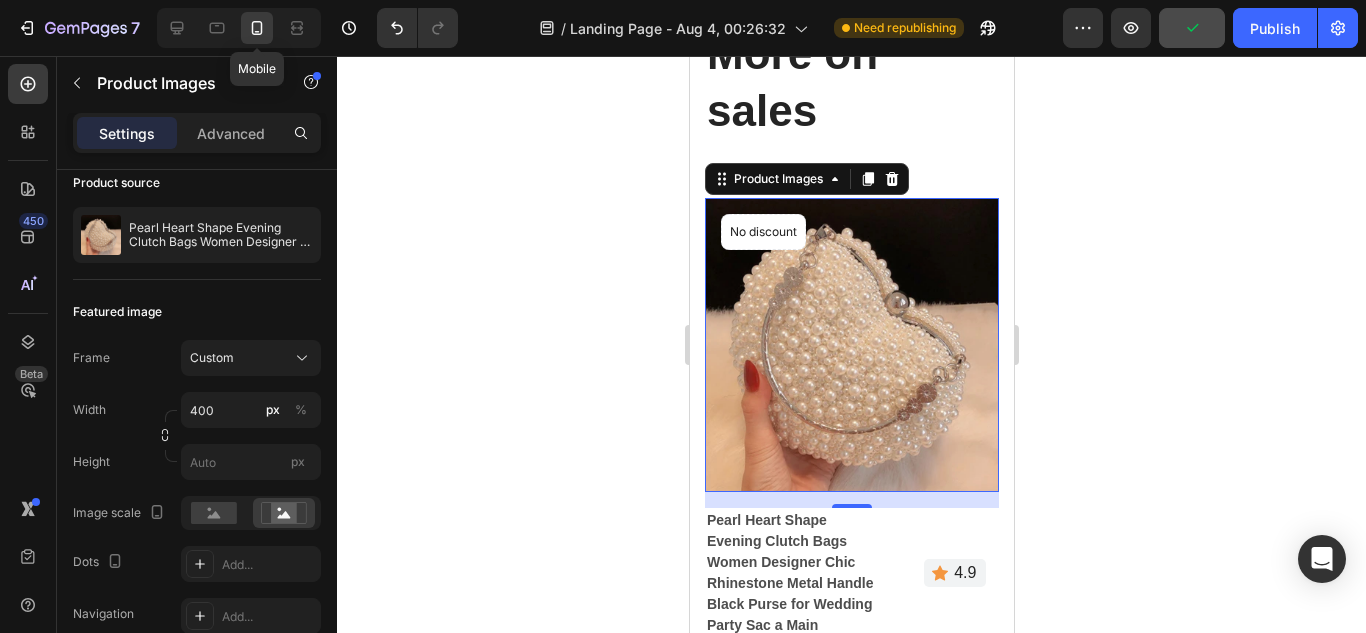 scroll, scrollTop: 4139, scrollLeft: 0, axis: vertical 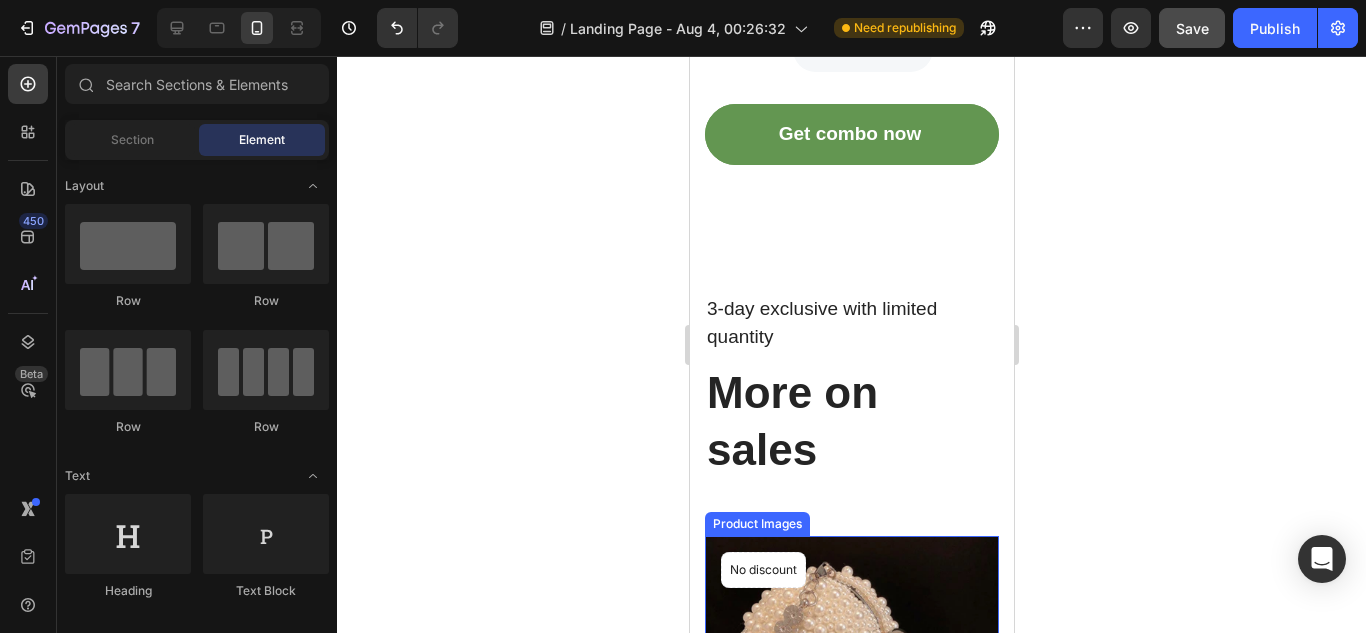 click at bounding box center [851, 683] 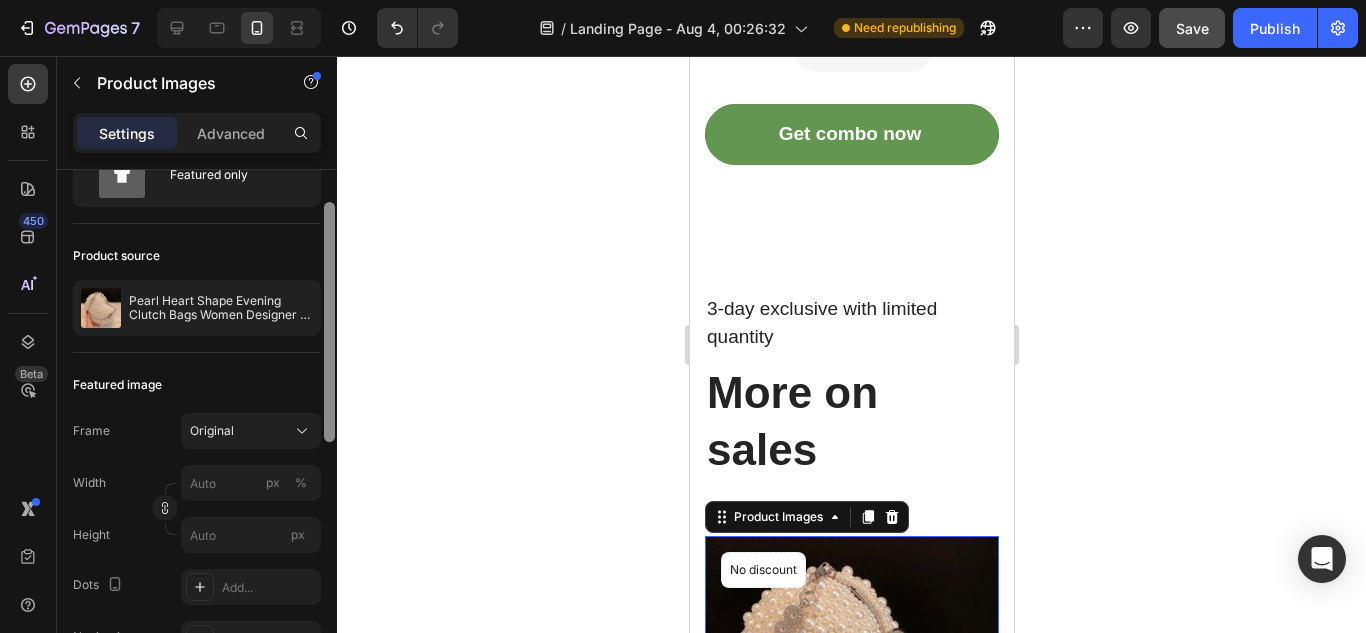 drag, startPoint x: 328, startPoint y: 378, endPoint x: 332, endPoint y: 421, distance: 43.185646 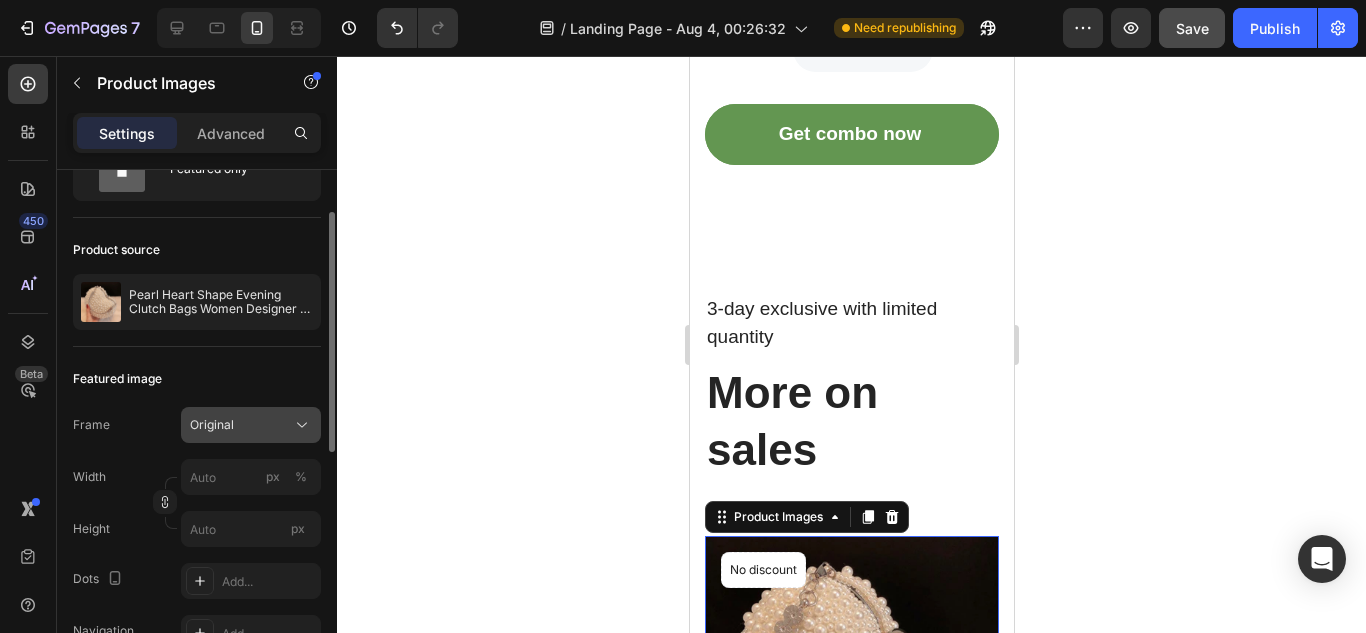 click 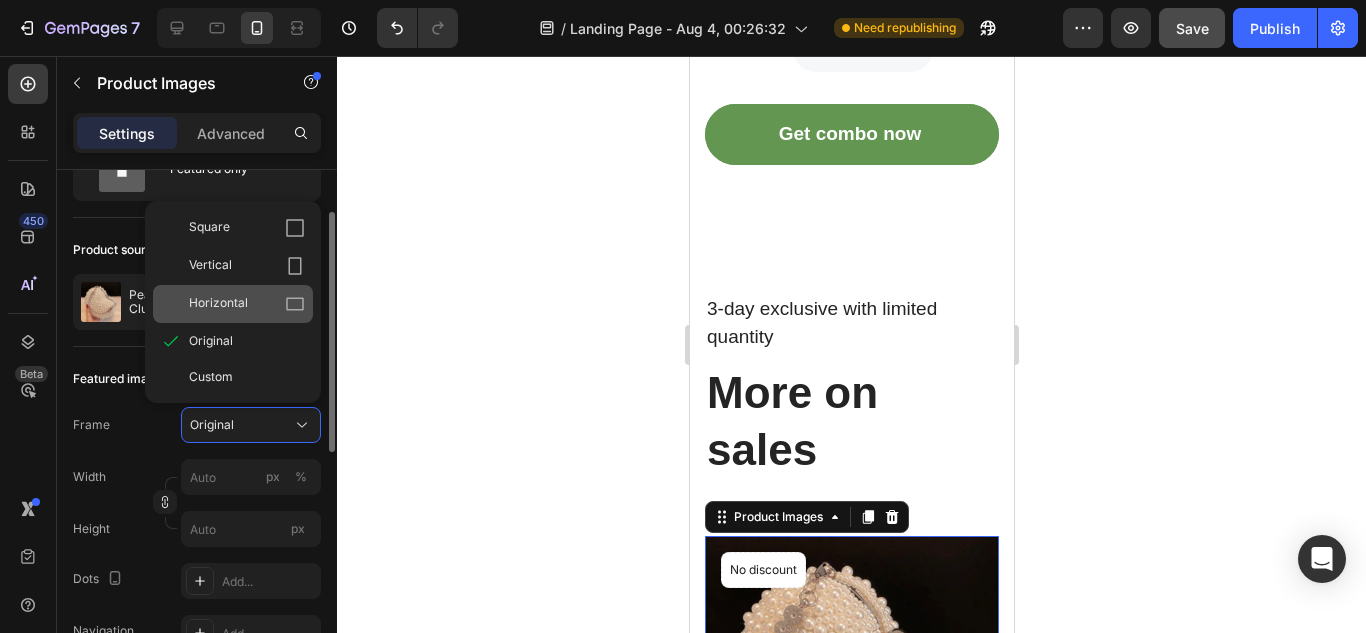 click on "Horizontal" at bounding box center [247, 304] 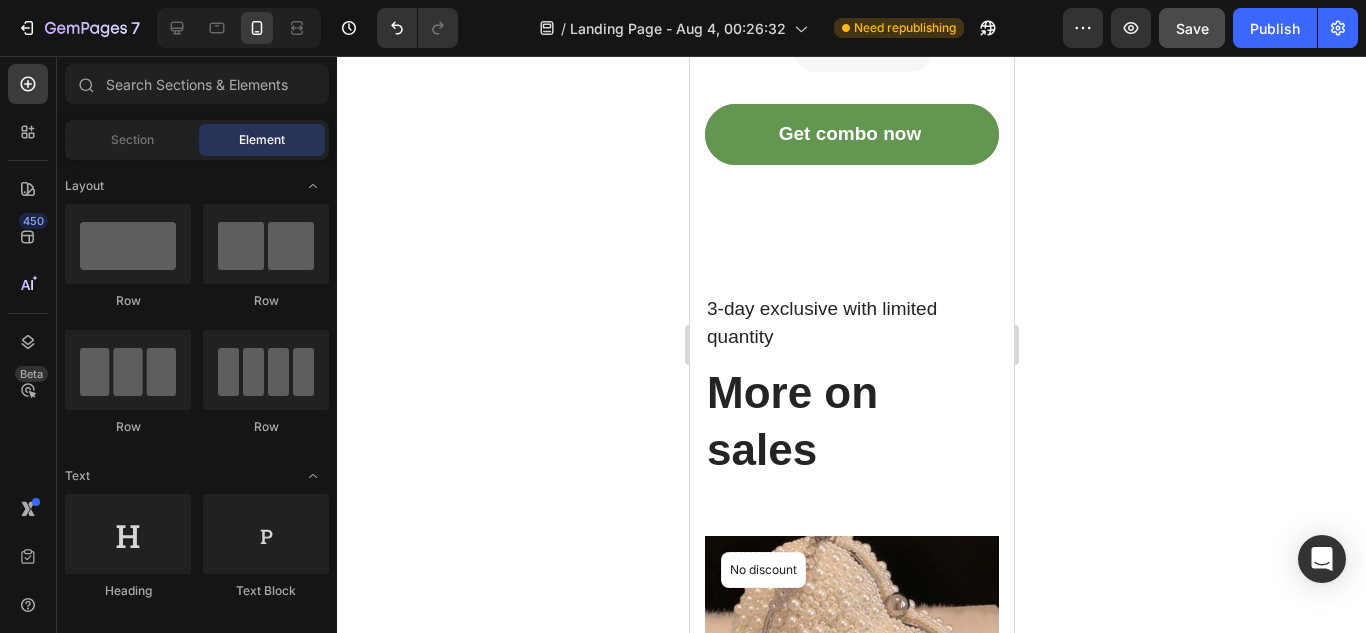 scroll, scrollTop: 5430, scrollLeft: 0, axis: vertical 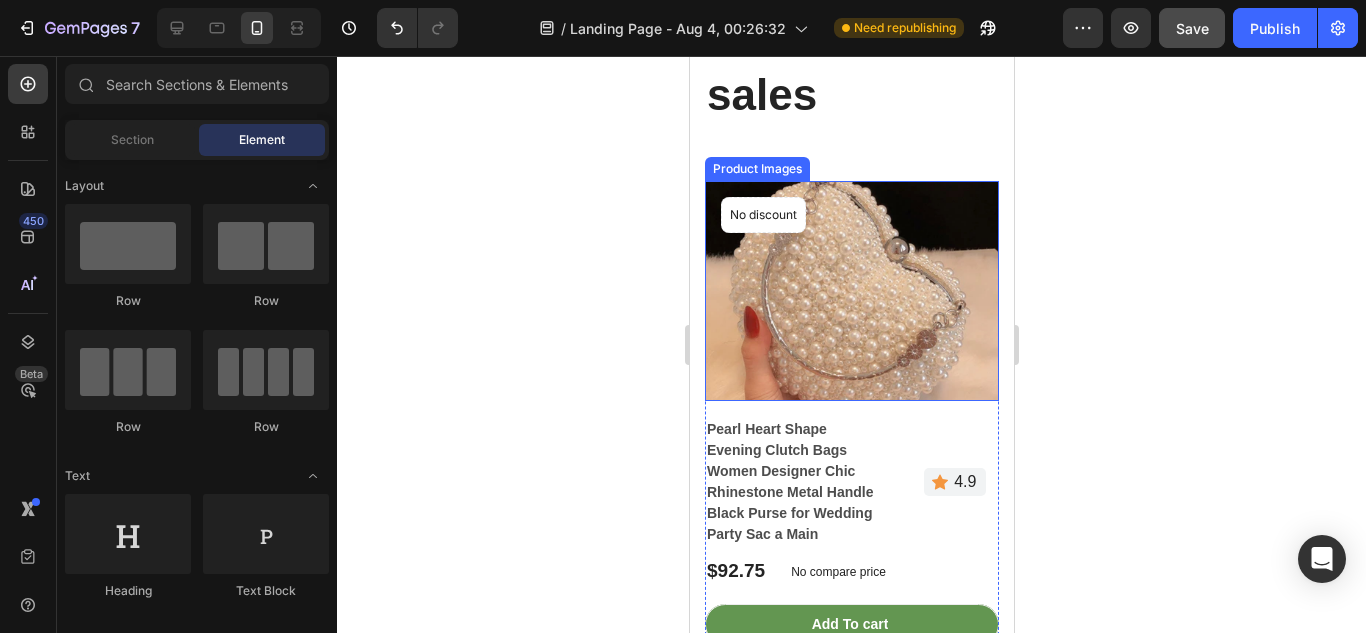 click at bounding box center (851, 291) 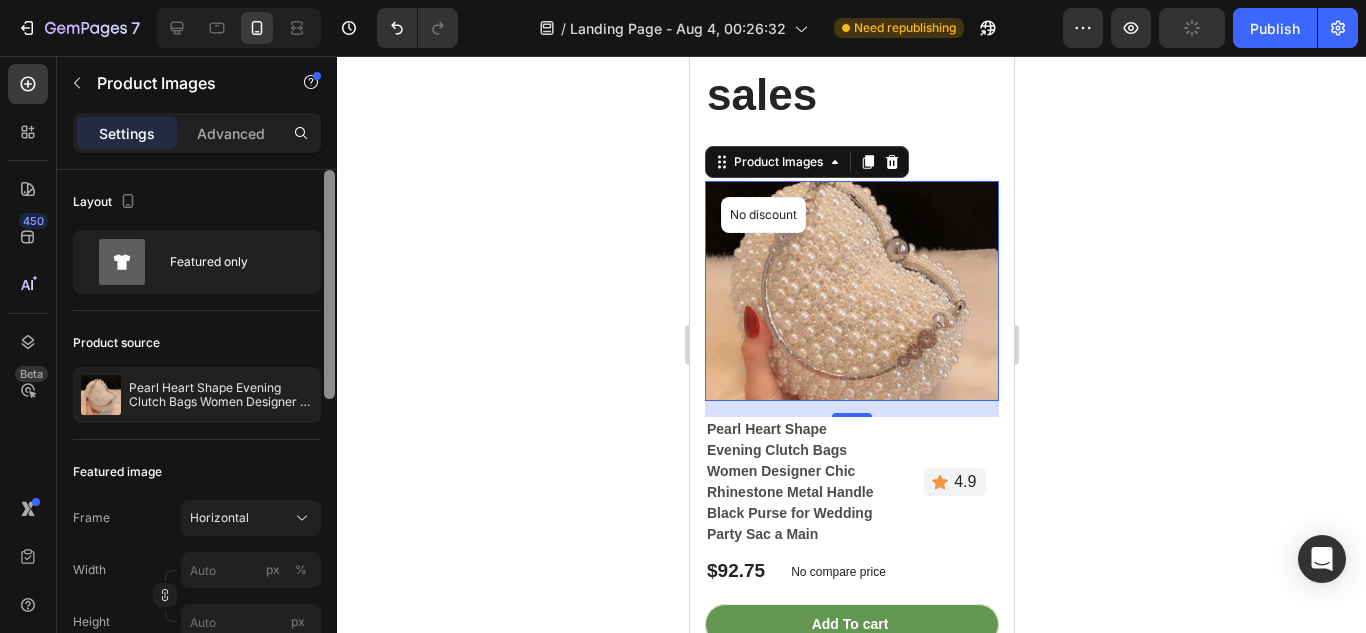 scroll, scrollTop: 520, scrollLeft: 0, axis: vertical 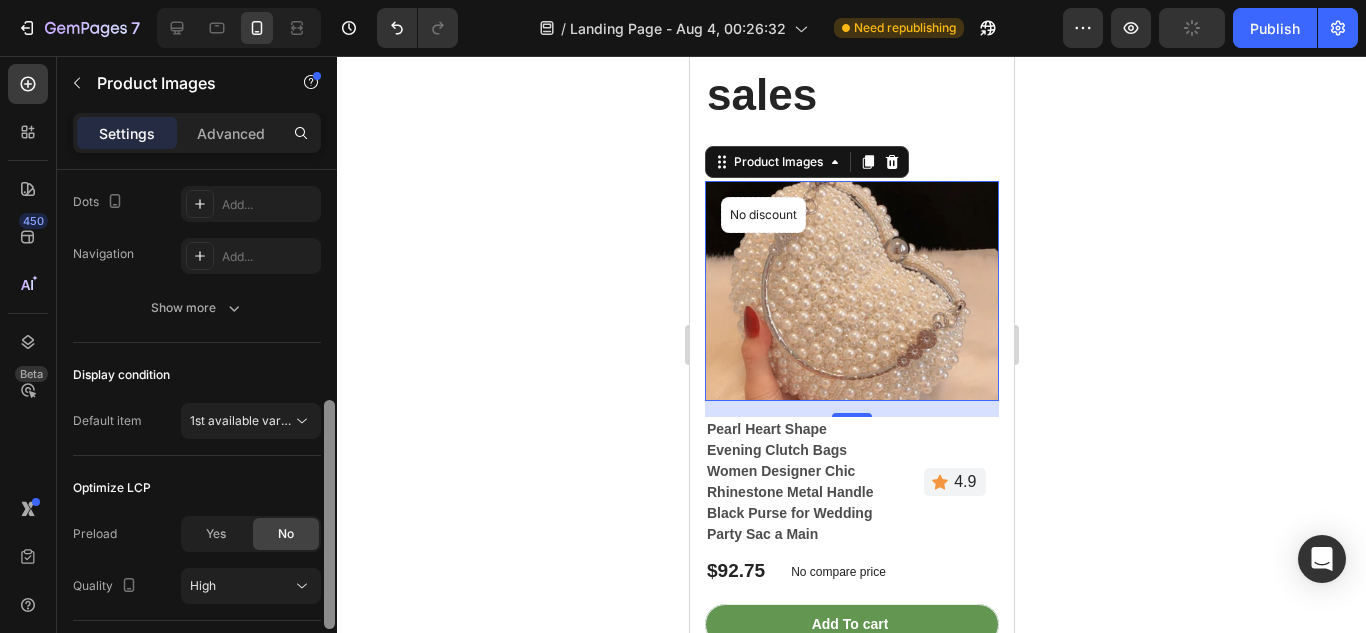 drag, startPoint x: 335, startPoint y: 317, endPoint x: 334, endPoint y: 423, distance: 106.004715 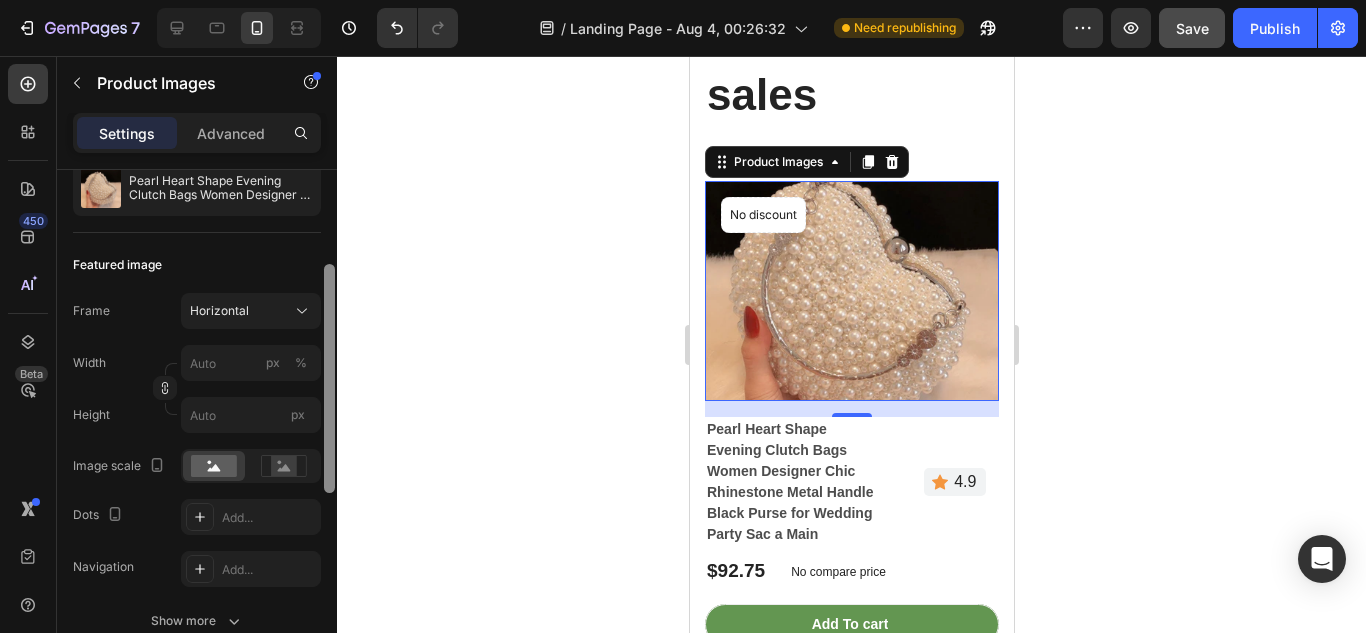 scroll, scrollTop: 200, scrollLeft: 0, axis: vertical 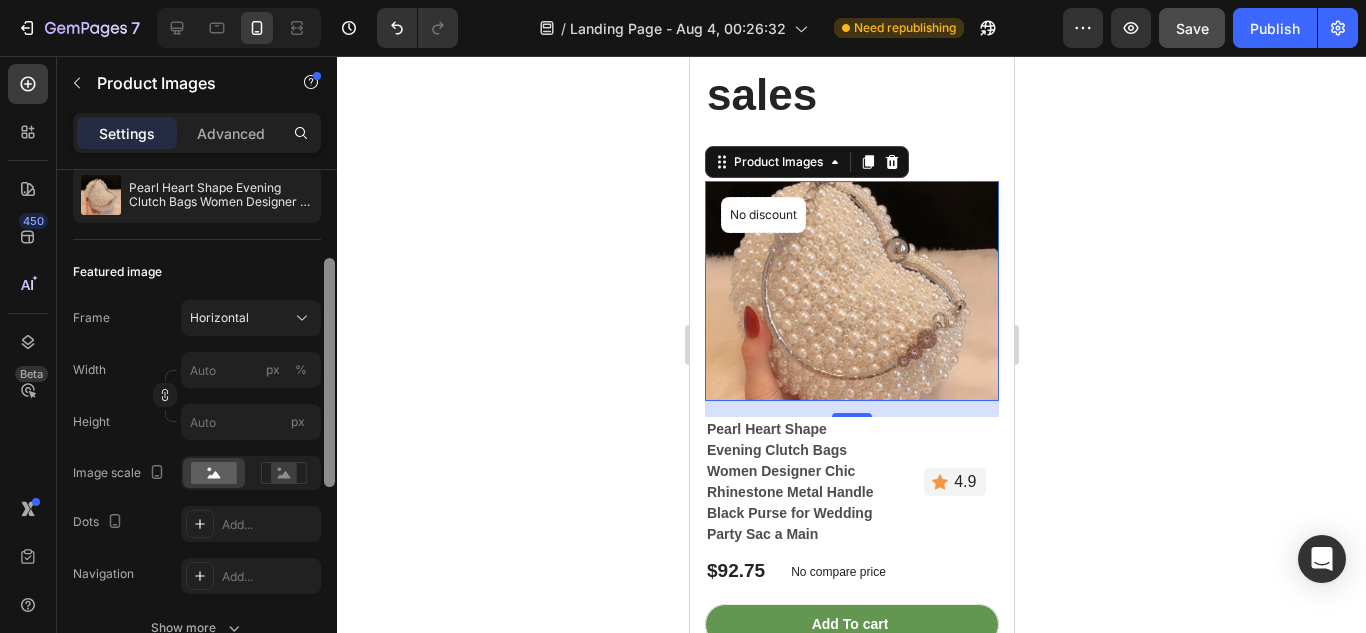 drag, startPoint x: 328, startPoint y: 430, endPoint x: 331, endPoint y: 288, distance: 142.0317 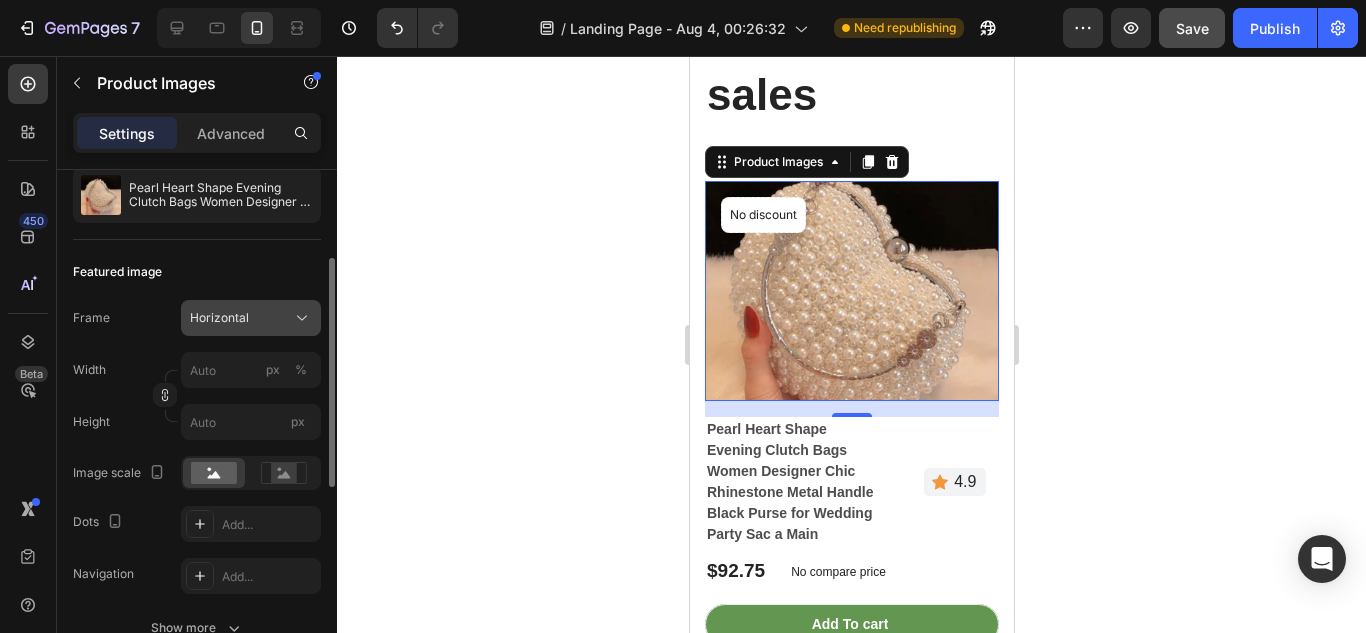 click on "Horizontal" 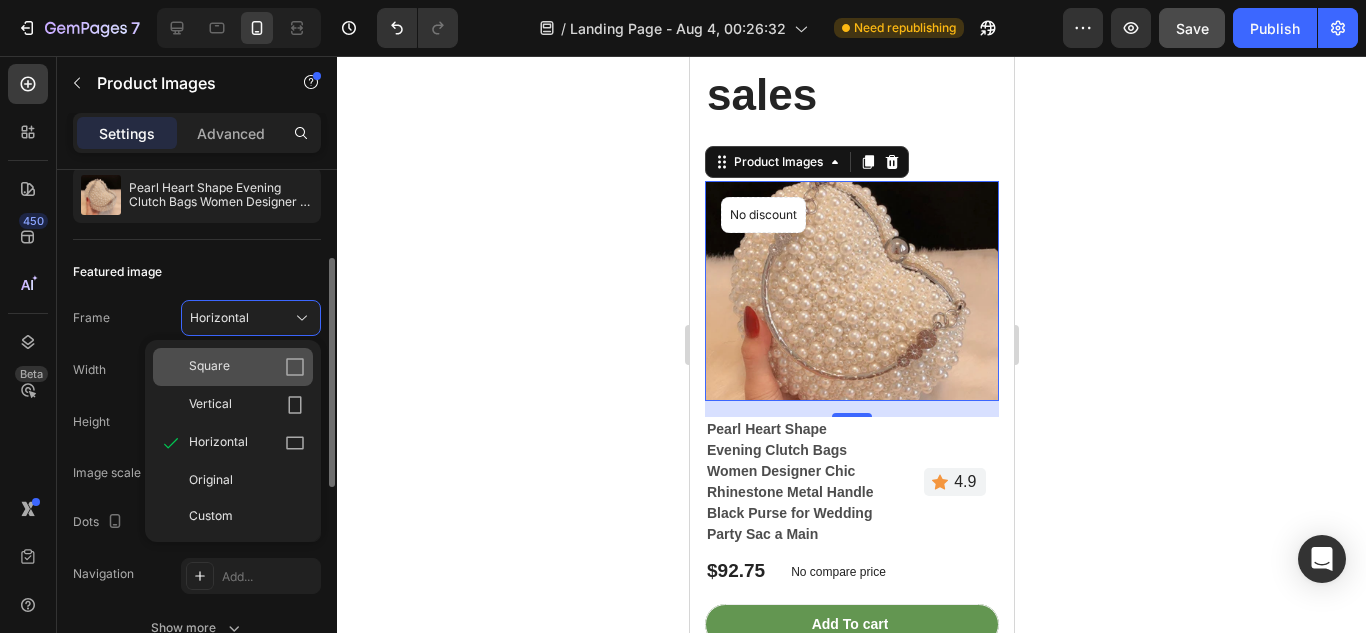 click on "Square" 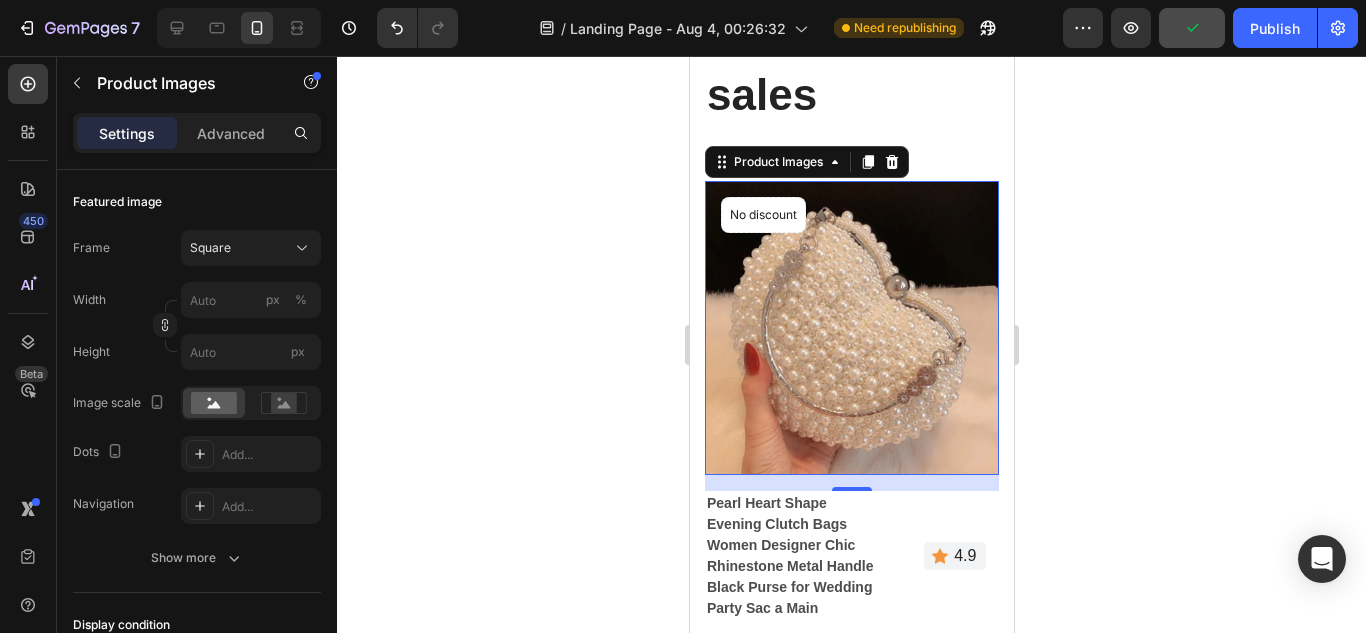scroll, scrollTop: 0, scrollLeft: 0, axis: both 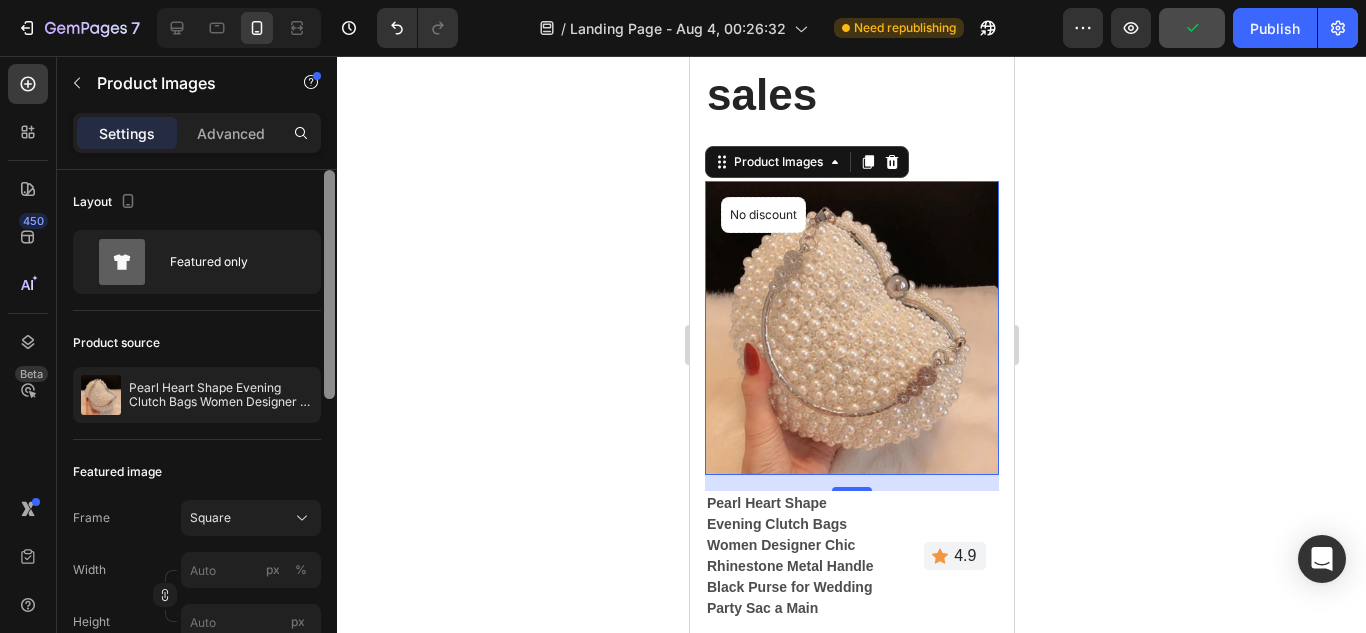 drag, startPoint x: 324, startPoint y: 415, endPoint x: 330, endPoint y: 282, distance: 133.13527 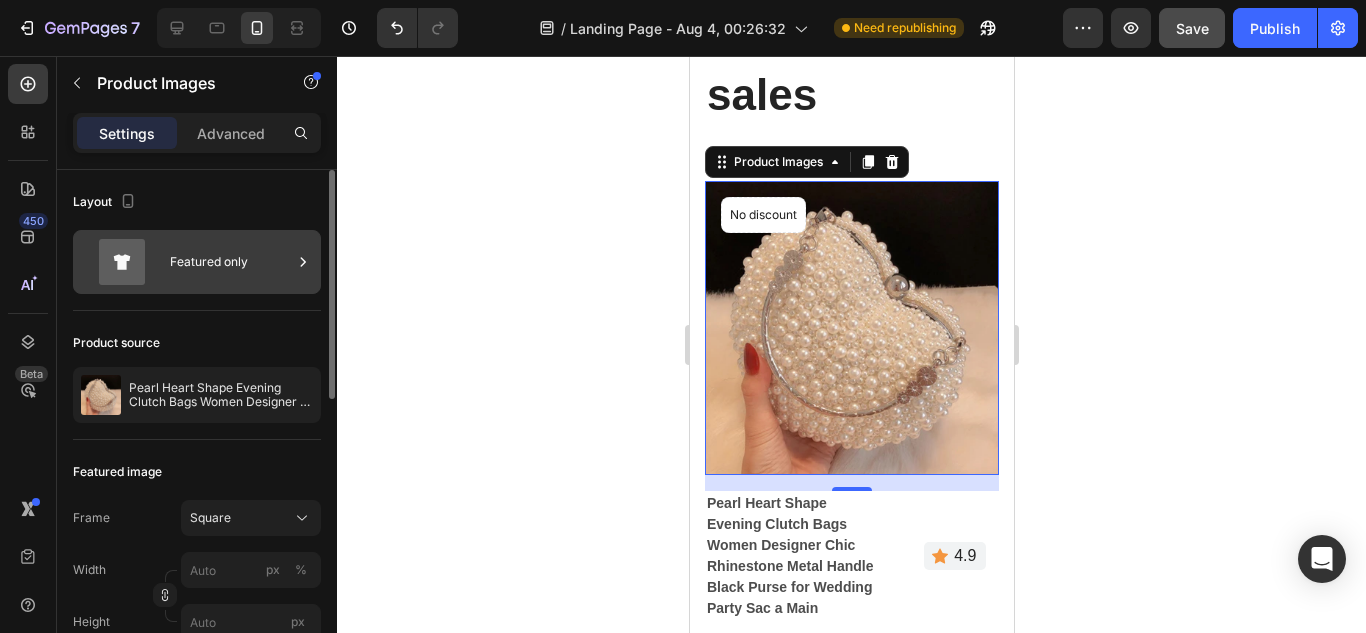click on "Featured only" at bounding box center [231, 262] 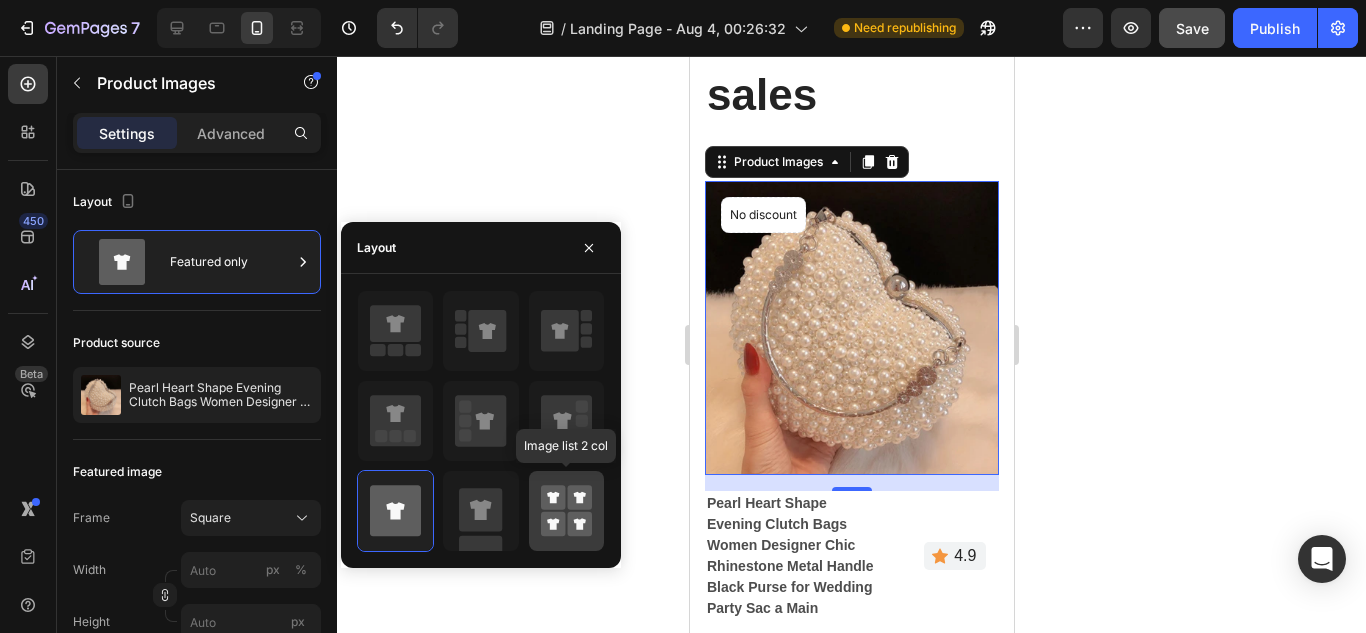 click 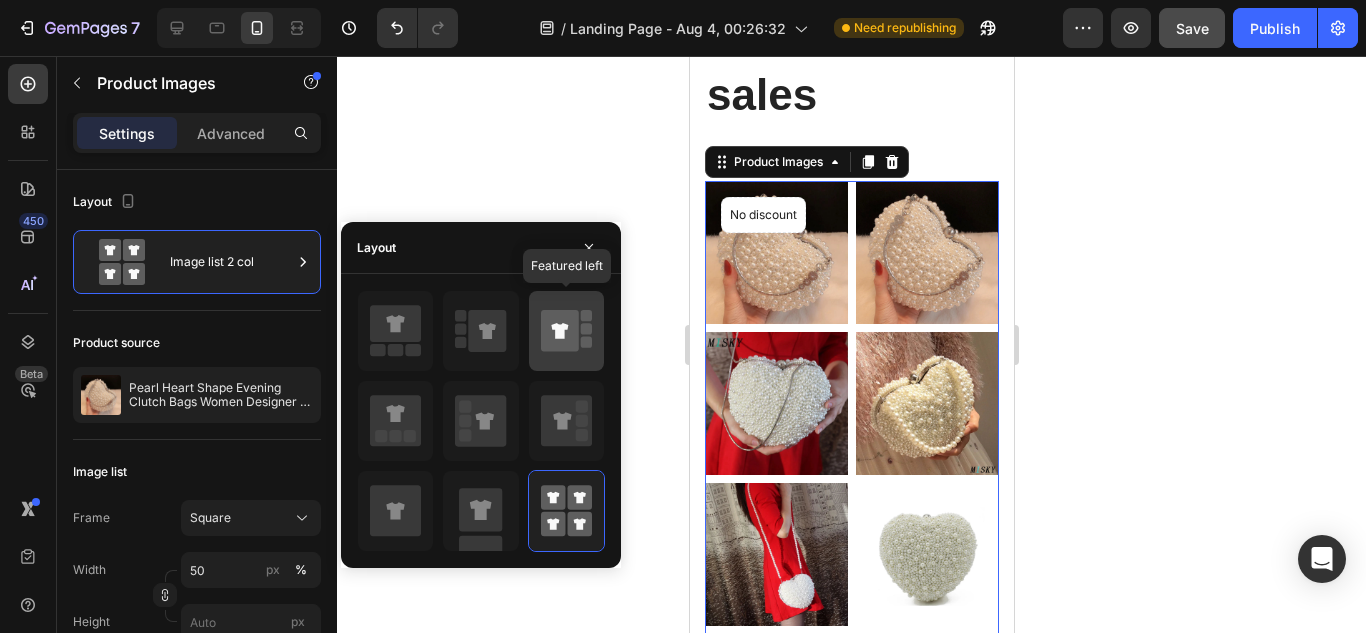 click 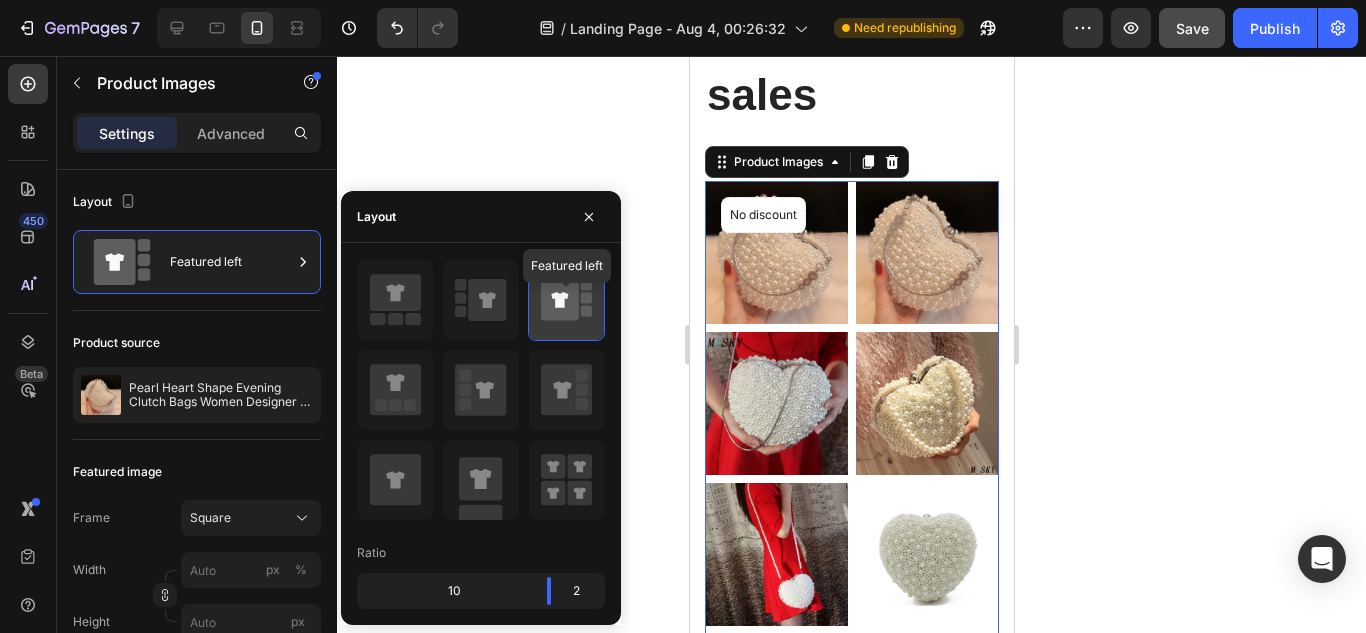 click 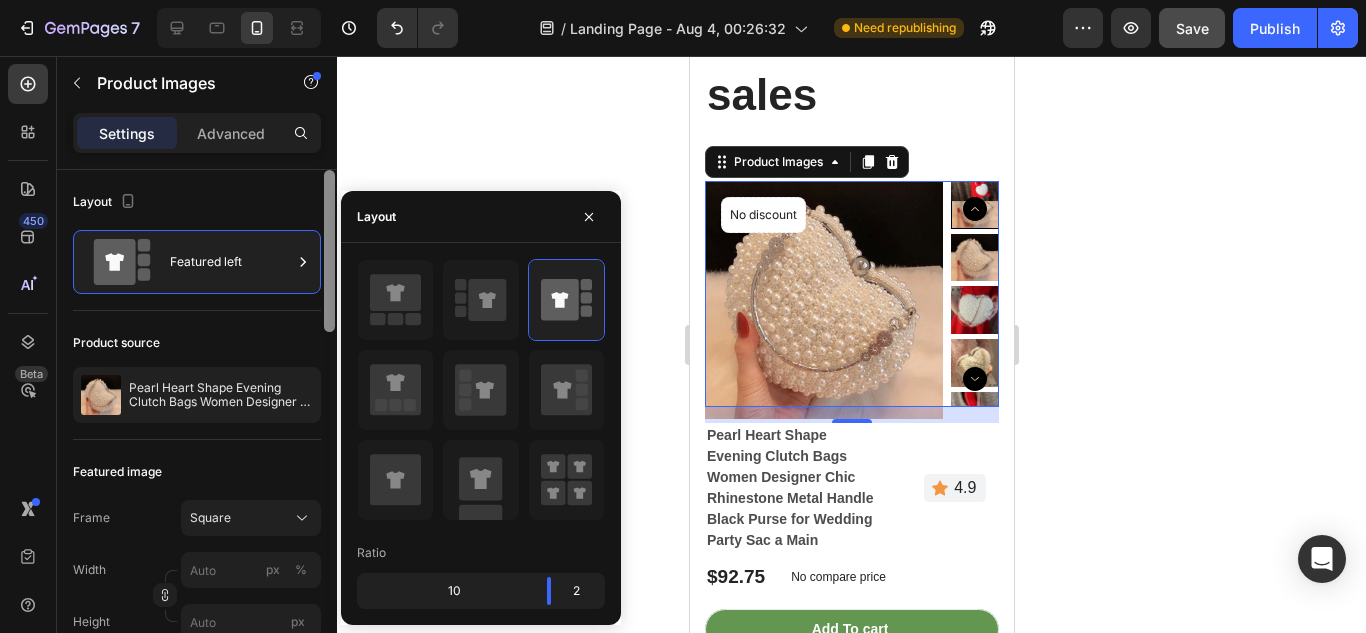 drag, startPoint x: 333, startPoint y: 312, endPoint x: 337, endPoint y: 163, distance: 149.05368 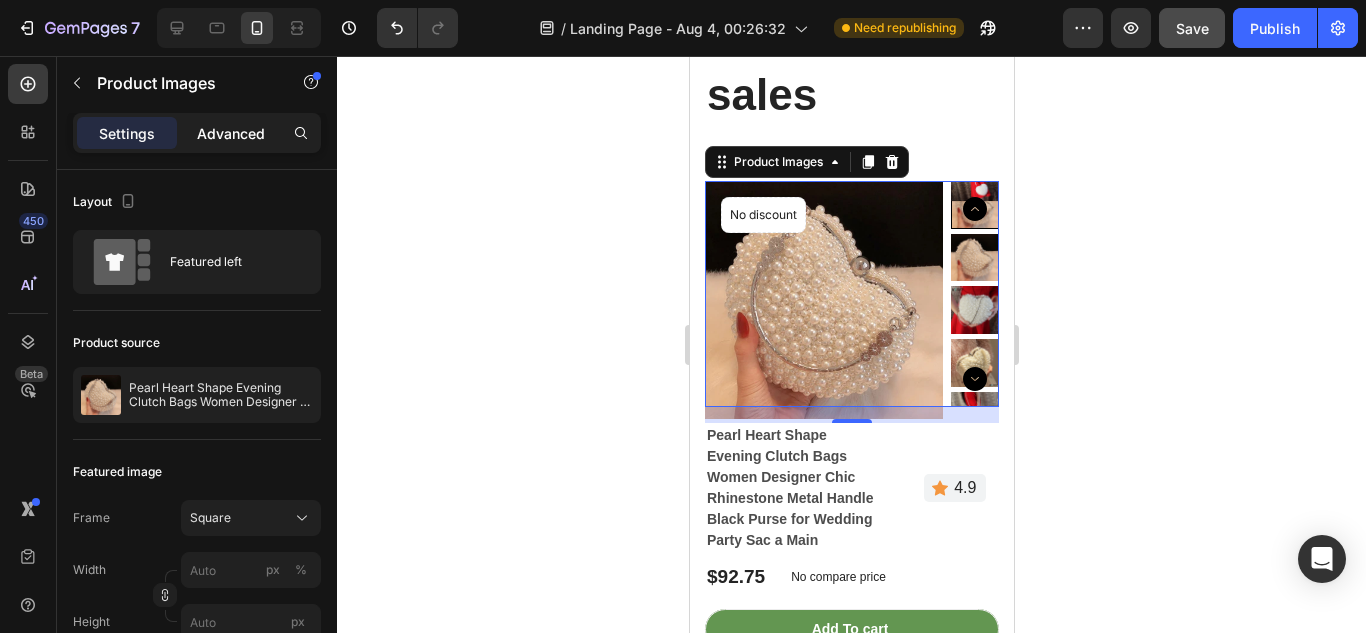 click on "Advanced" at bounding box center (231, 133) 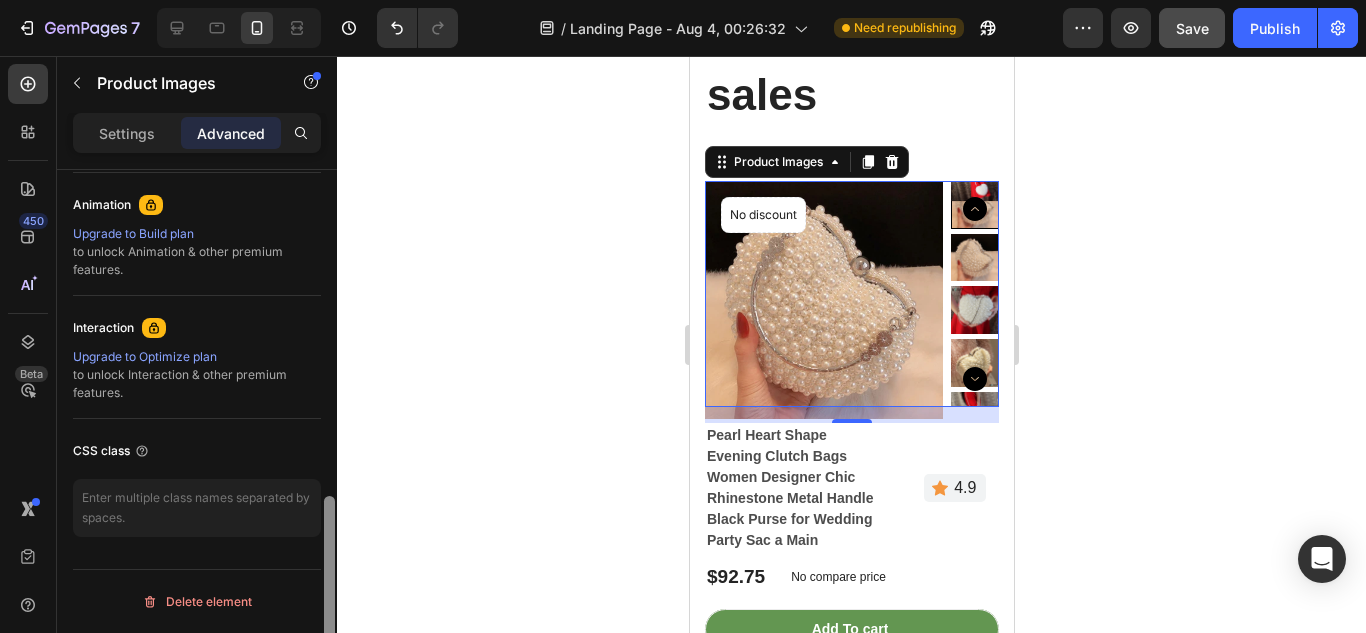 scroll, scrollTop: 0, scrollLeft: 0, axis: both 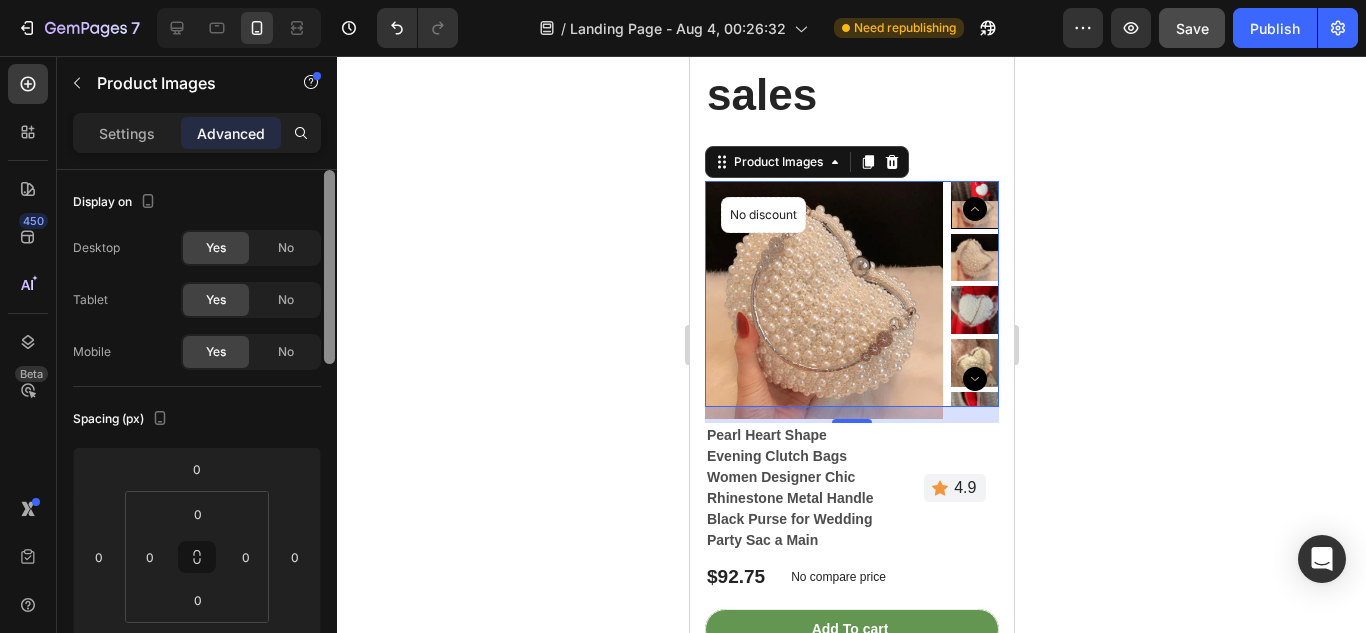 drag, startPoint x: 327, startPoint y: 261, endPoint x: 375, endPoint y: 136, distance: 133.89922 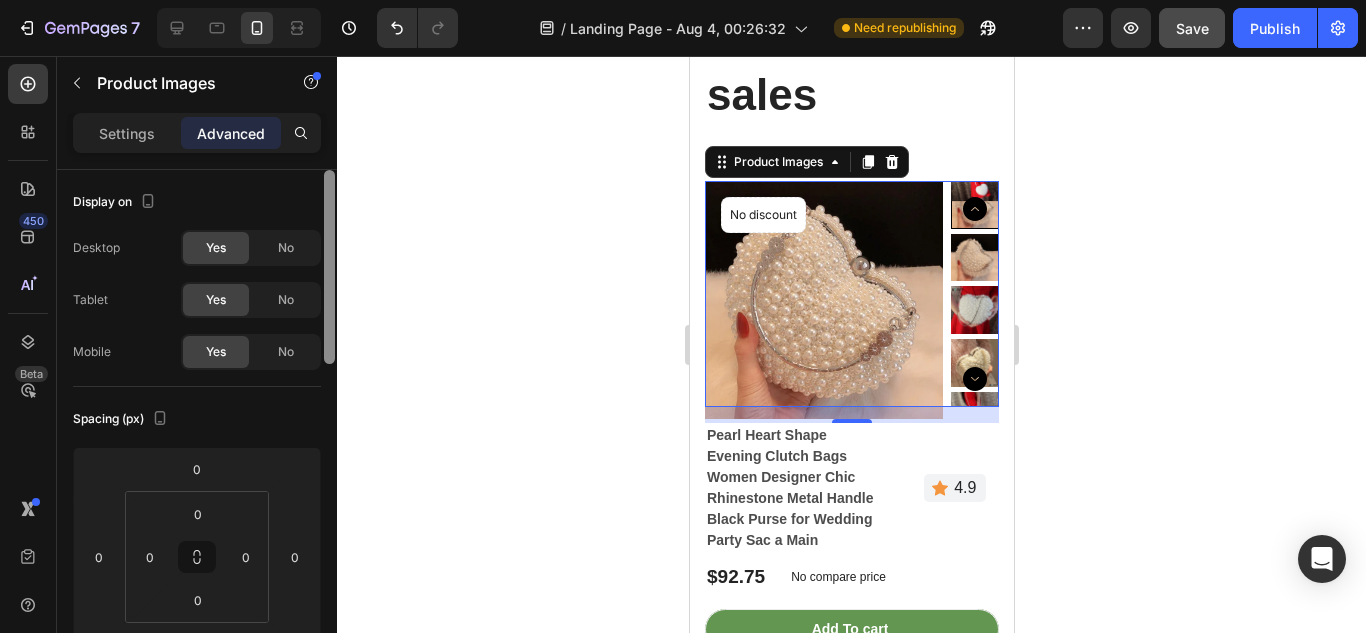 click on "7   /  Landing Page - Aug 4, 00:26:32 Need republishing Preview  Save   Publish  450 Beta Sections(18) Elements(83) Section Element Hero Section Product Detail Brands Trusted Badges Guarantee Product Breakdown How to use Testimonials Compare Bundle FAQs Social Proof Brand Story Product List Collection Blog List Contact Sticky Add to Cart Custom Footer Browse Library 450 Layout
Row
Row
Row
Row Text
Heading
Text Block Button
Button
Button Media
Image
Image
Video" 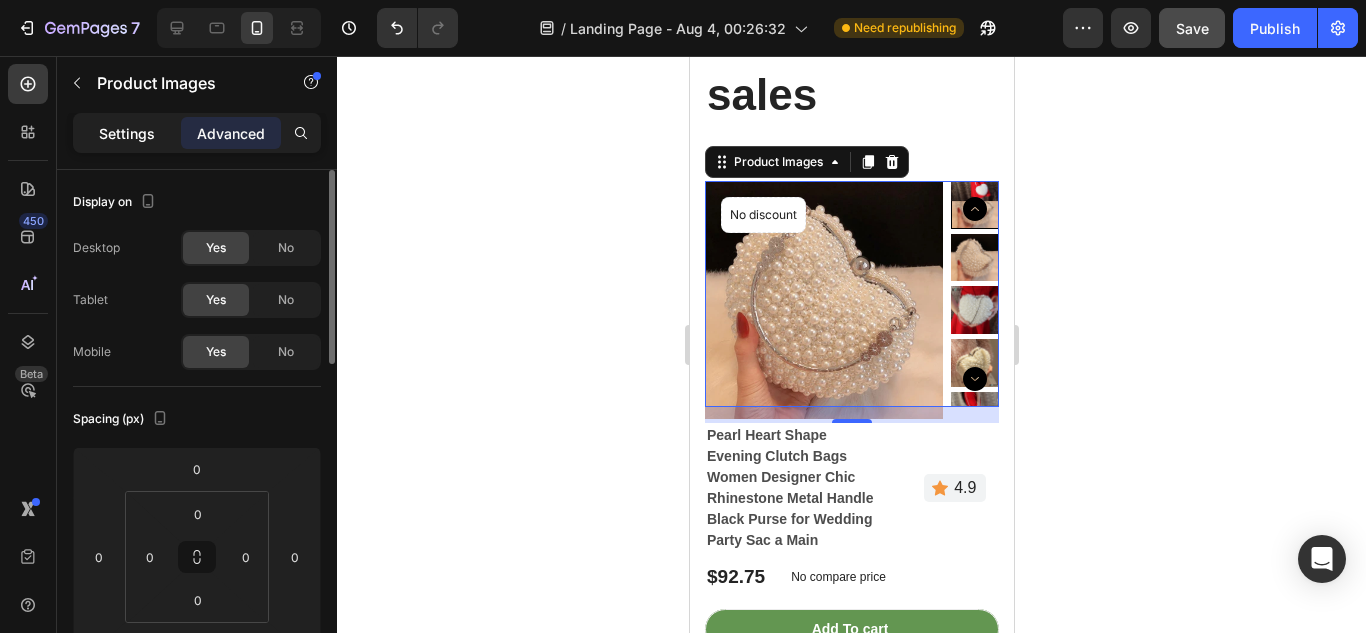 click on "Settings" at bounding box center [127, 133] 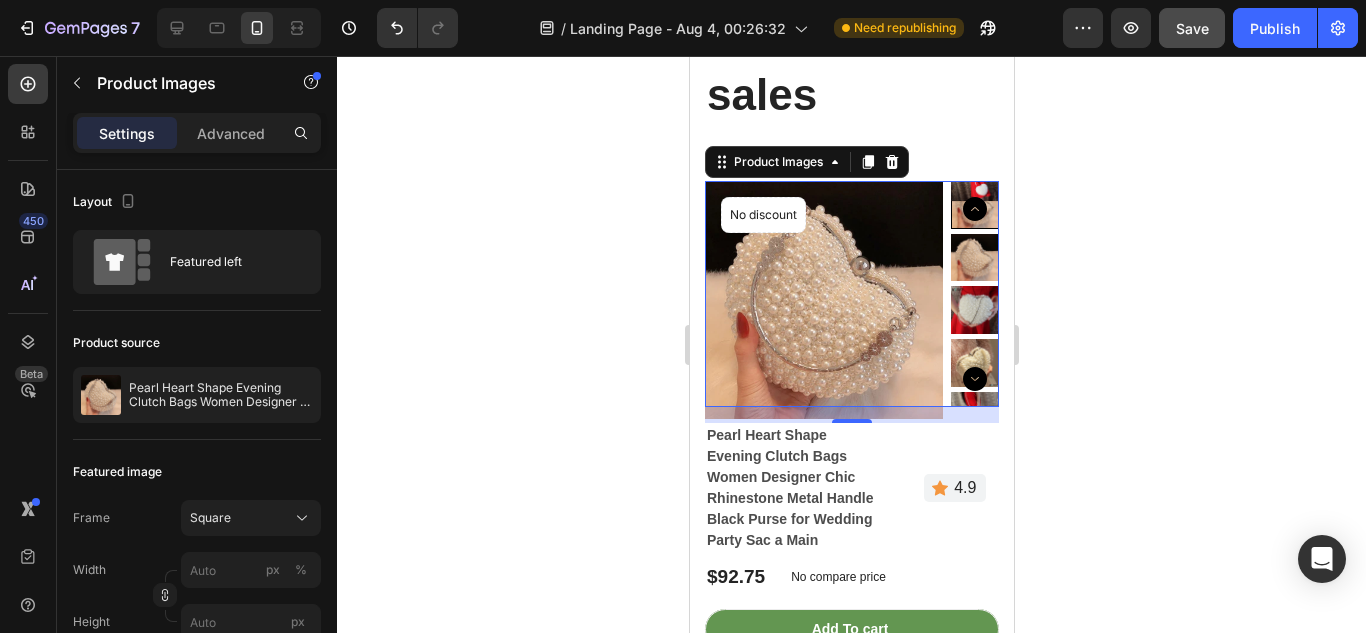 click on "Settings" at bounding box center [127, 133] 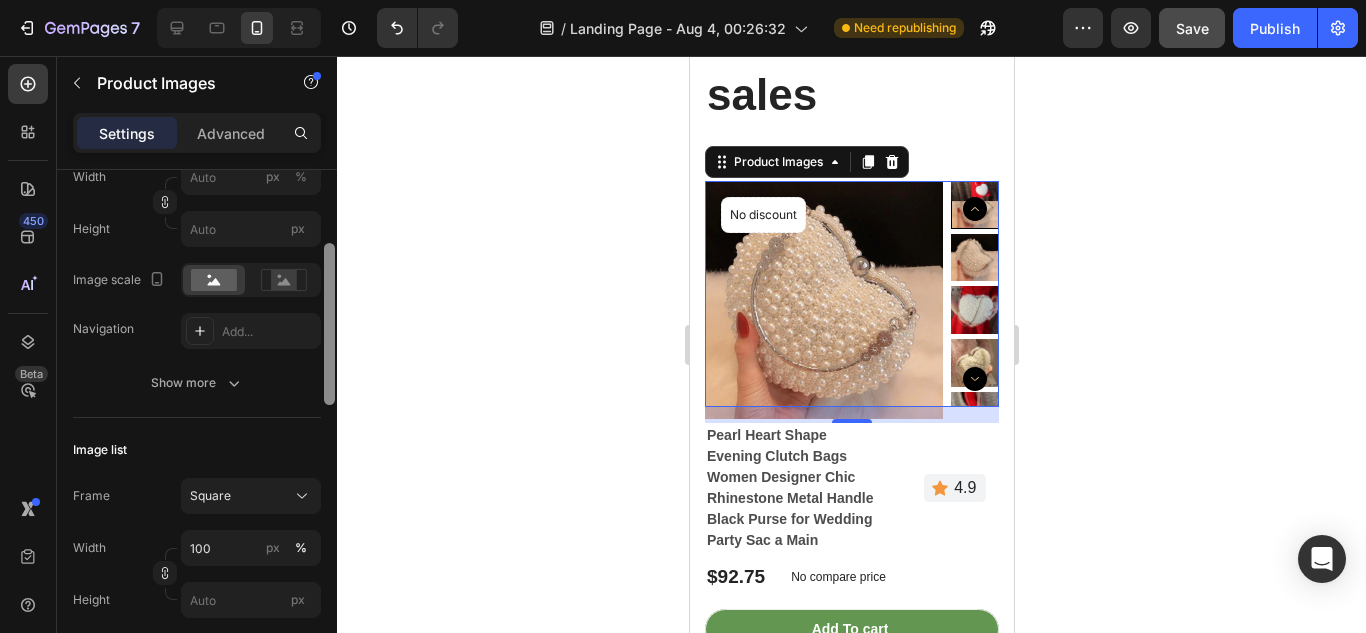 scroll, scrollTop: 396, scrollLeft: 0, axis: vertical 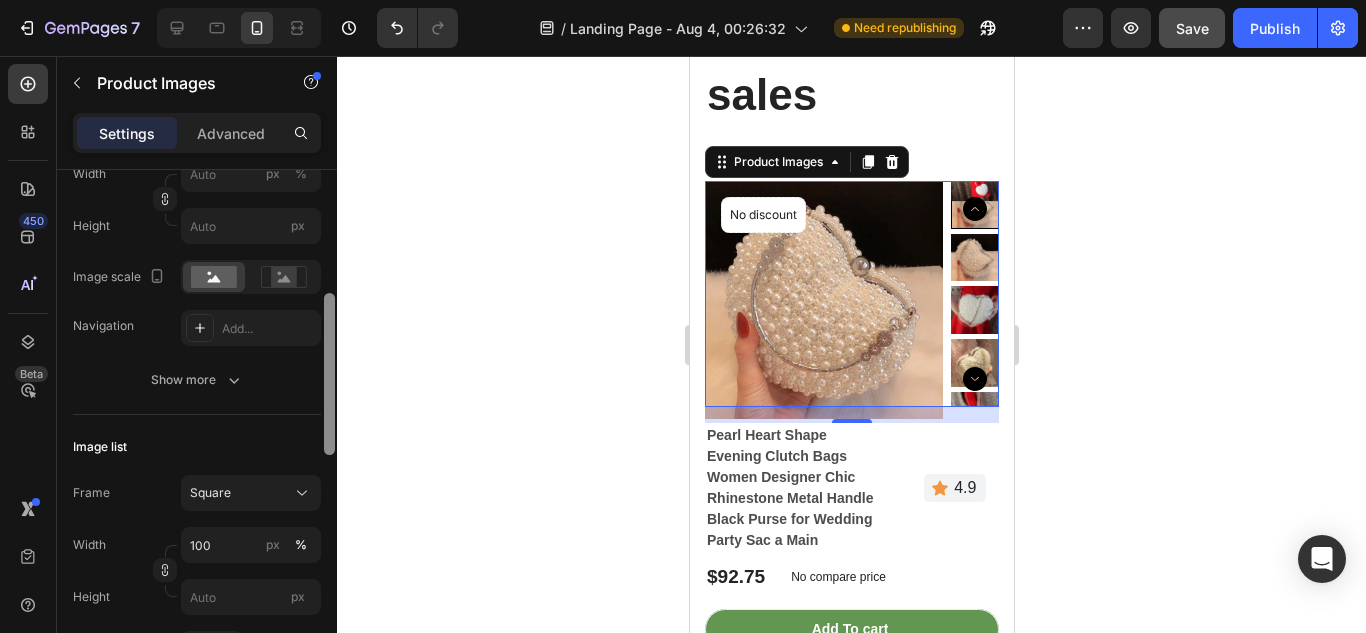drag, startPoint x: 330, startPoint y: 195, endPoint x: 331, endPoint y: 319, distance: 124.004036 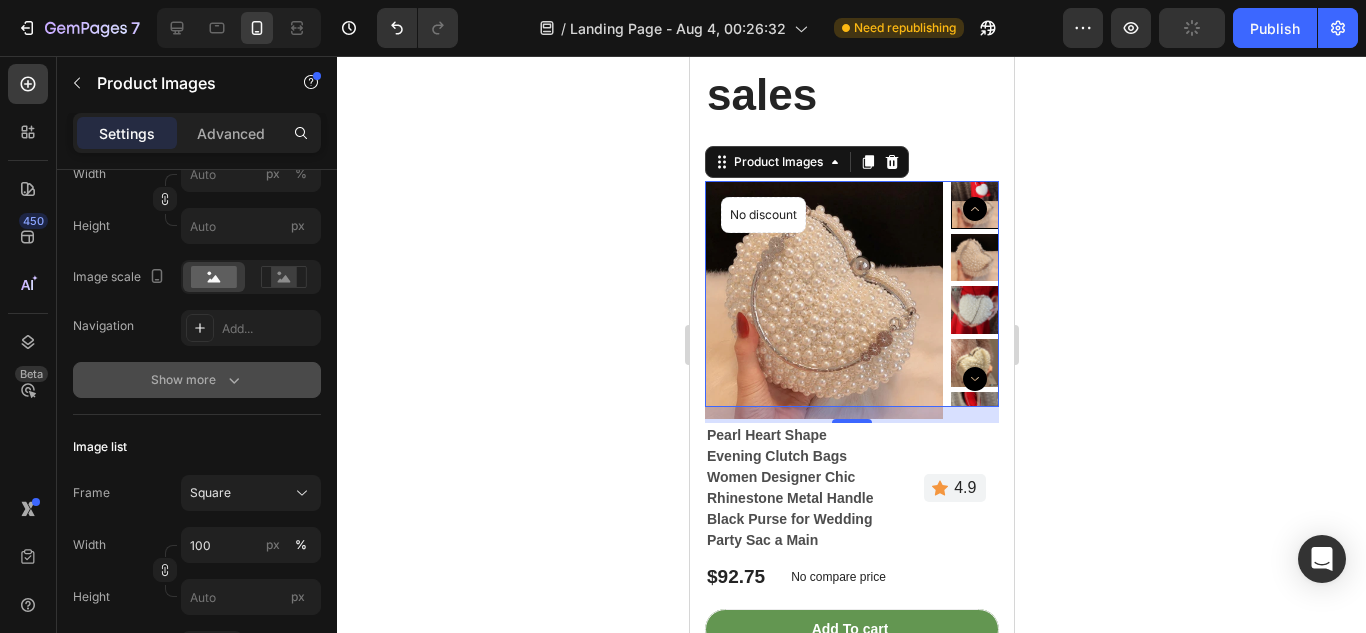 click 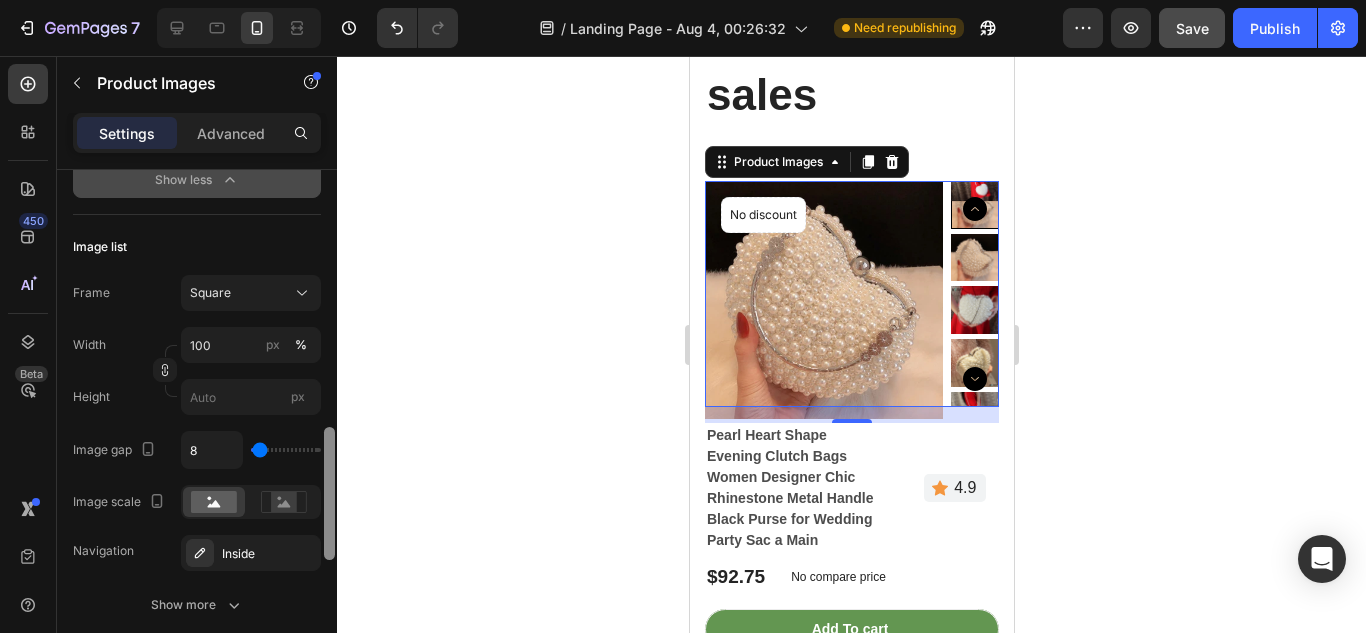 scroll, scrollTop: 971, scrollLeft: 0, axis: vertical 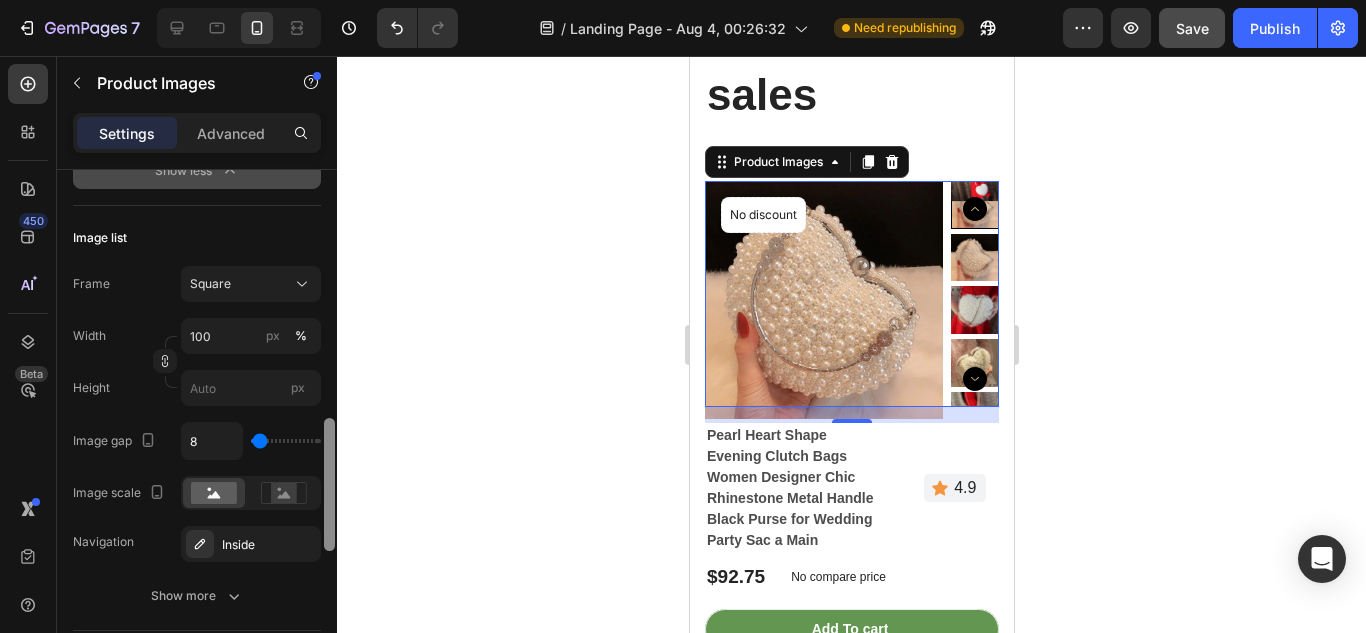 drag, startPoint x: 332, startPoint y: 376, endPoint x: 334, endPoint y: 556, distance: 180.01111 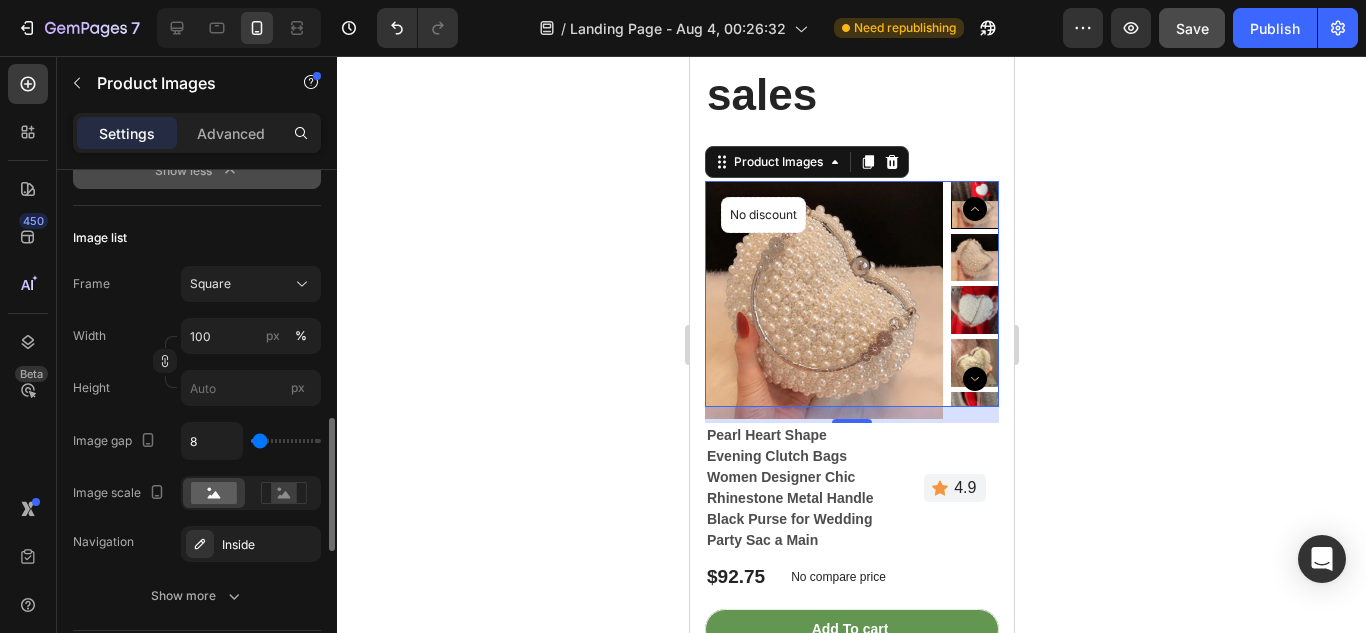 type on "139" 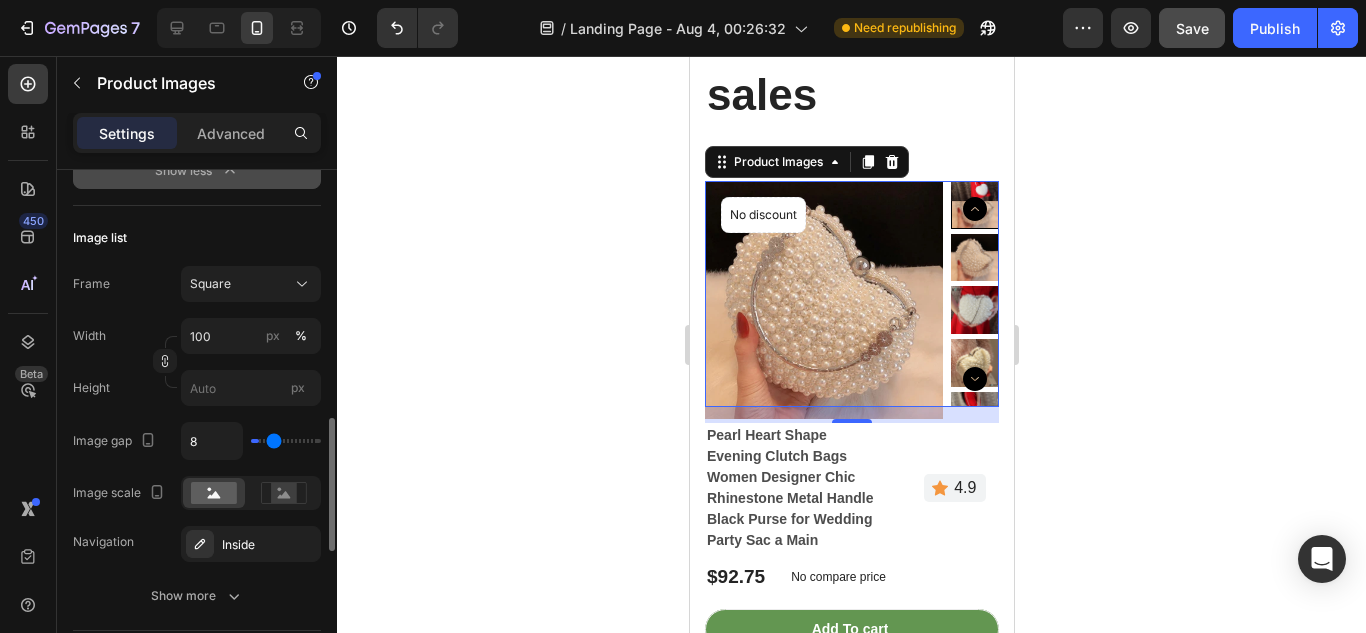 click at bounding box center (286, 441) 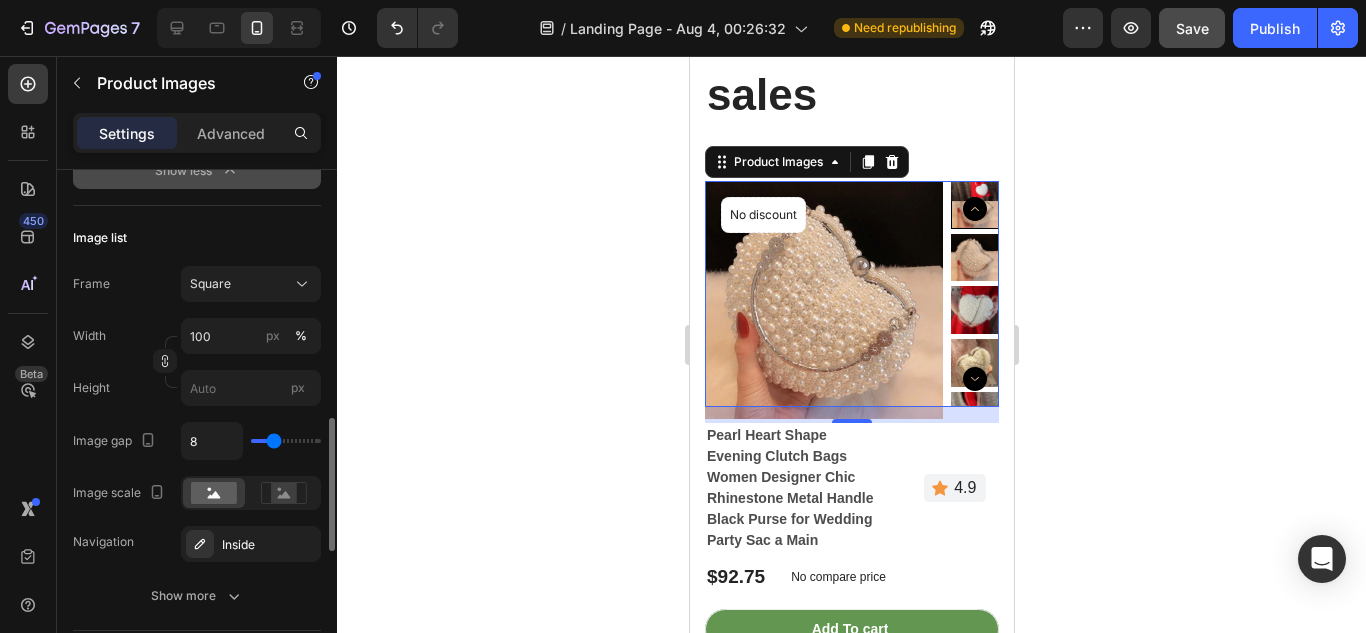 type on "139" 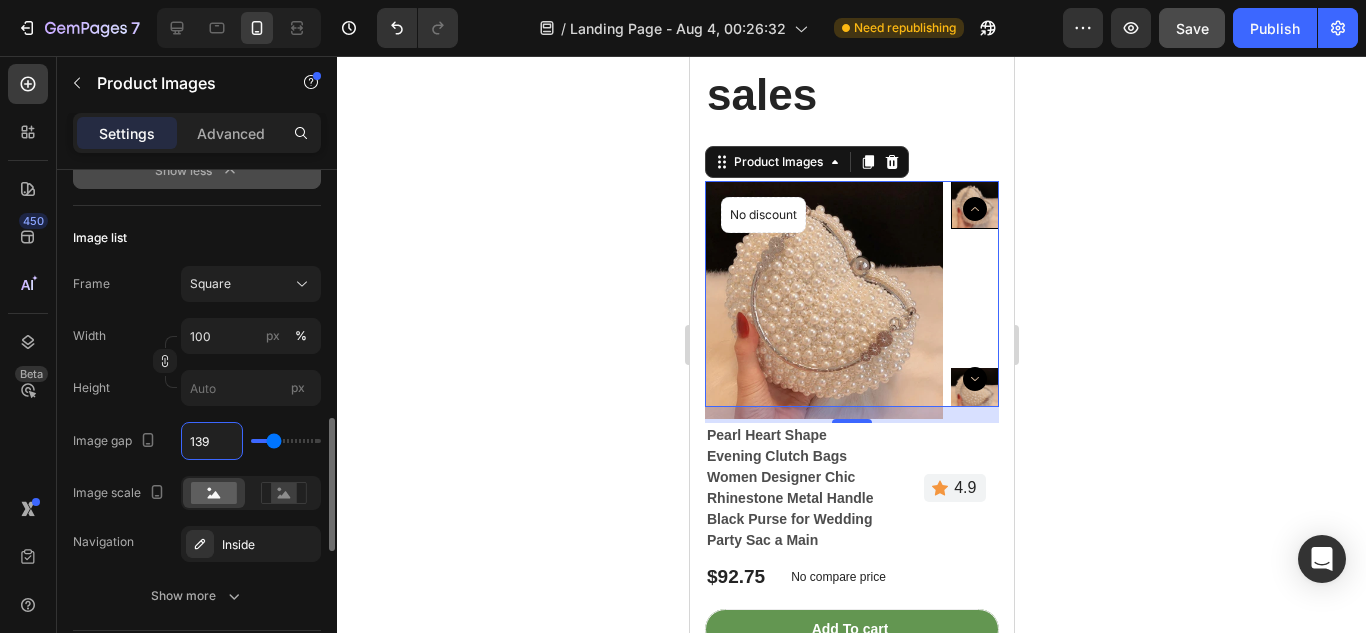 click on "139" at bounding box center [212, 441] 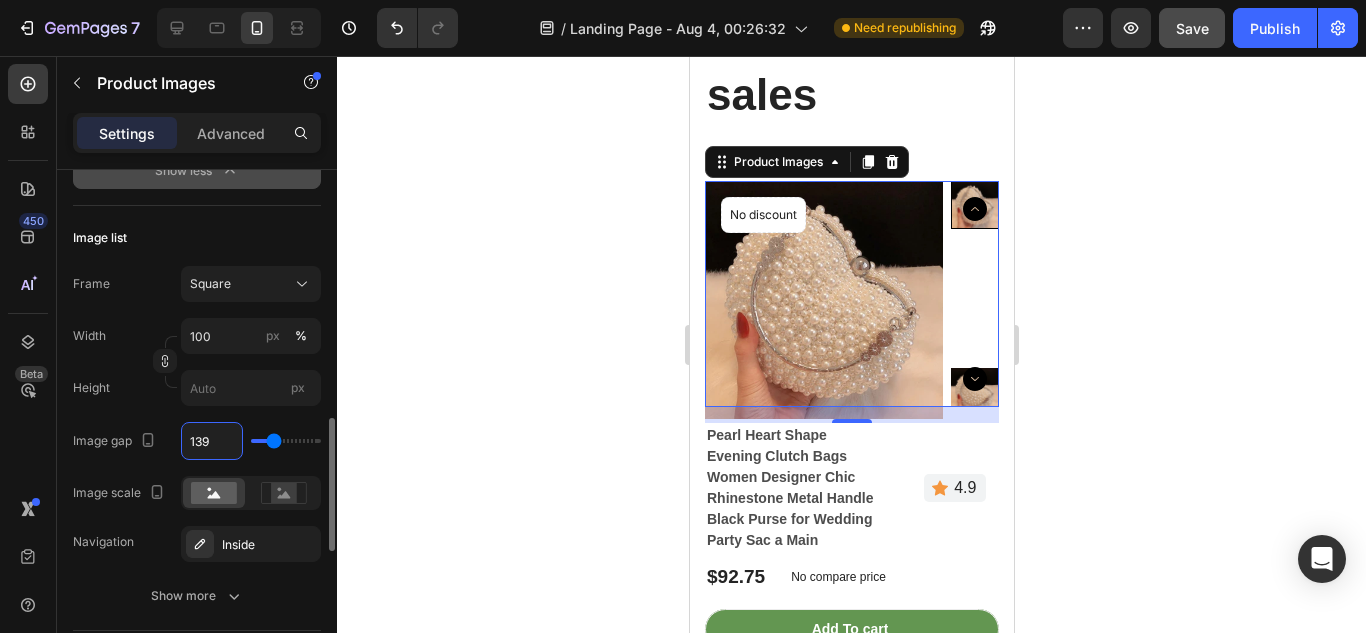 type 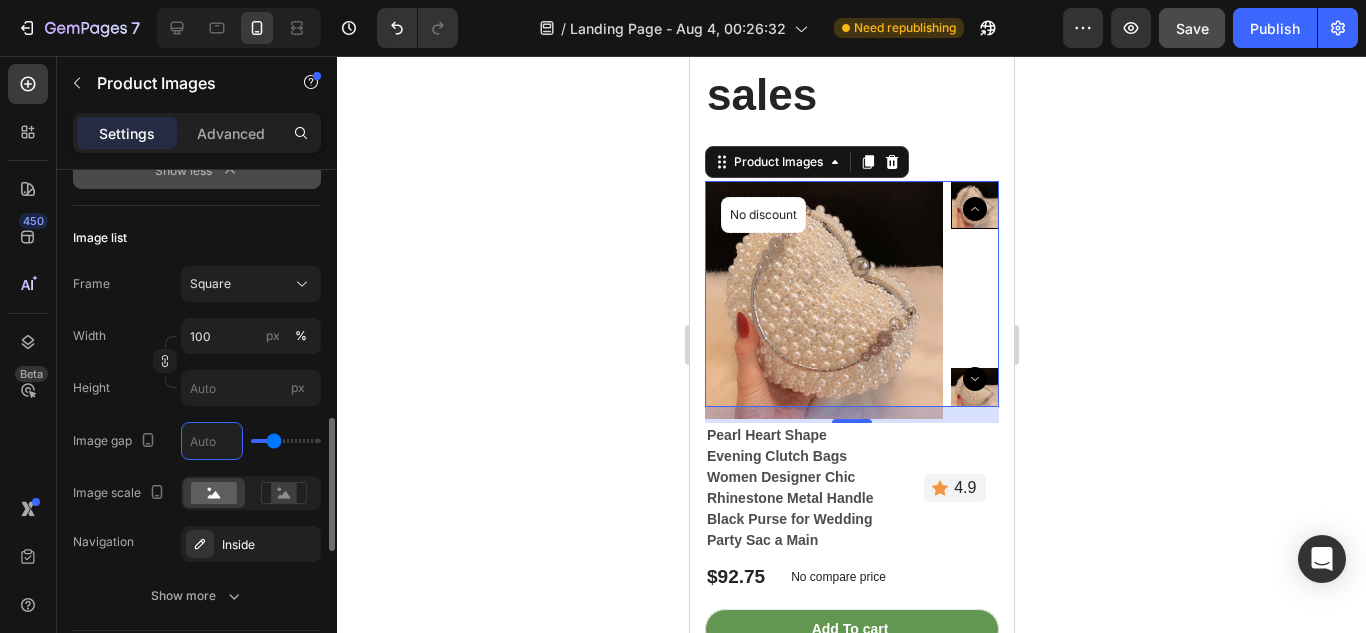 type on "0" 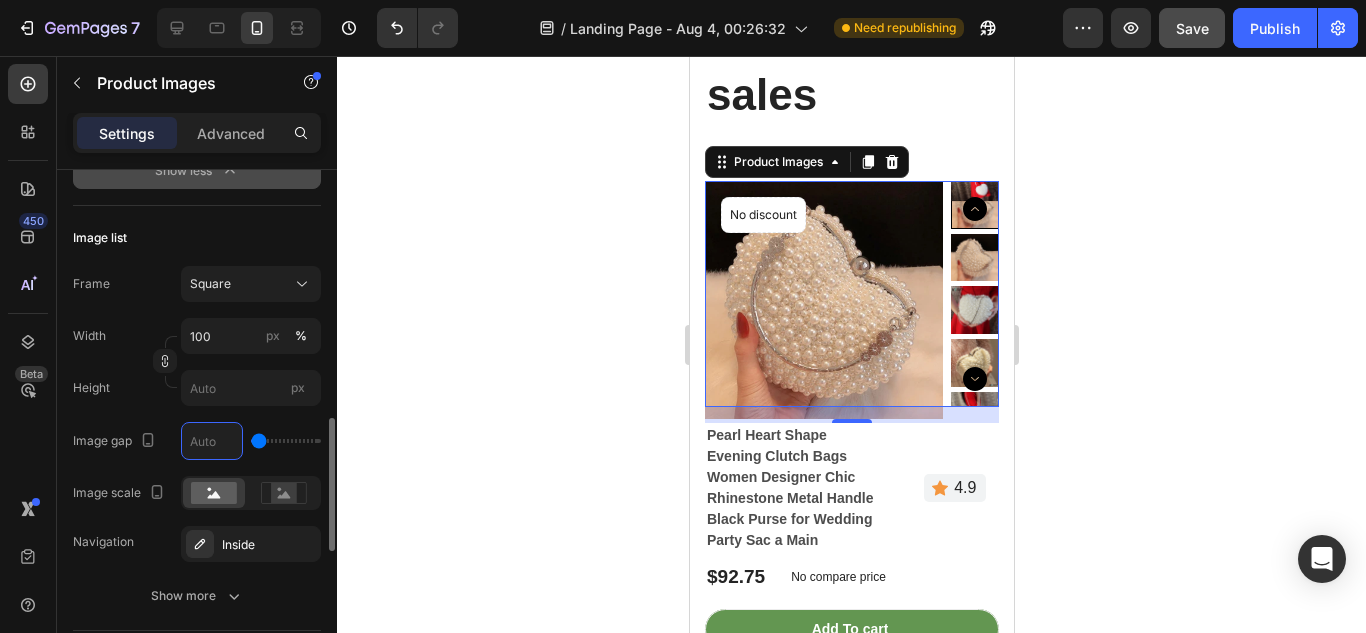 type on "8" 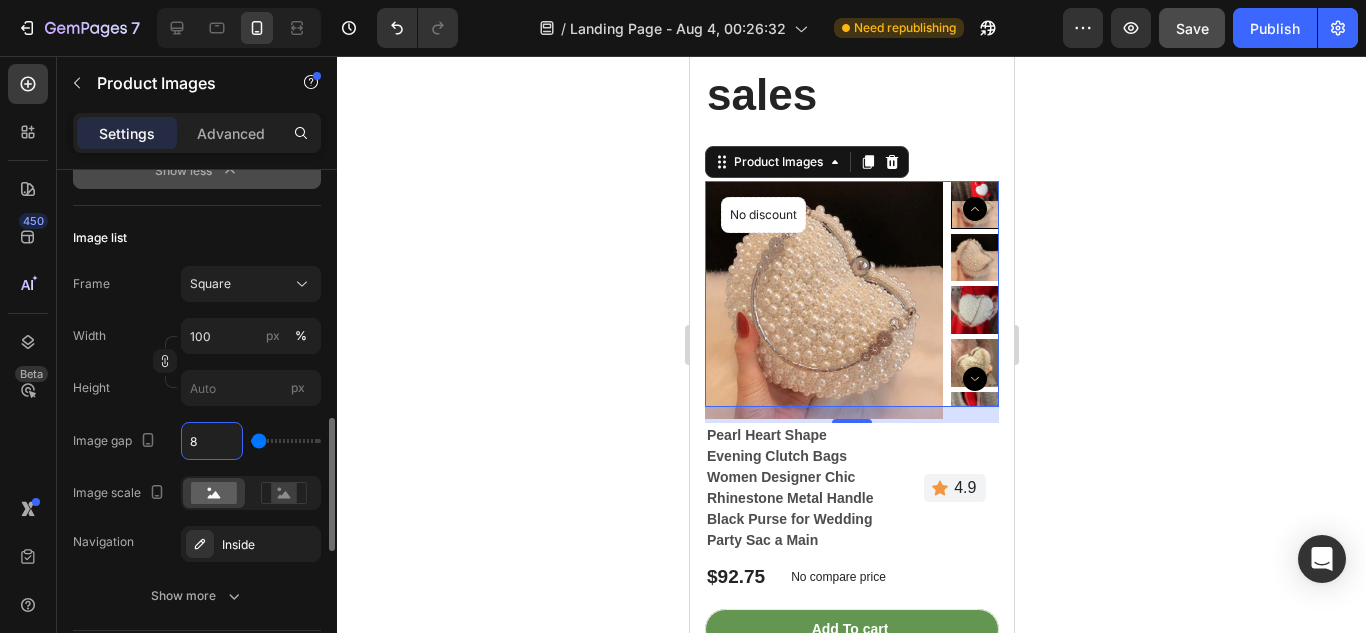 type on "8" 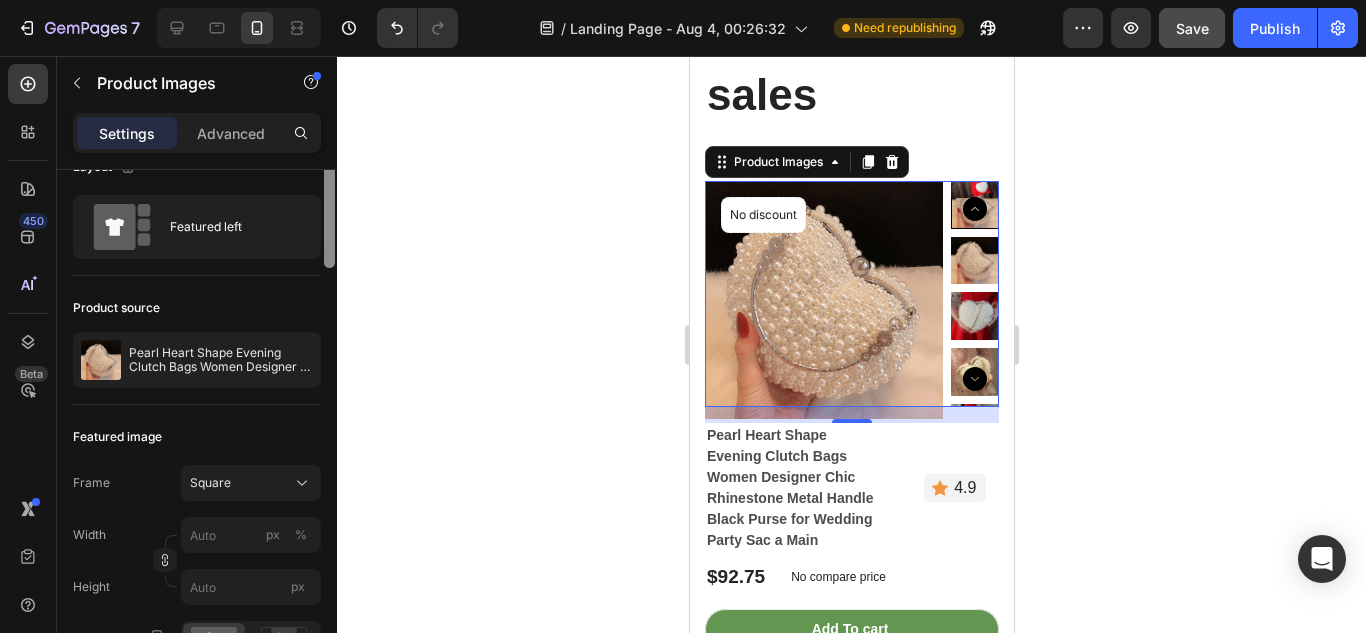 scroll, scrollTop: 0, scrollLeft: 0, axis: both 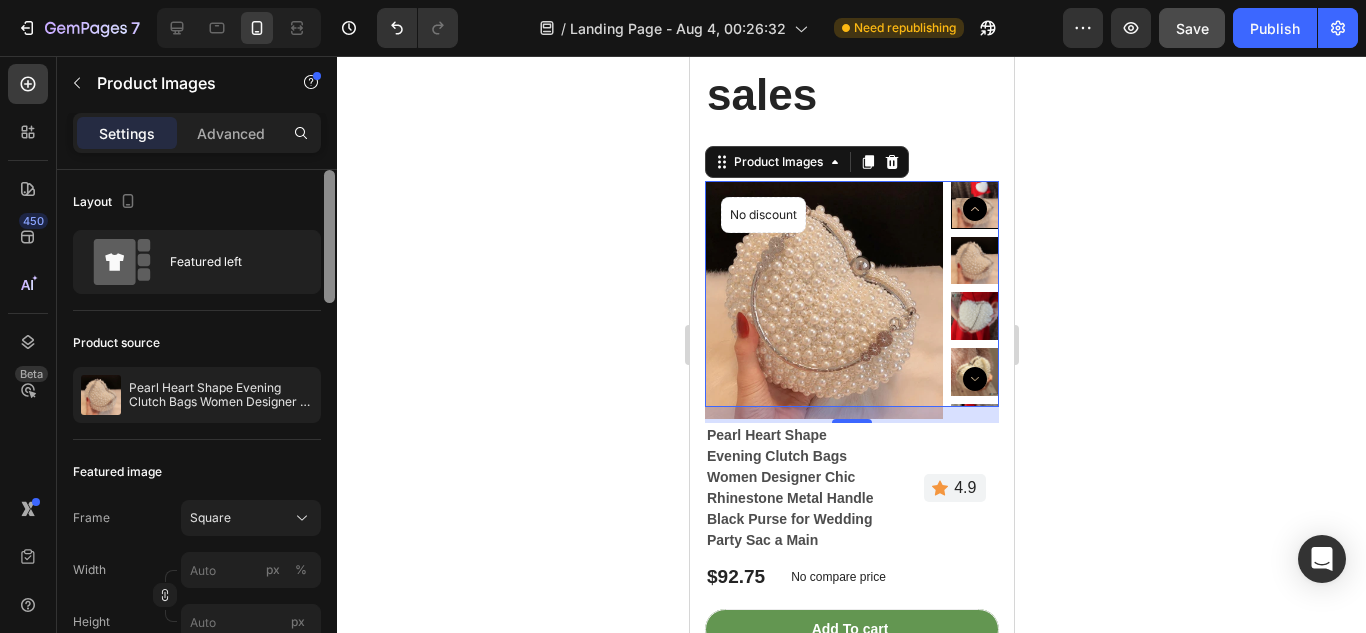 drag, startPoint x: 325, startPoint y: 445, endPoint x: 305, endPoint y: 192, distance: 253.78928 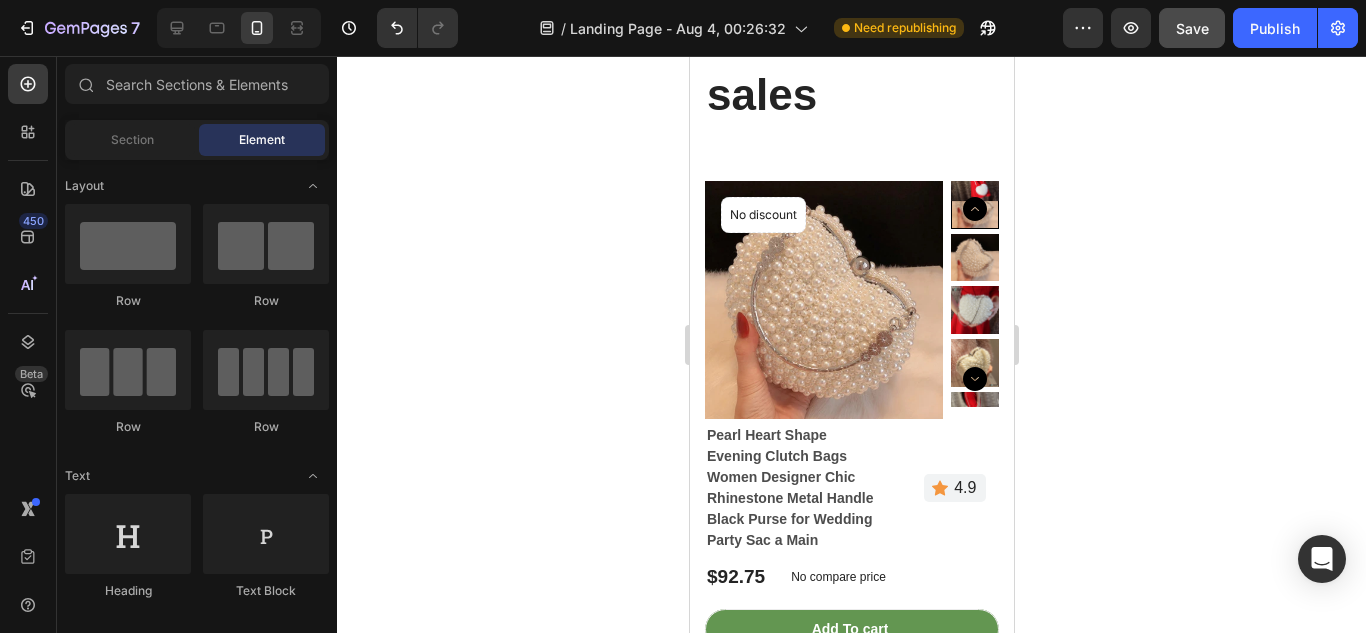 scroll, scrollTop: 6825, scrollLeft: 0, axis: vertical 